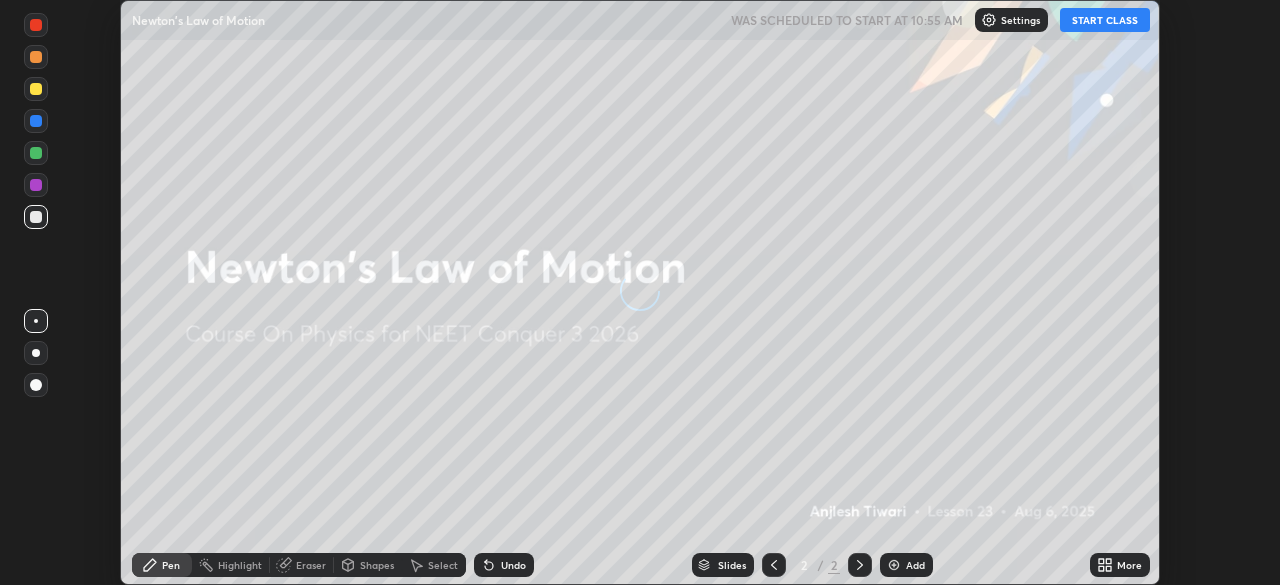 scroll, scrollTop: 0, scrollLeft: 0, axis: both 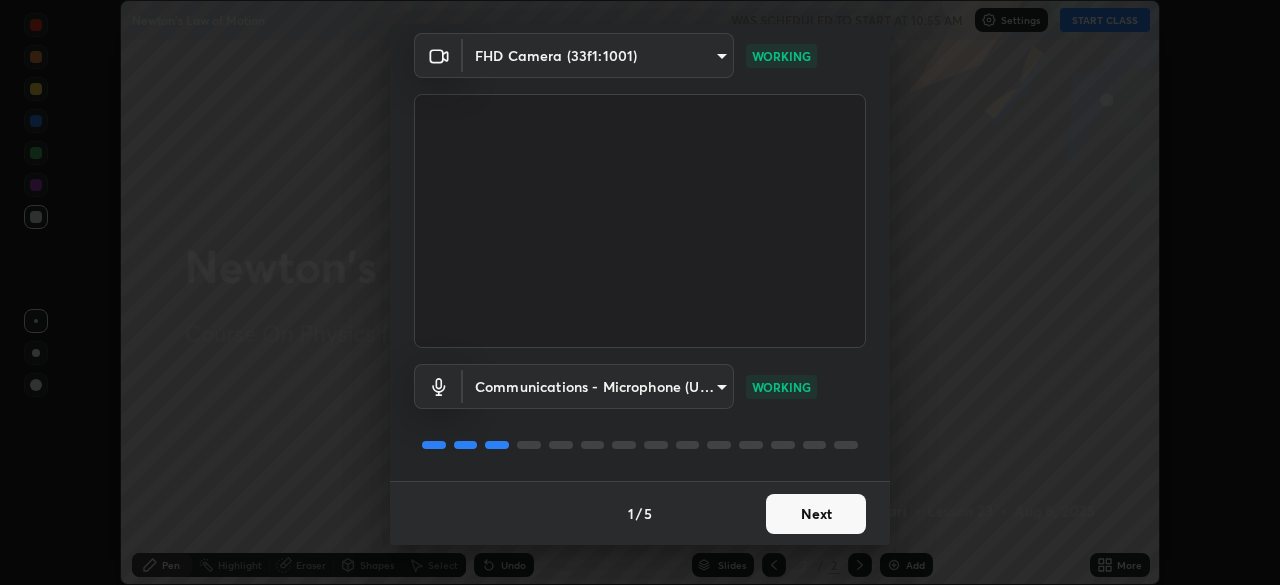 click on "Next" at bounding box center [816, 514] 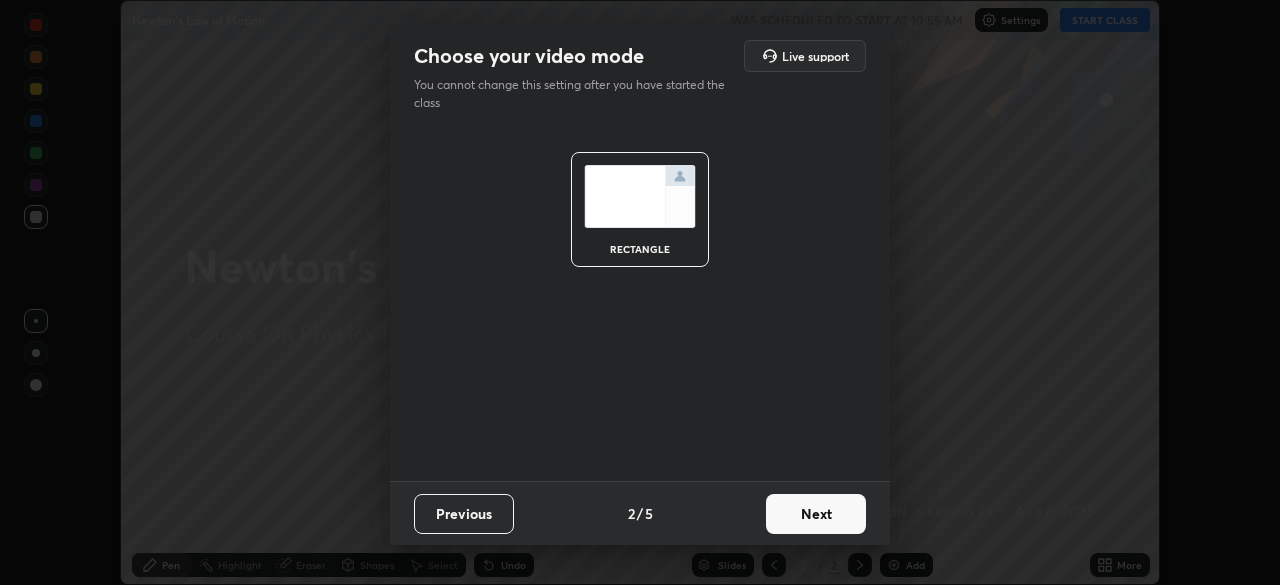 scroll, scrollTop: 0, scrollLeft: 0, axis: both 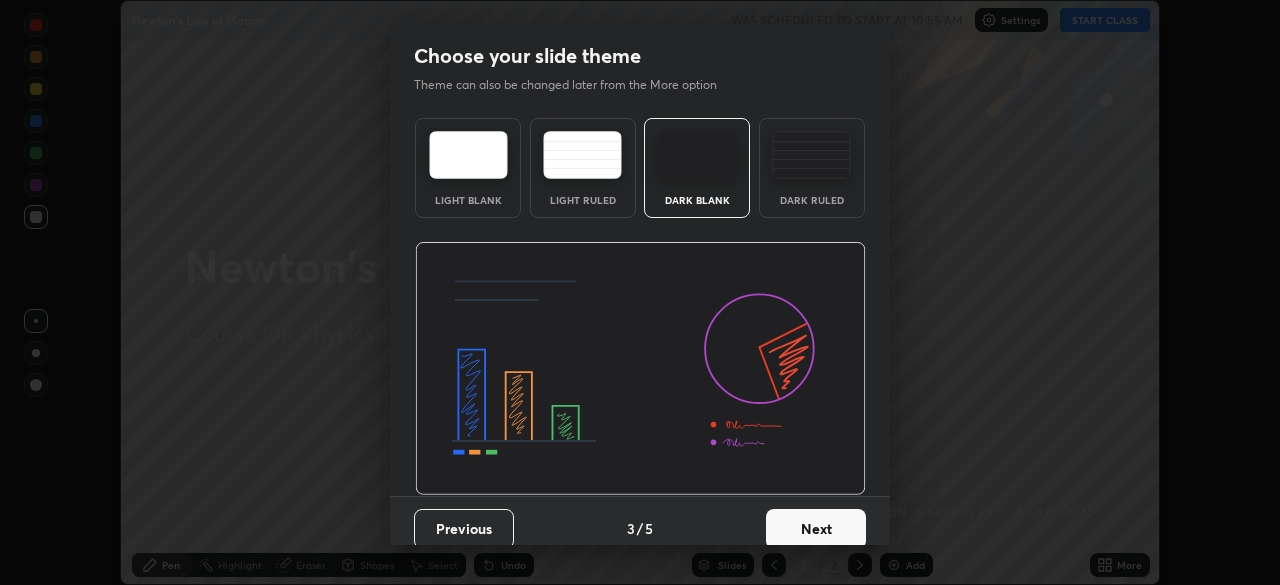 click on "Dark Ruled" at bounding box center (812, 200) 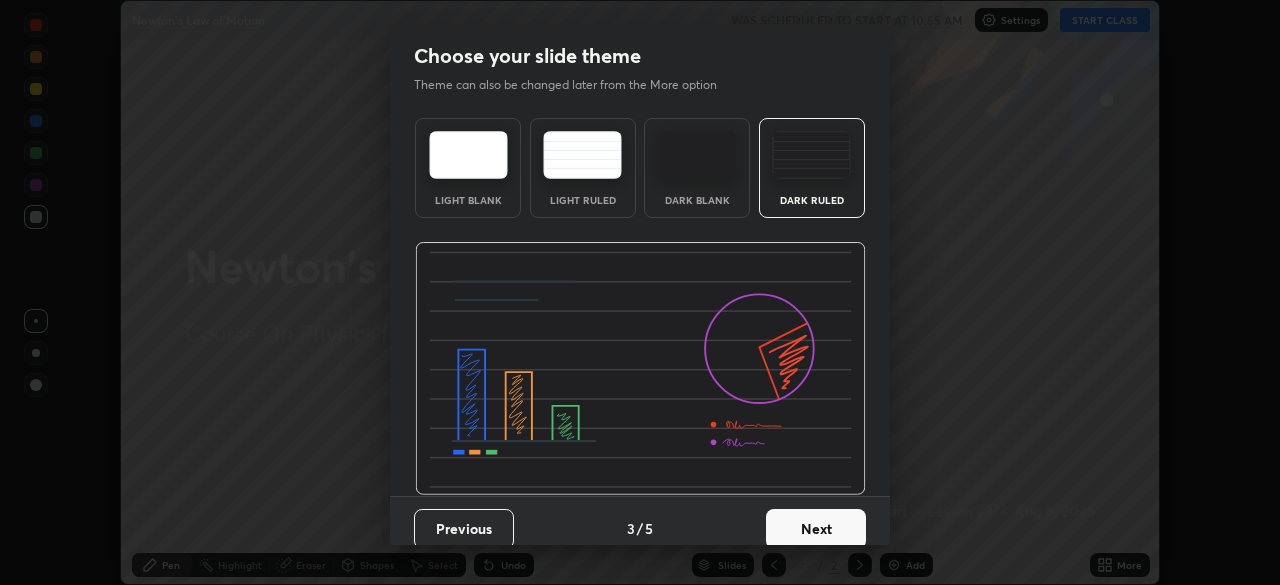 scroll, scrollTop: 15, scrollLeft: 0, axis: vertical 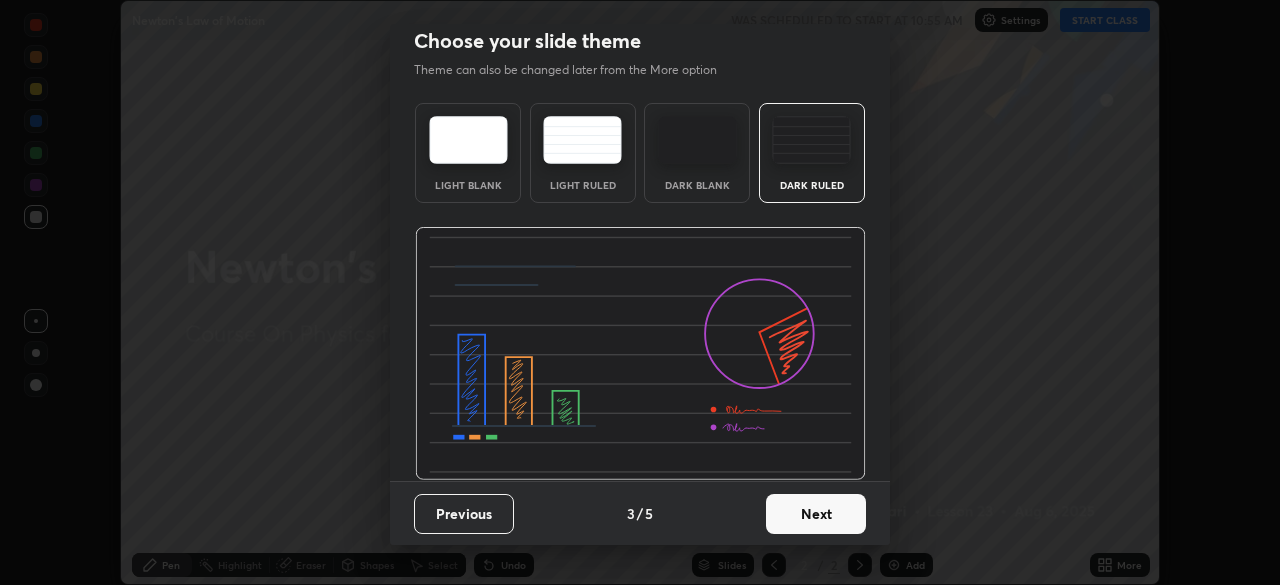 click on "Next" at bounding box center [816, 514] 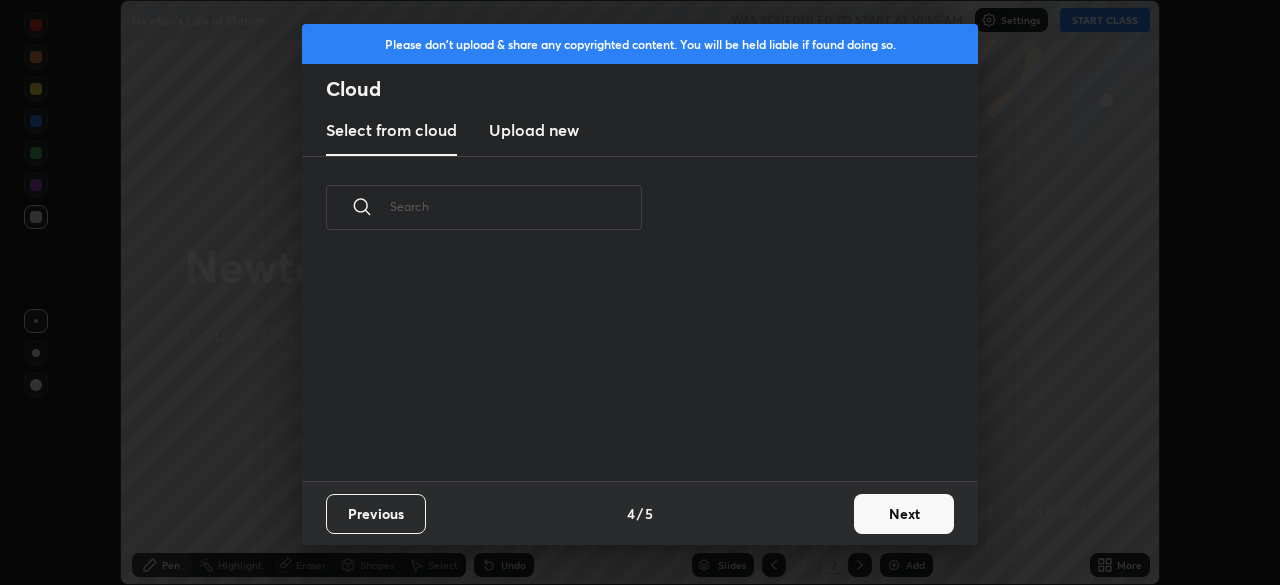 scroll, scrollTop: 0, scrollLeft: 0, axis: both 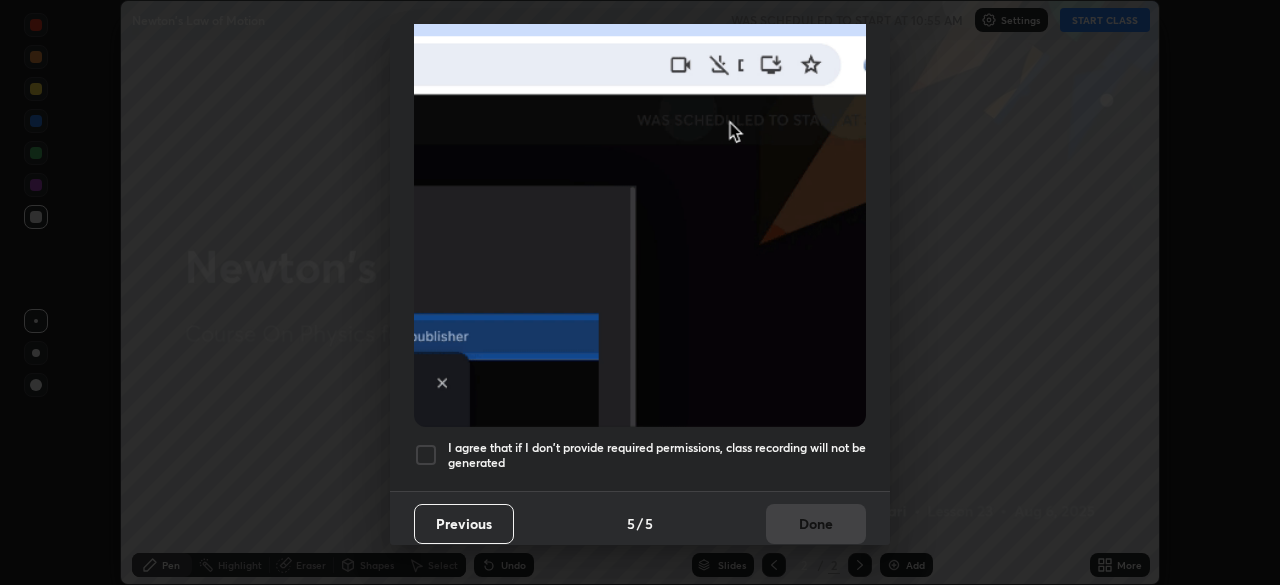 click at bounding box center (426, 455) 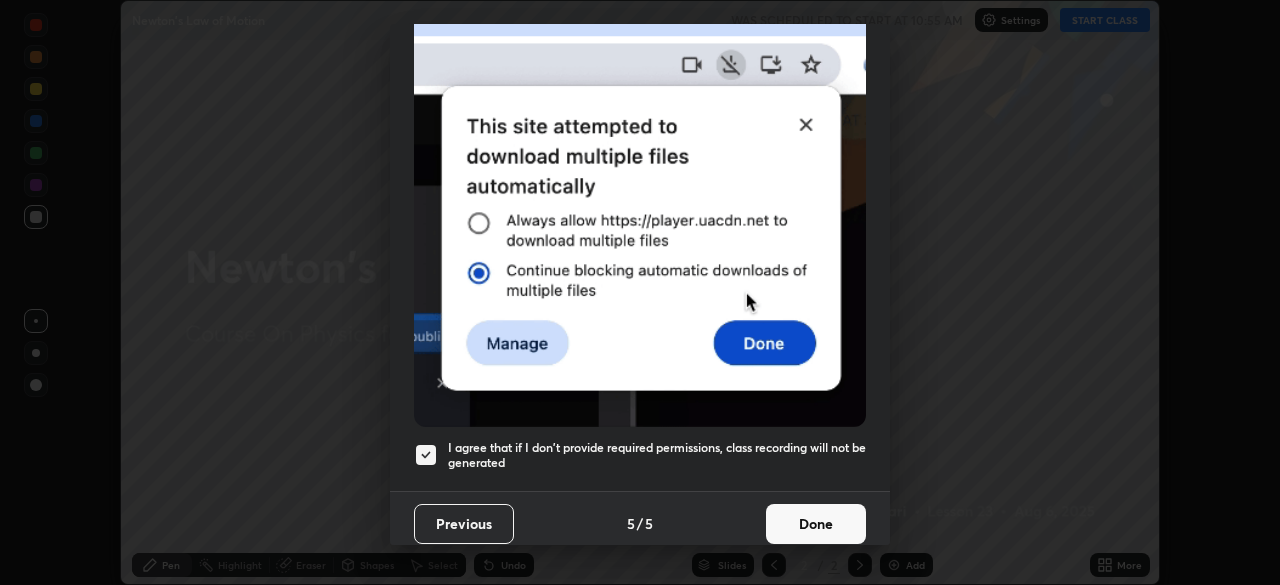 click on "Done" at bounding box center (816, 524) 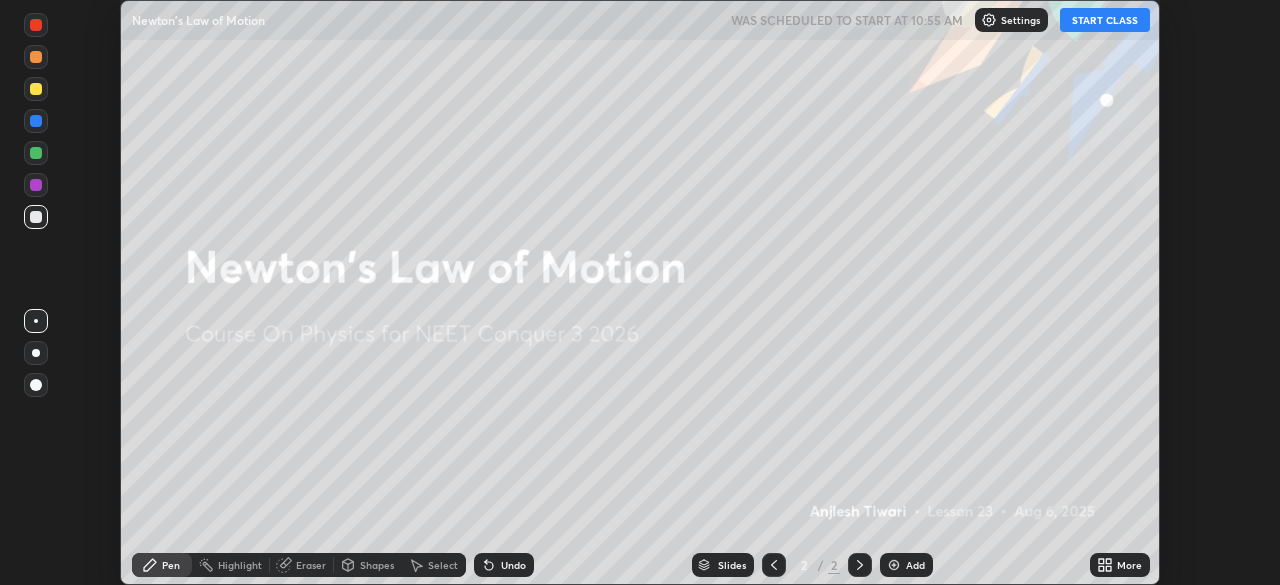click on "Add" at bounding box center (915, 565) 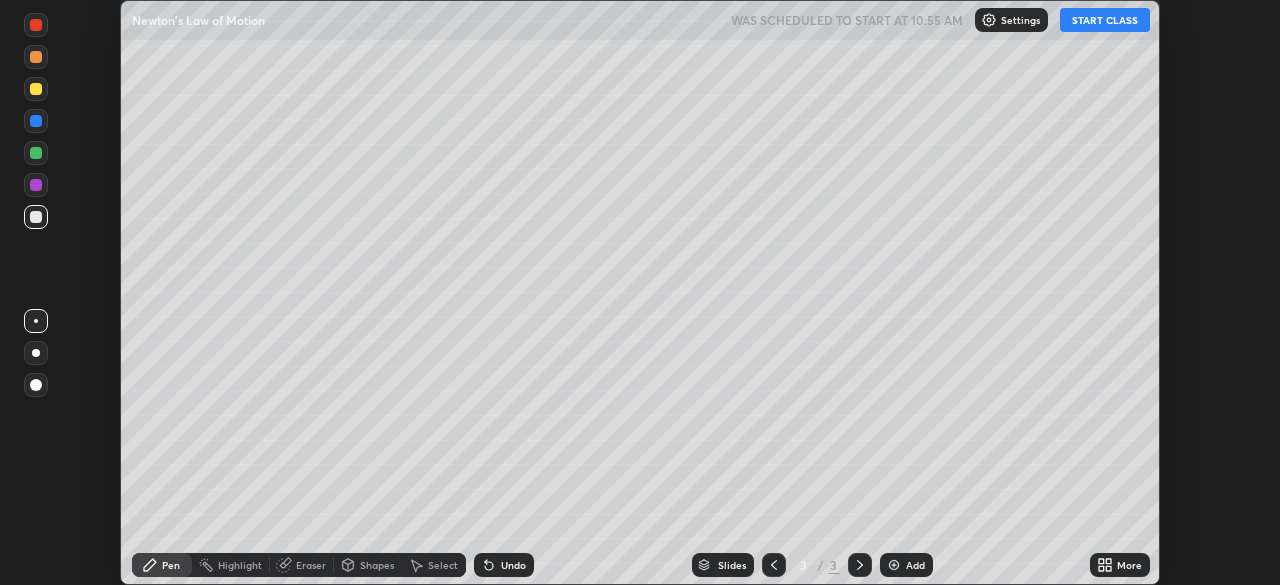click 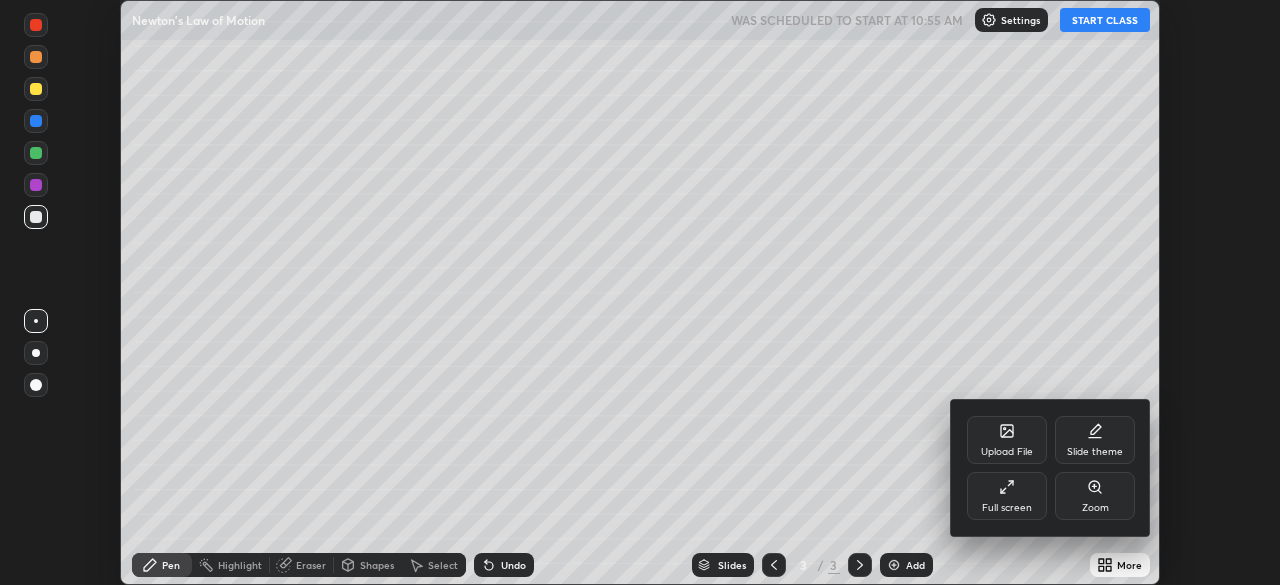 click 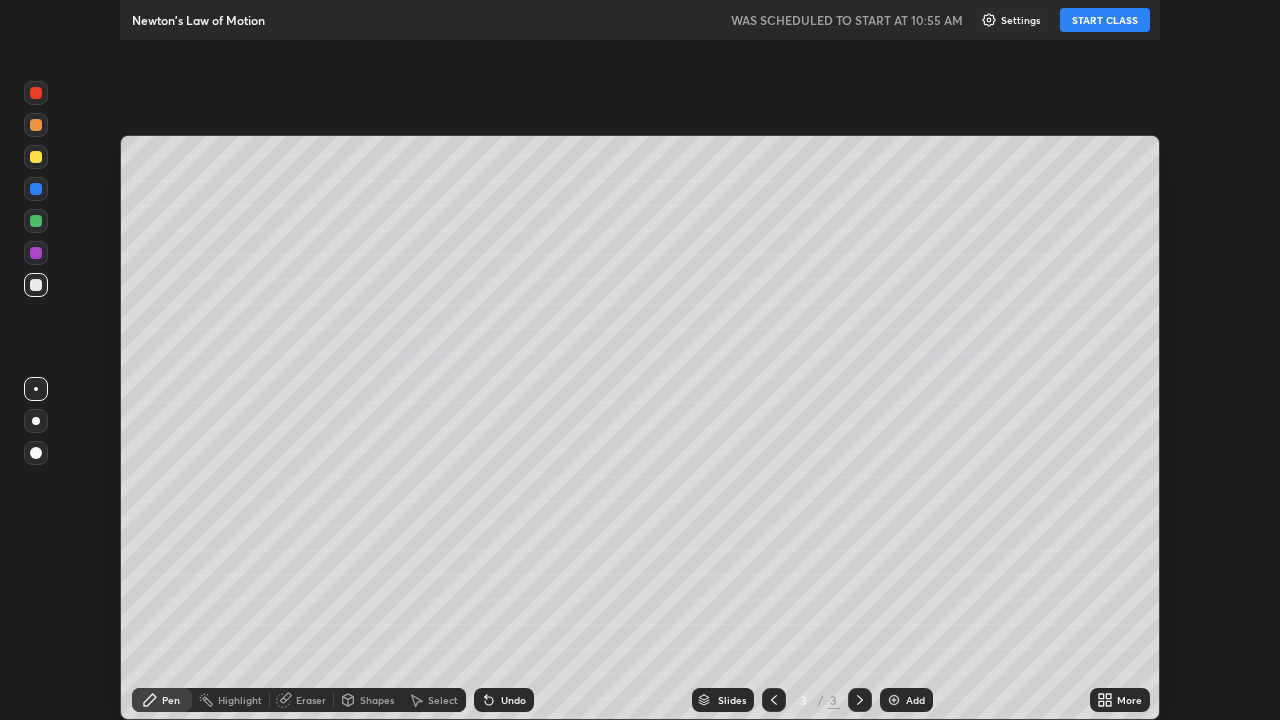 scroll, scrollTop: 99280, scrollLeft: 98720, axis: both 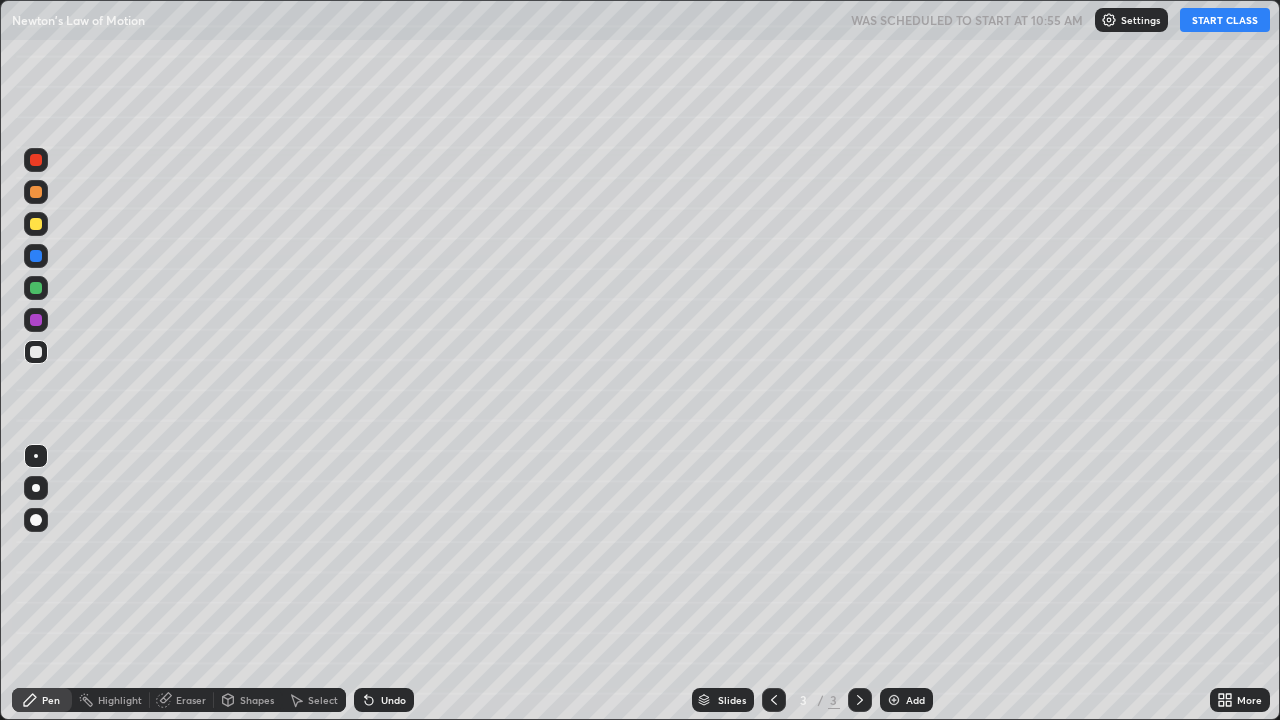 click on "START CLASS" at bounding box center [1225, 20] 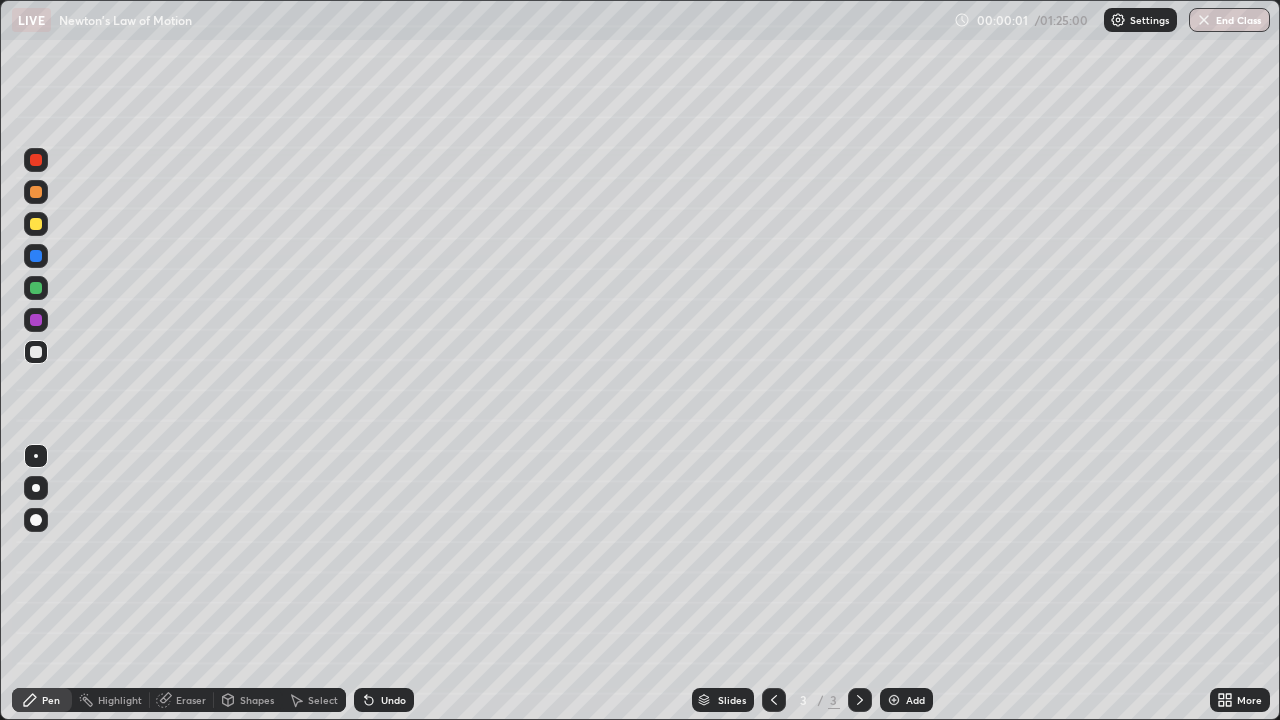 click at bounding box center [36, 488] 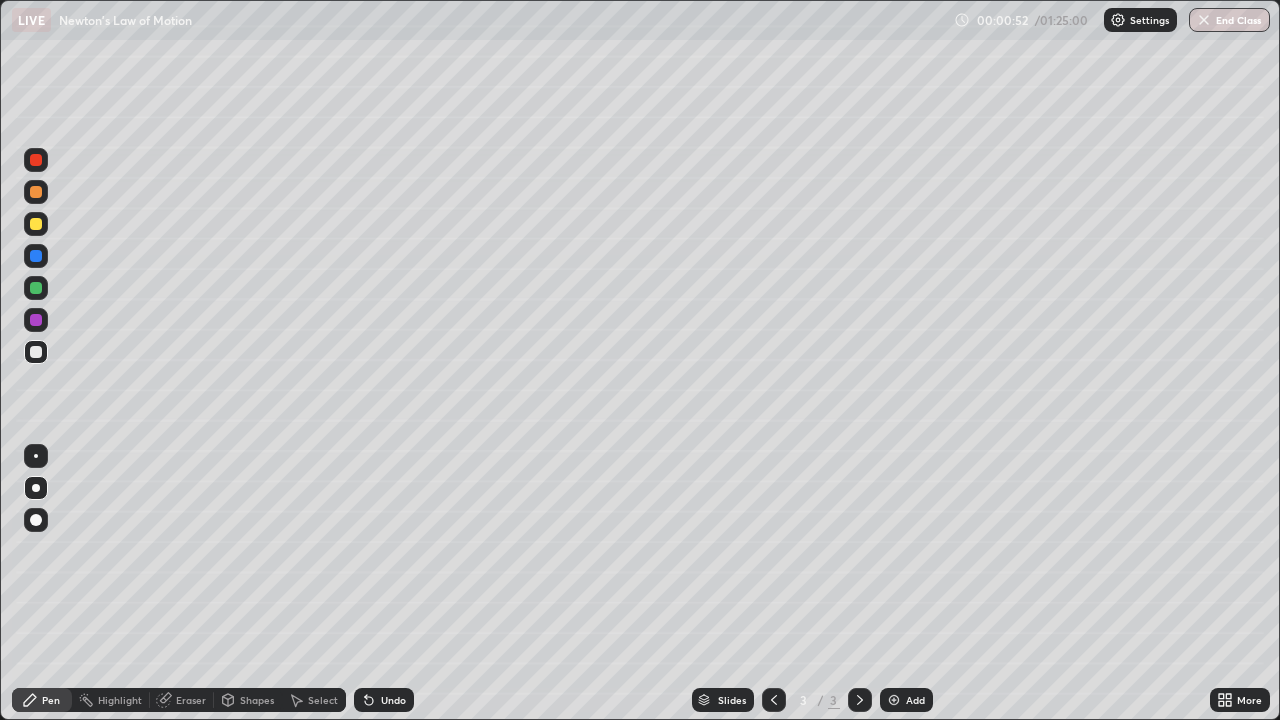 click at bounding box center (36, 288) 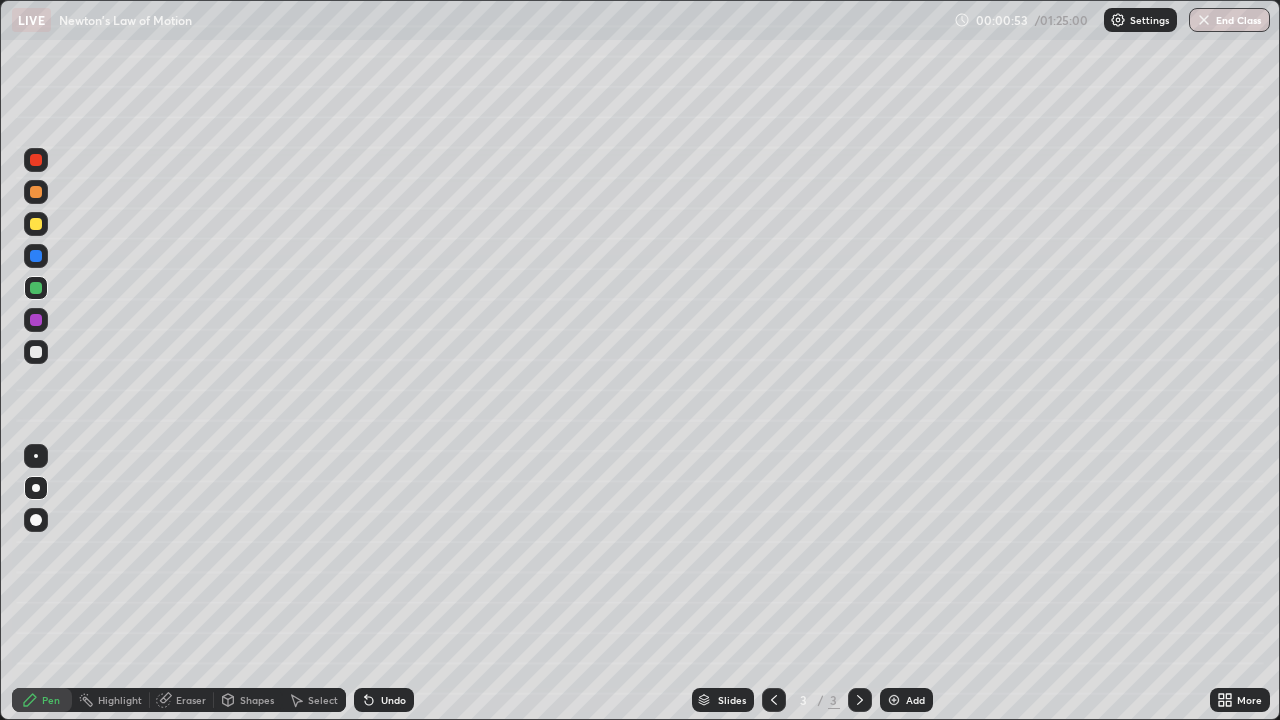 click at bounding box center (36, 456) 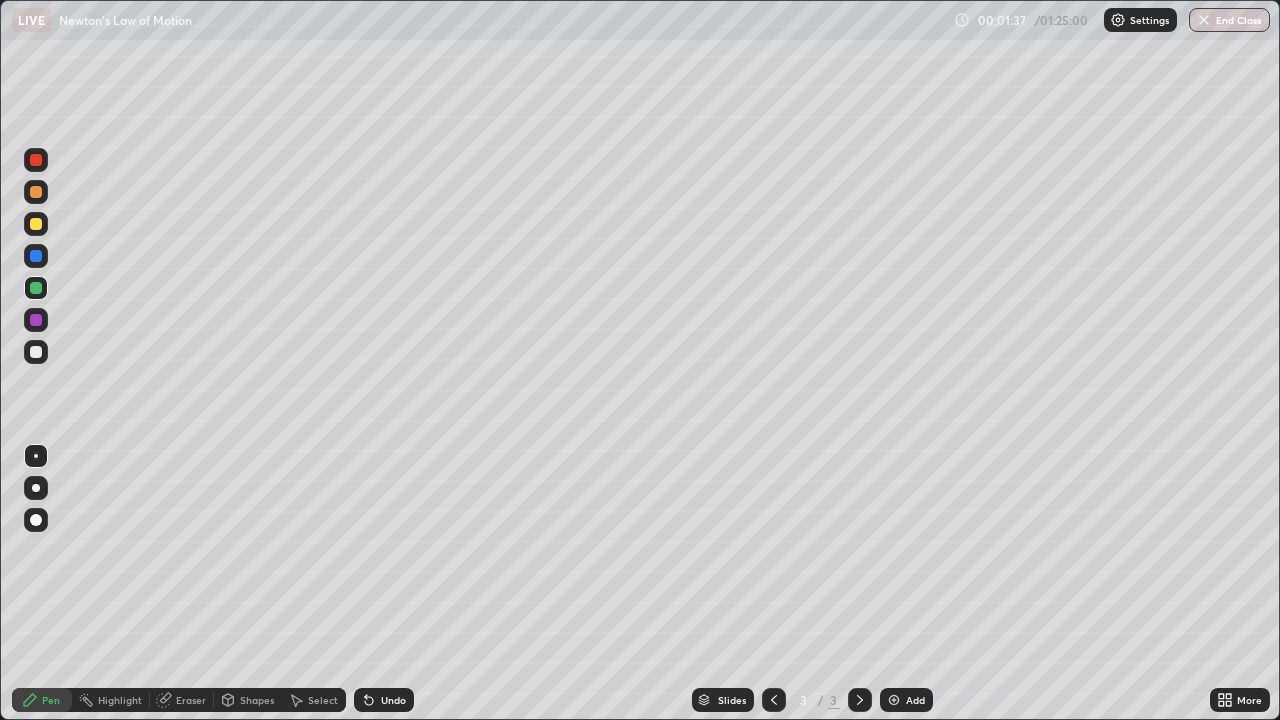 click at bounding box center (36, 224) 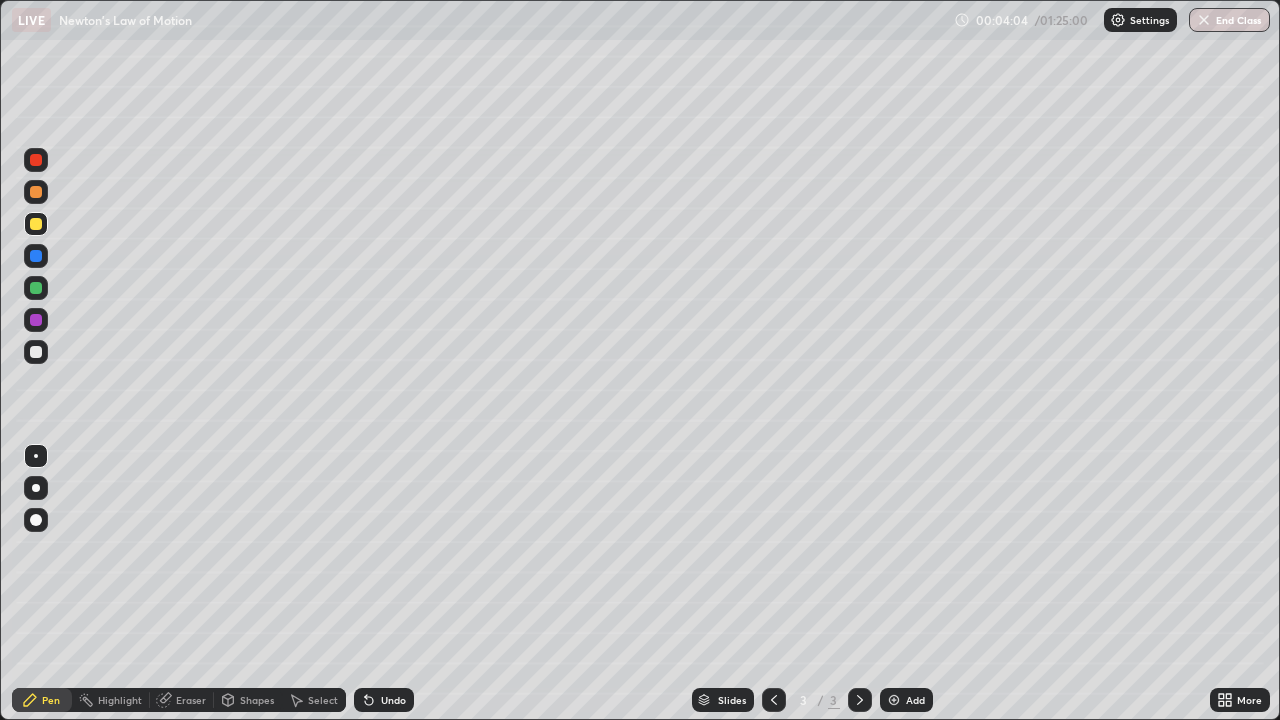 click at bounding box center (36, 488) 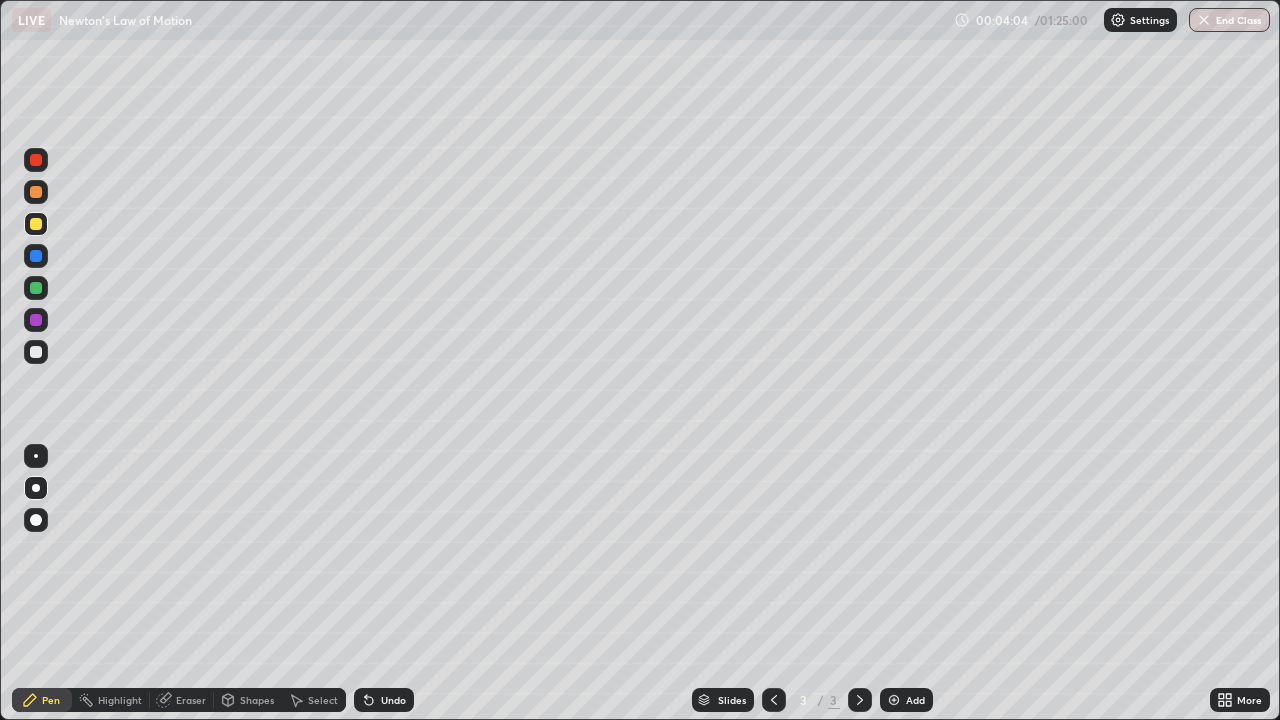 click at bounding box center (36, 352) 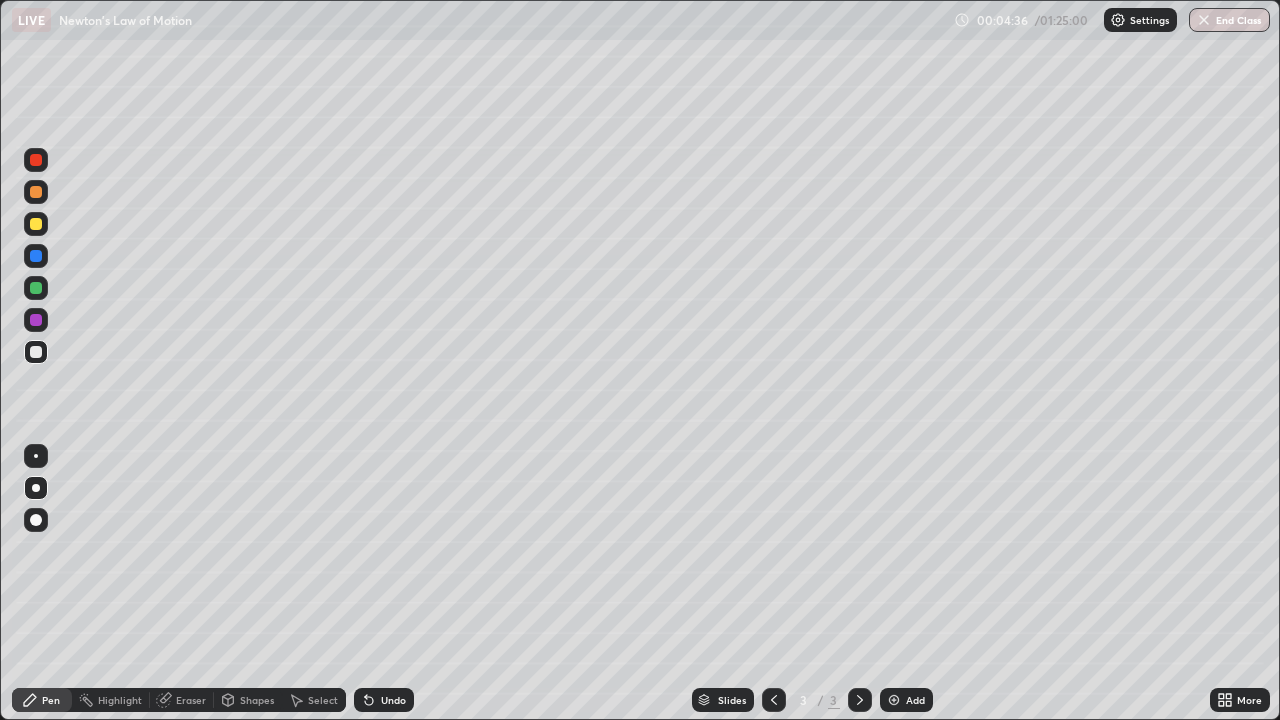 click on "Add" at bounding box center [906, 700] 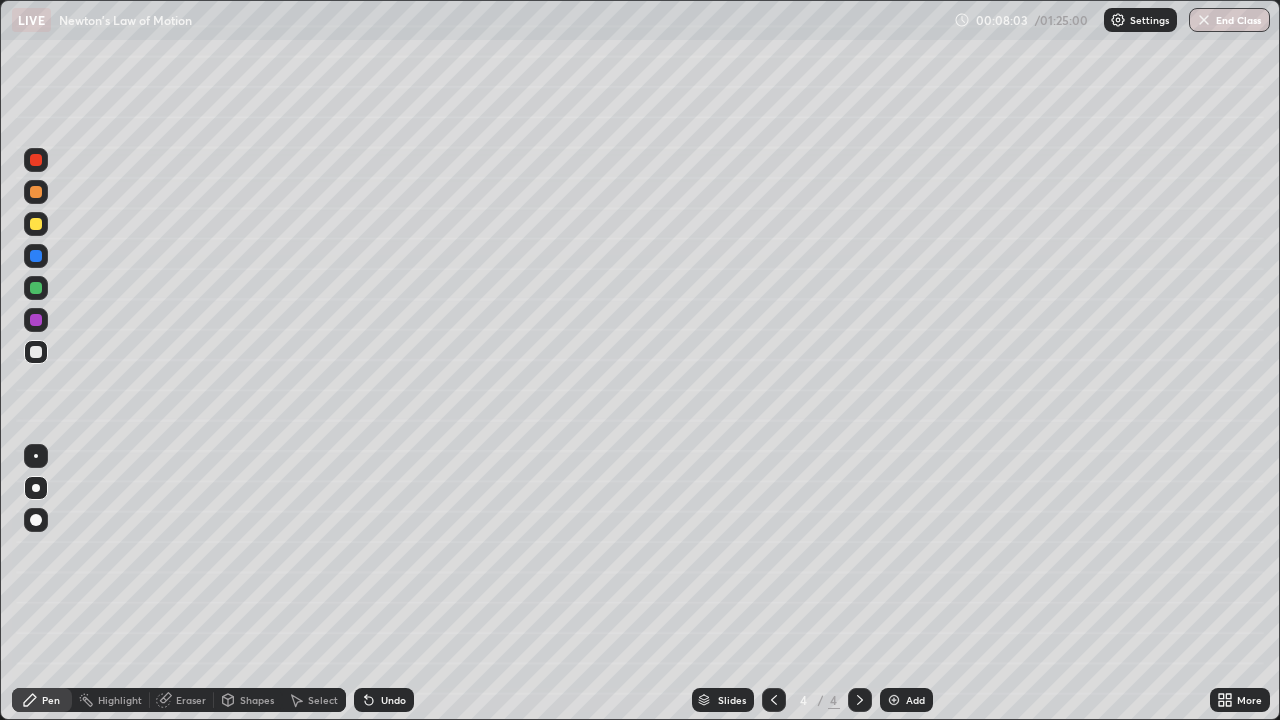 click at bounding box center [36, 224] 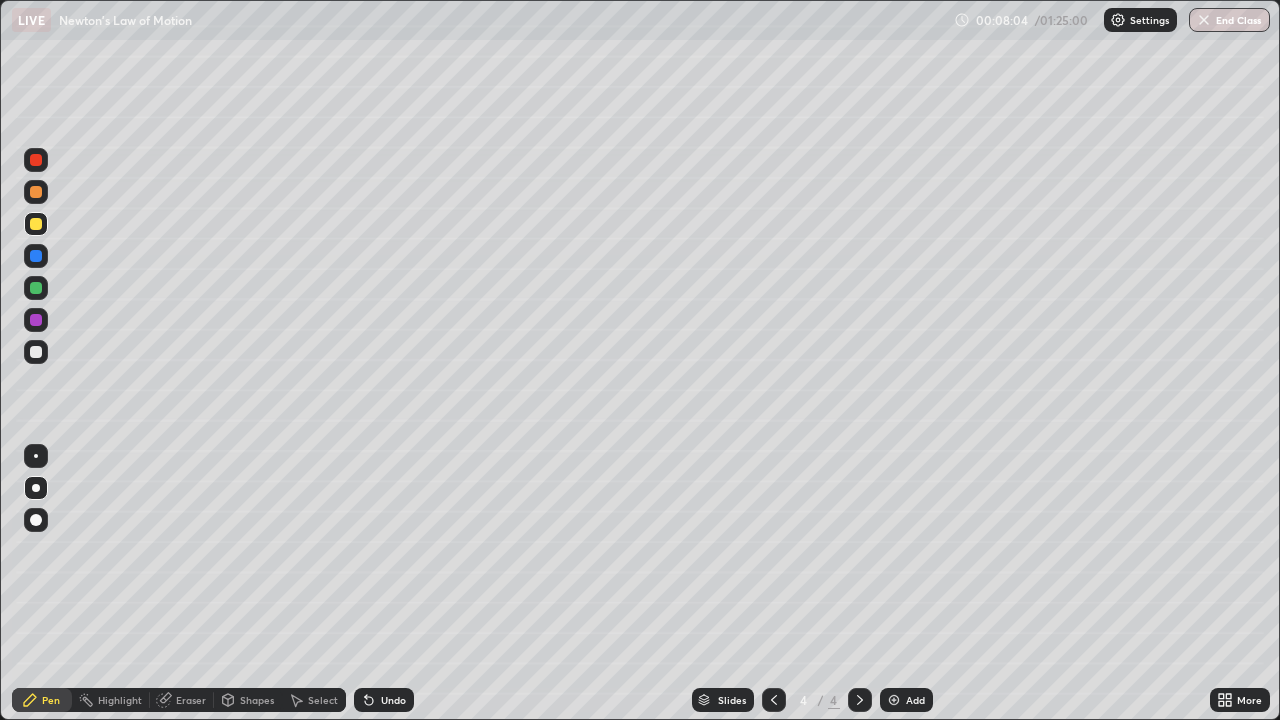 click at bounding box center [36, 456] 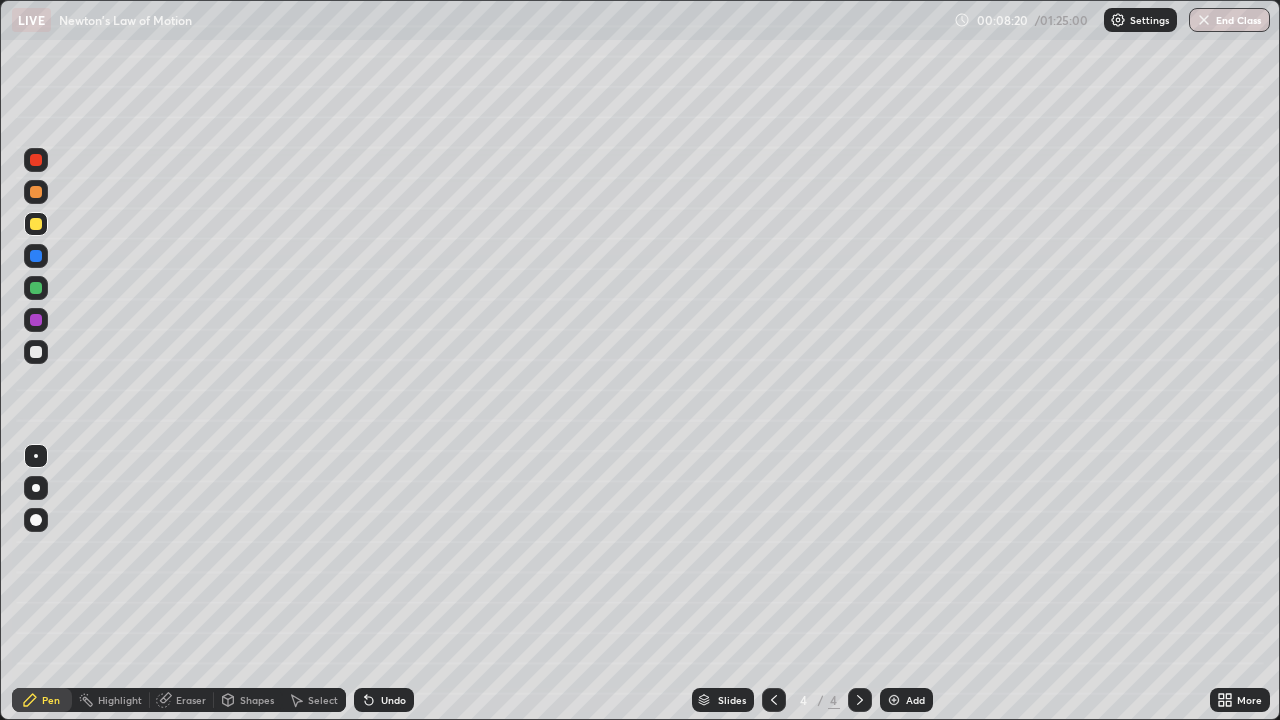 click at bounding box center (36, 256) 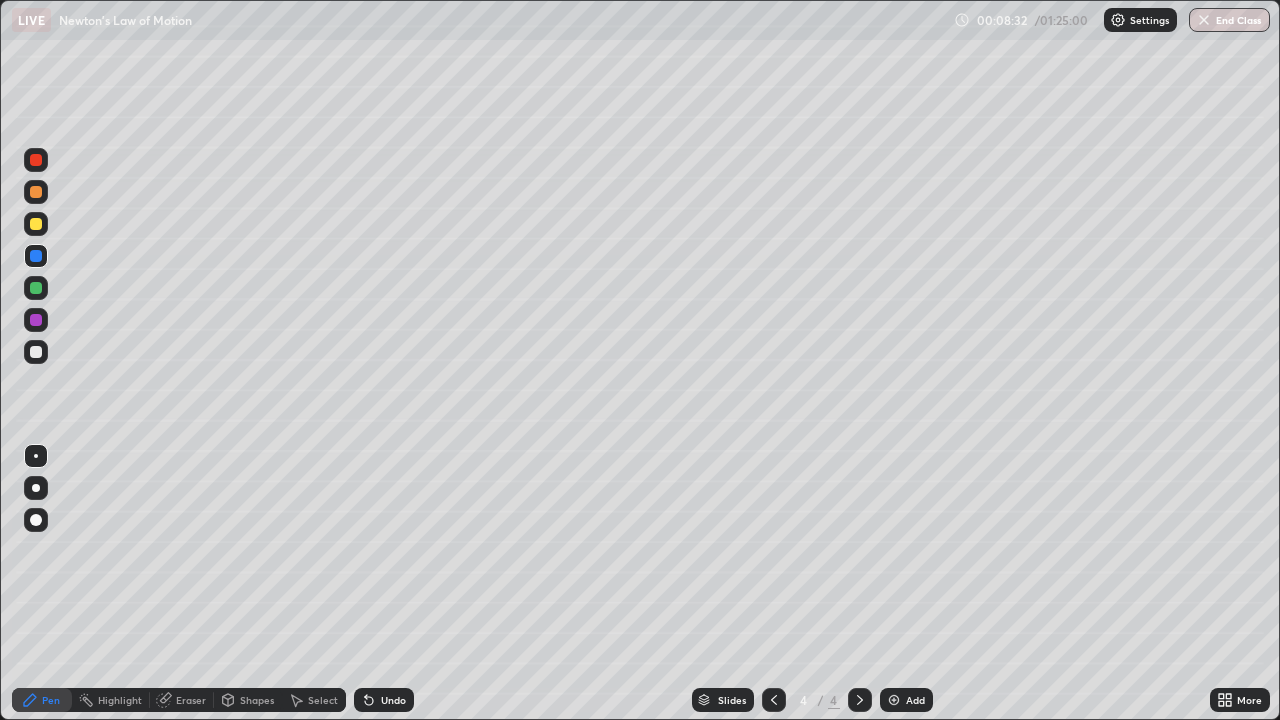 click at bounding box center (36, 288) 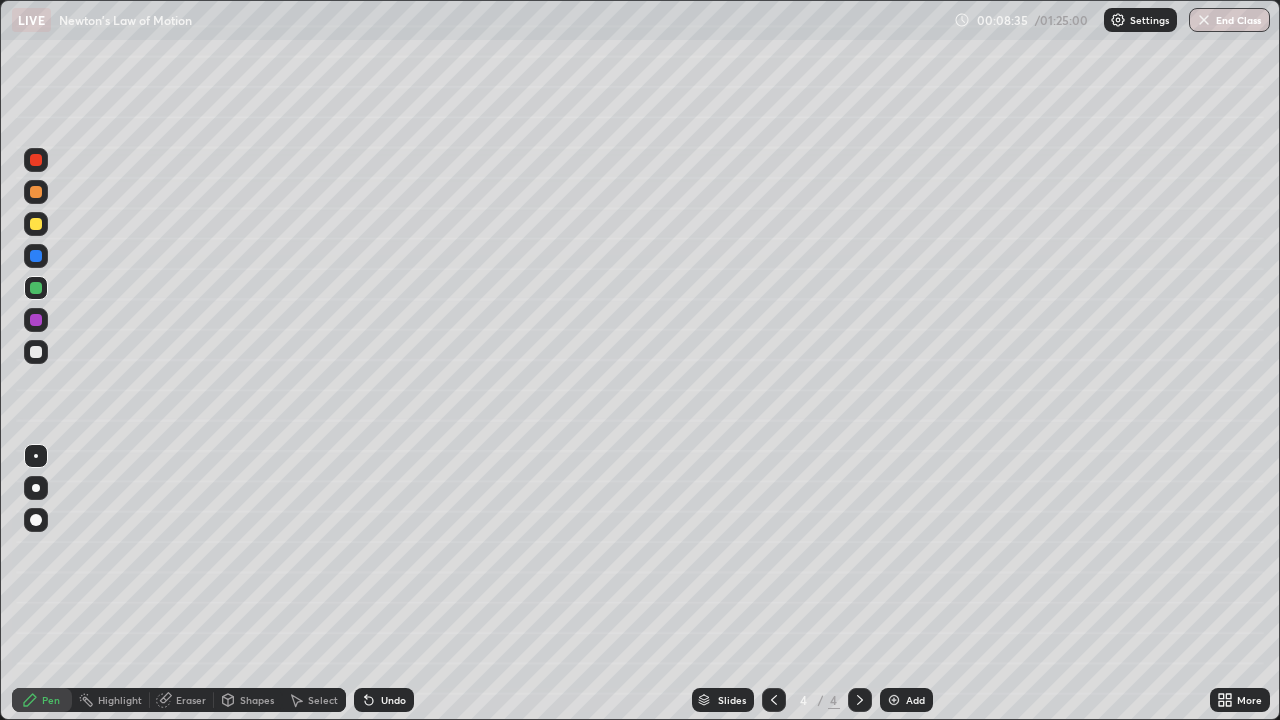 click 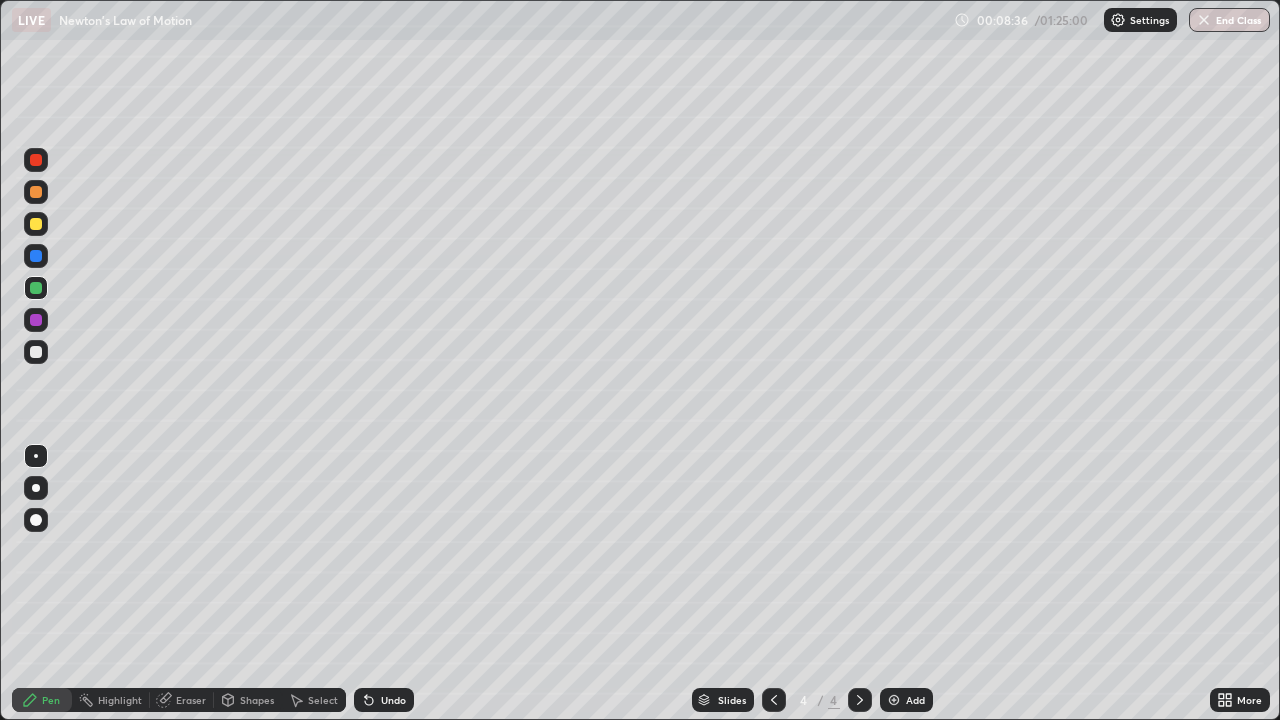 click 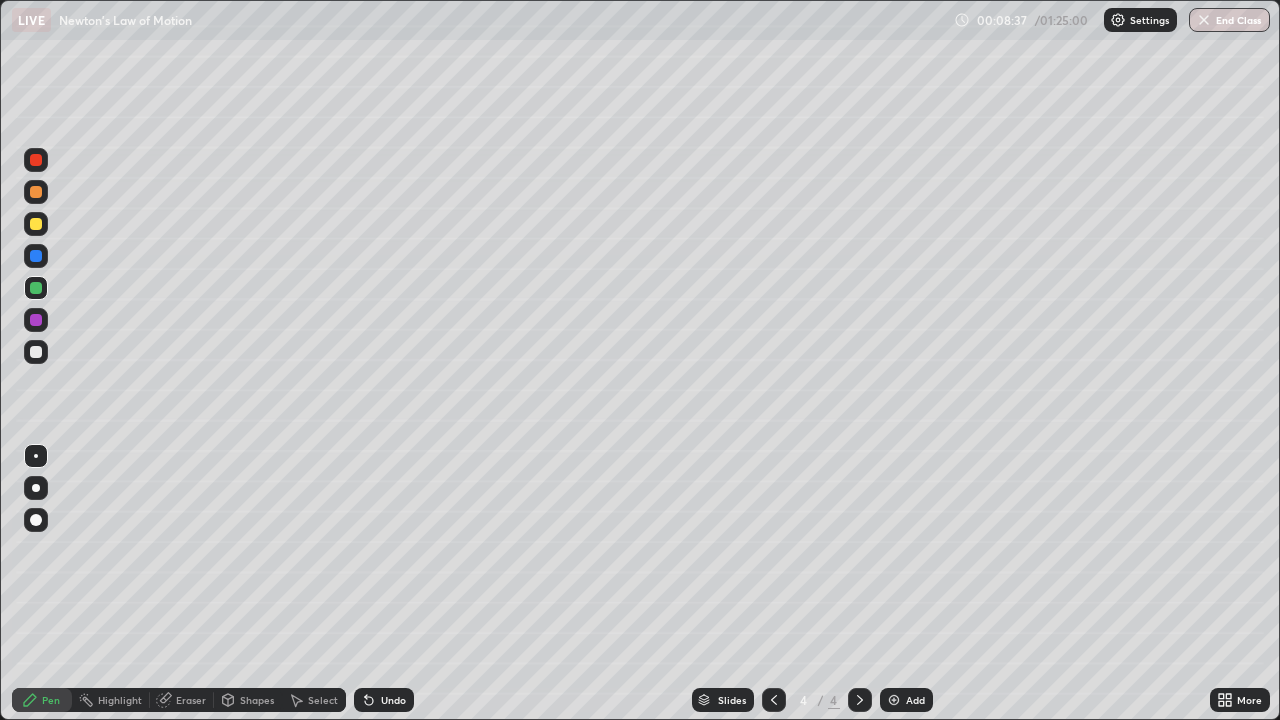 click on "Undo" at bounding box center (384, 700) 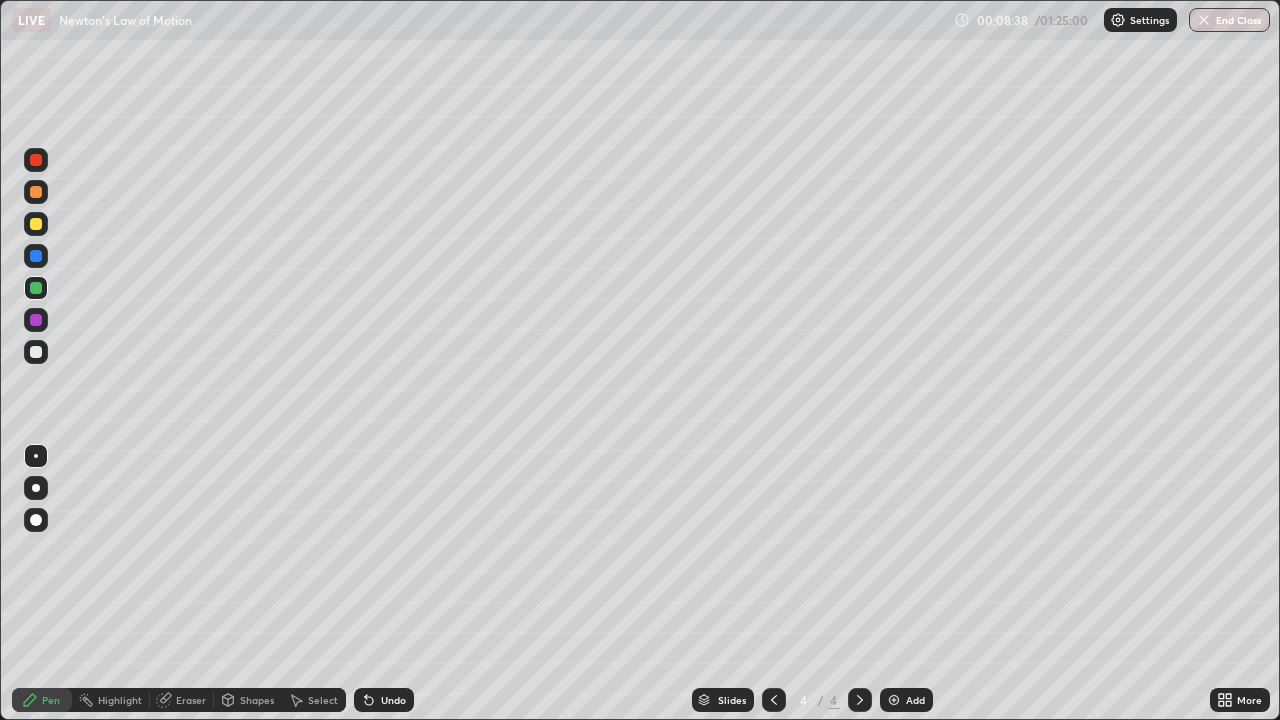 click 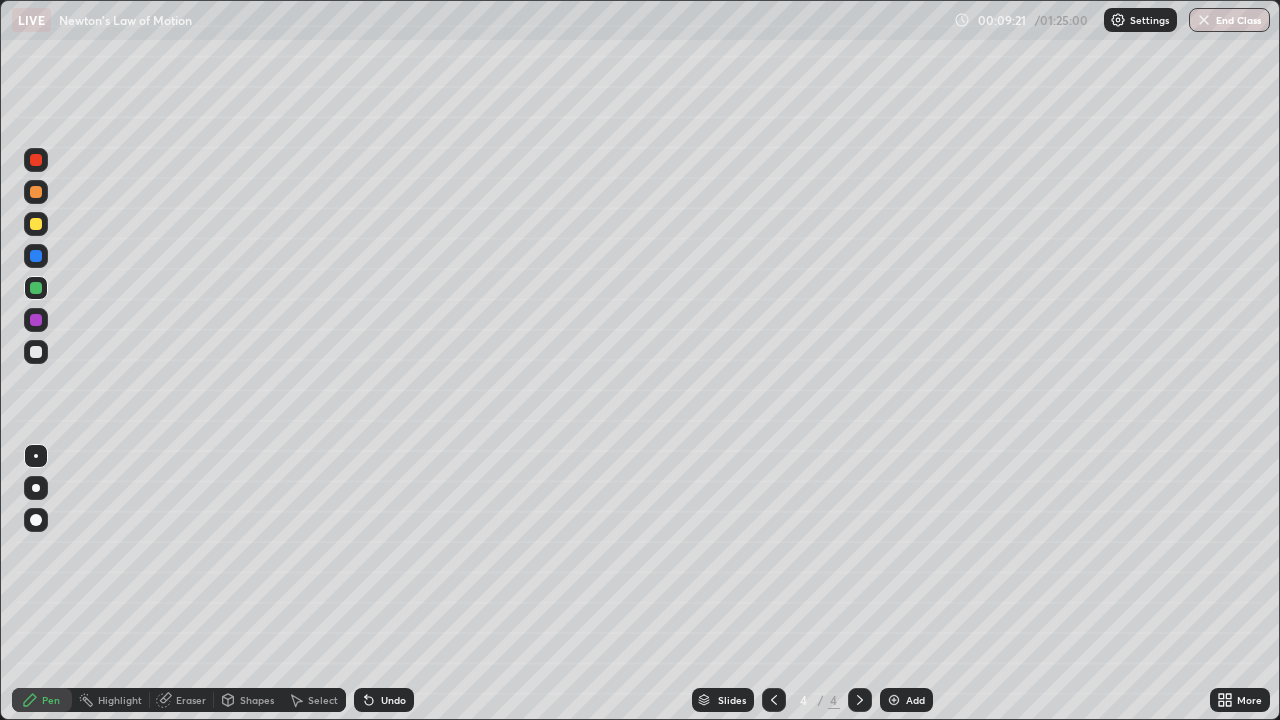 click 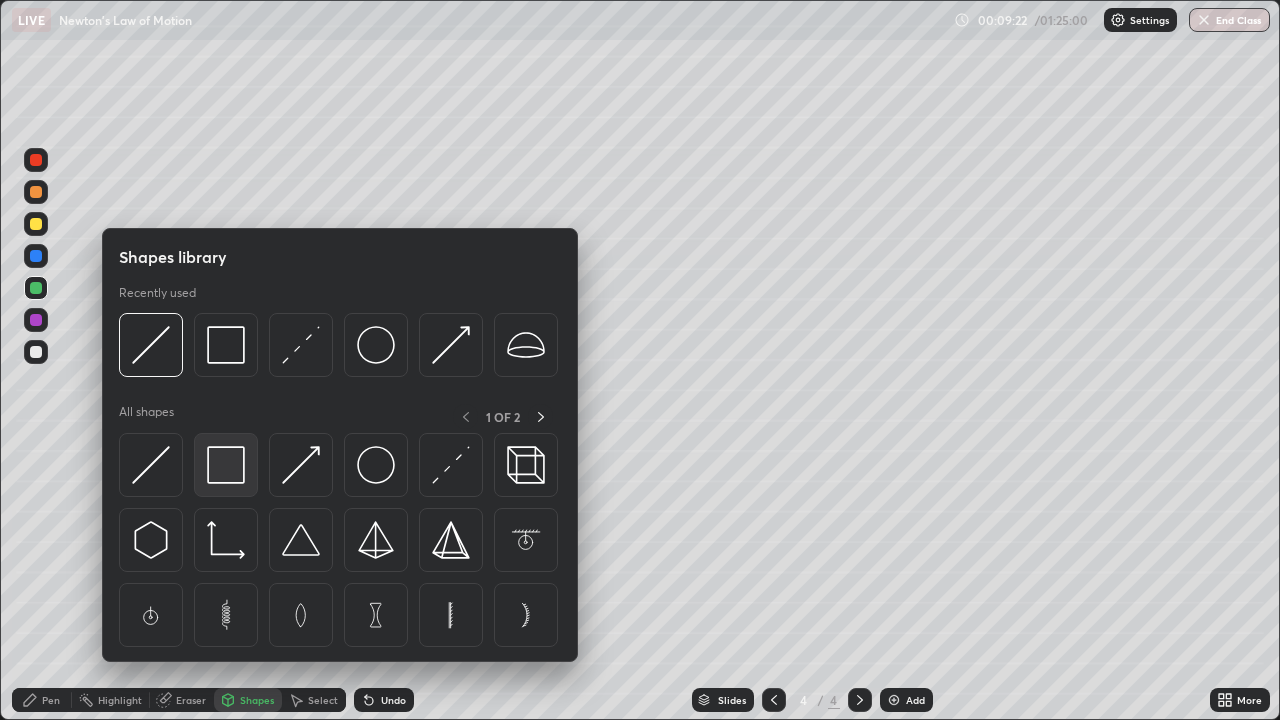 click at bounding box center (226, 465) 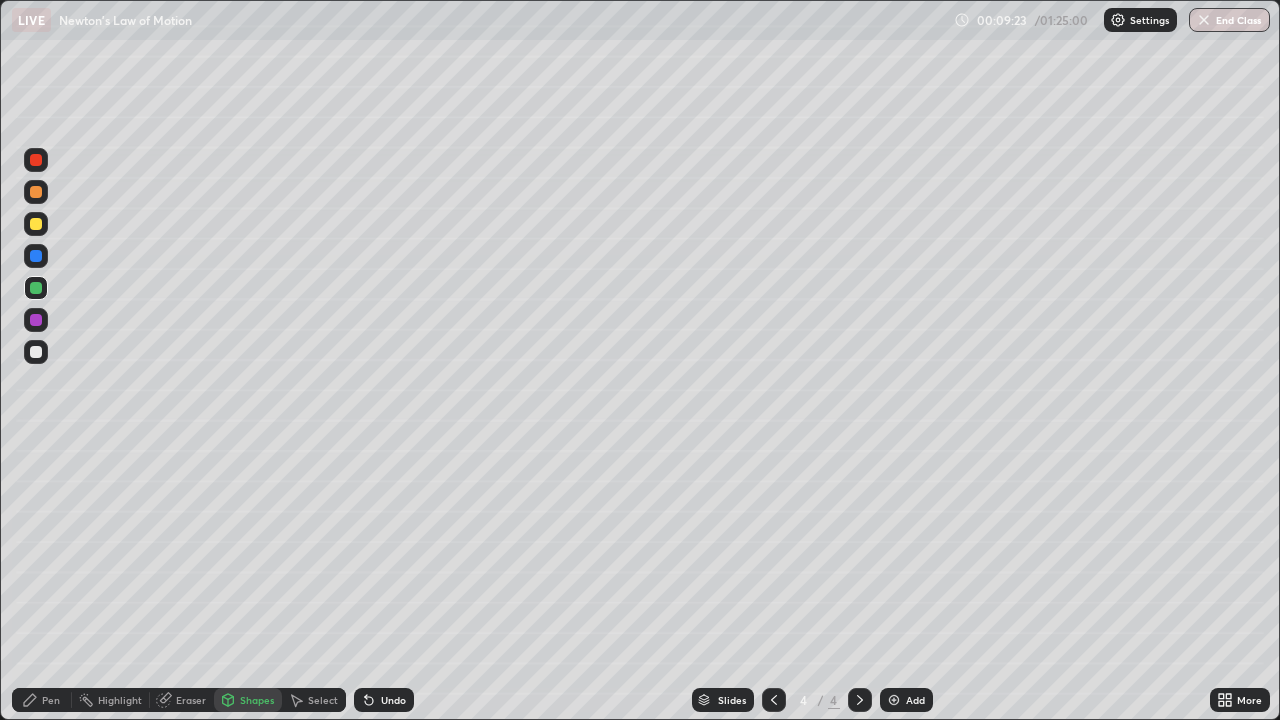 click at bounding box center [36, 352] 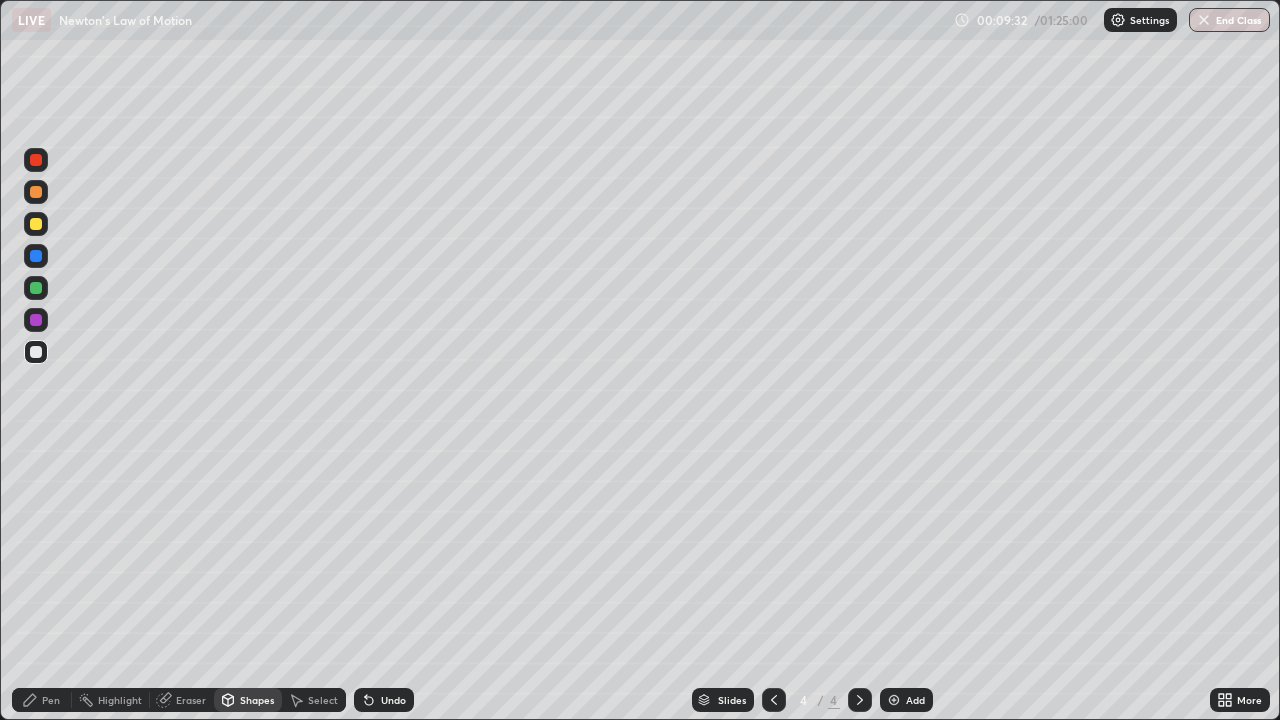 click on "Pen" at bounding box center [51, 700] 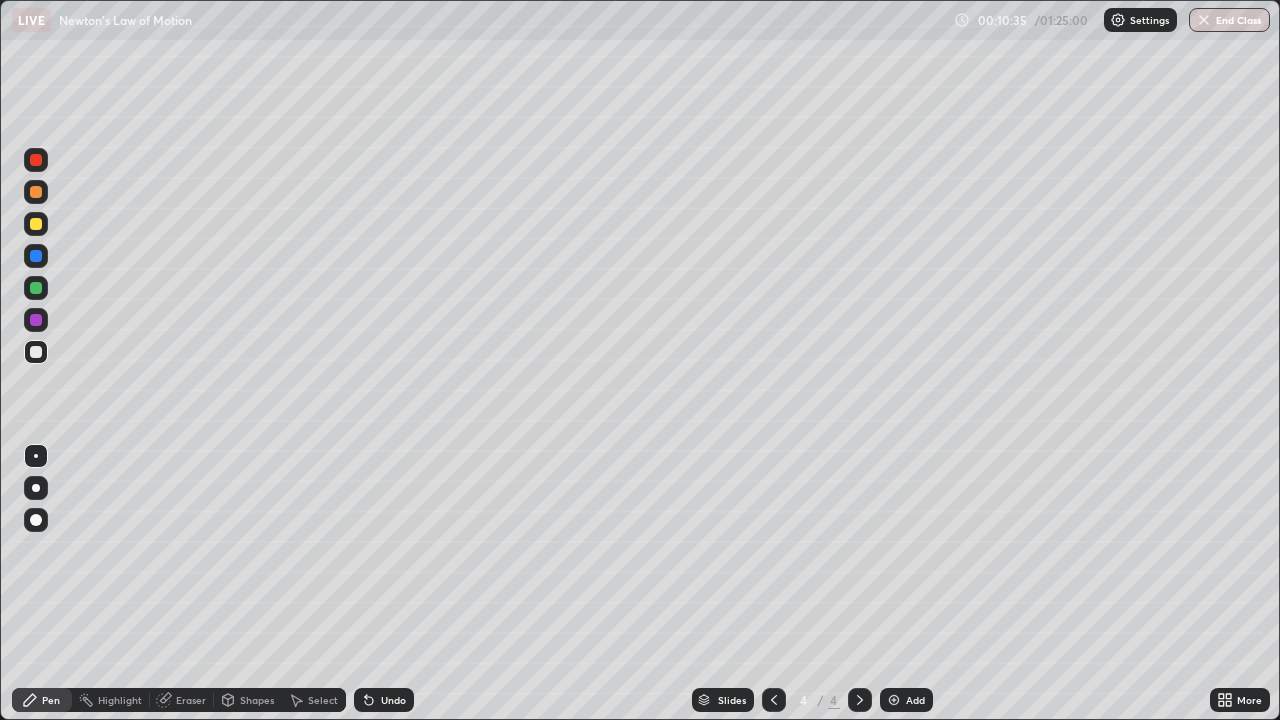 click at bounding box center [36, 288] 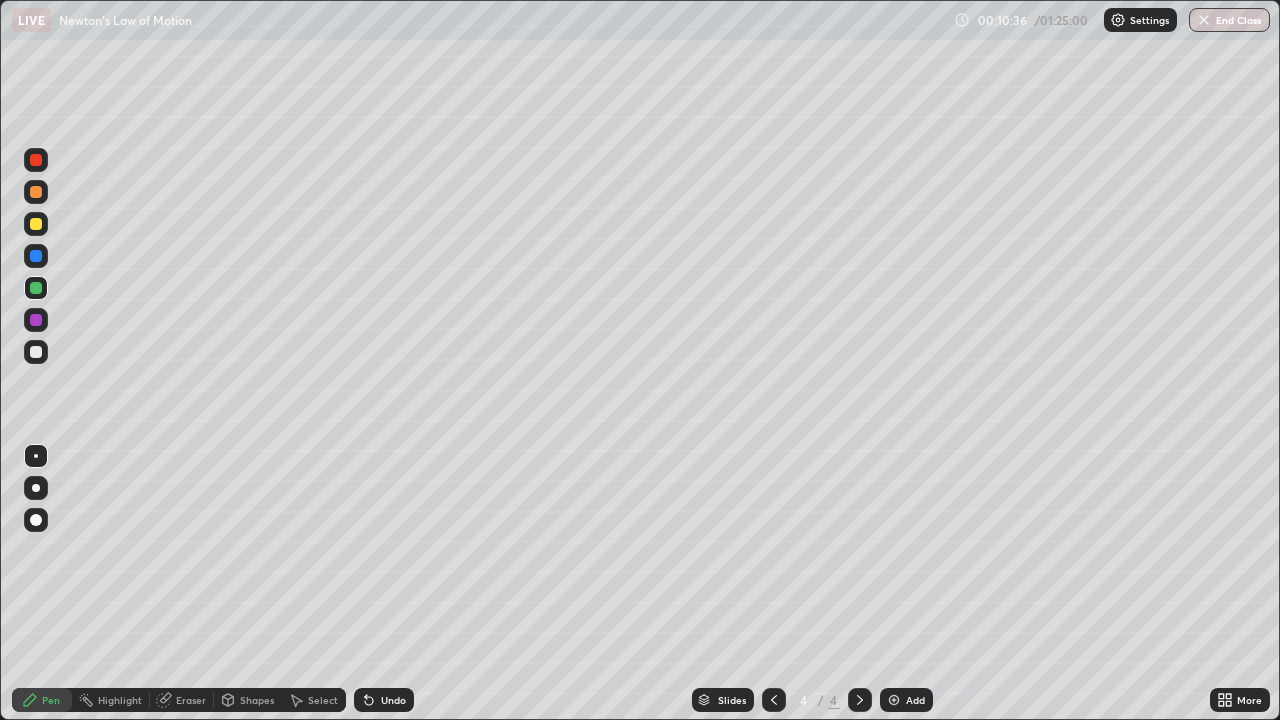 click 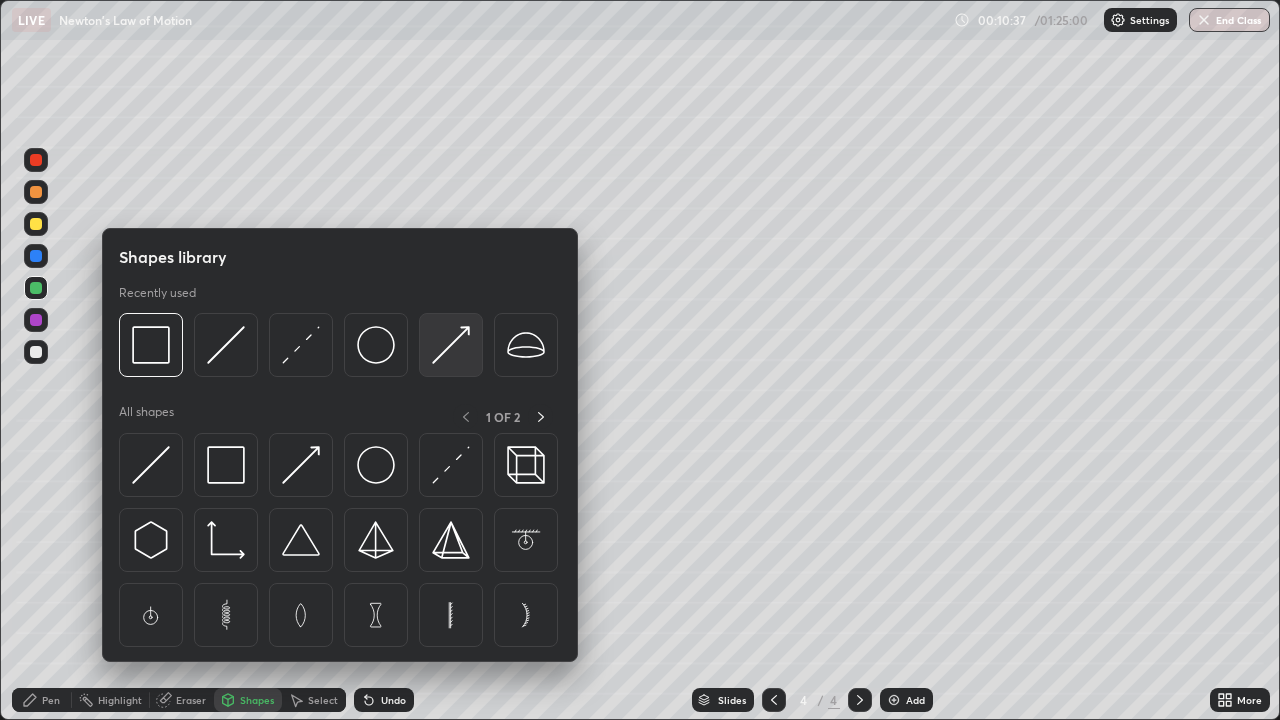 click at bounding box center [451, 345] 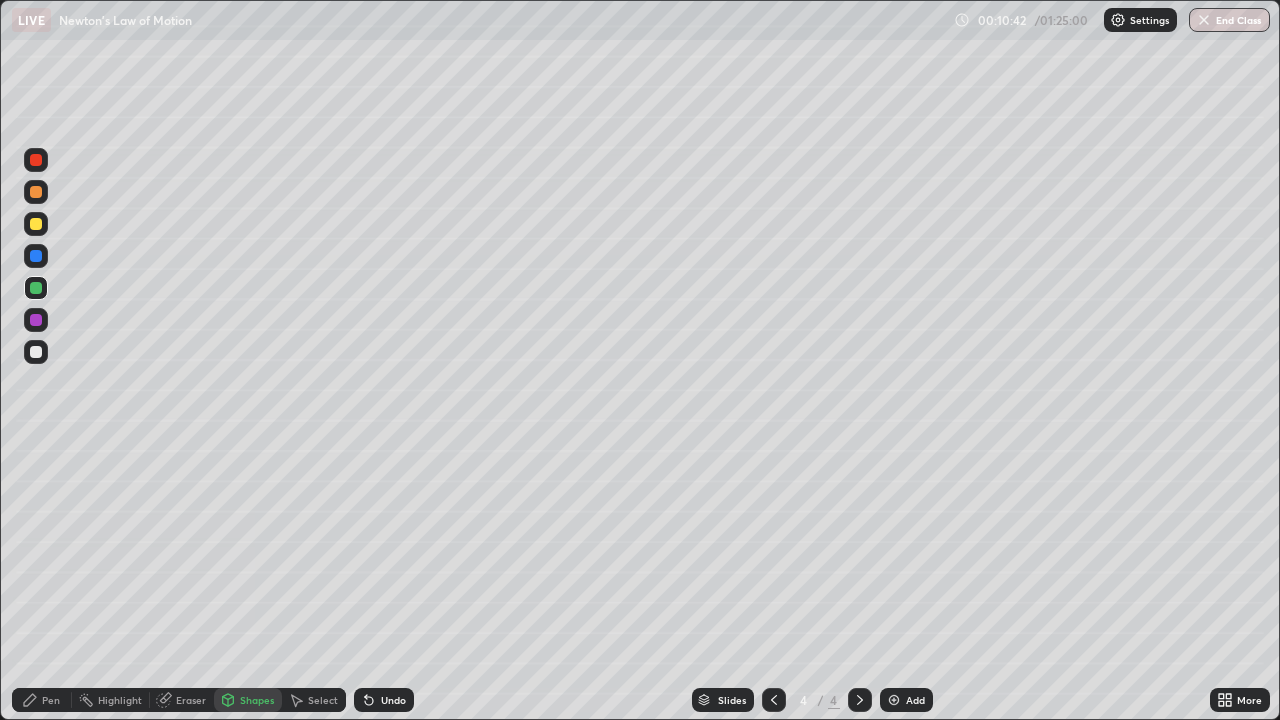 click on "Pen" at bounding box center (51, 700) 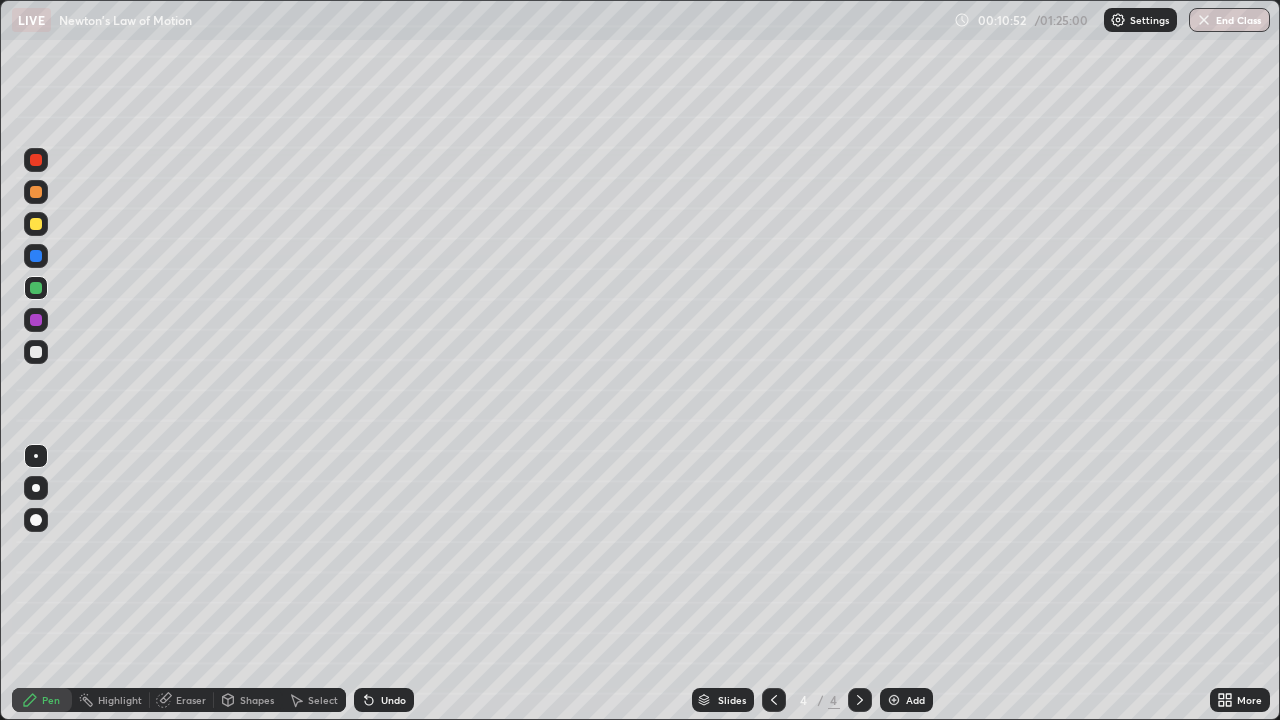 click at bounding box center (36, 320) 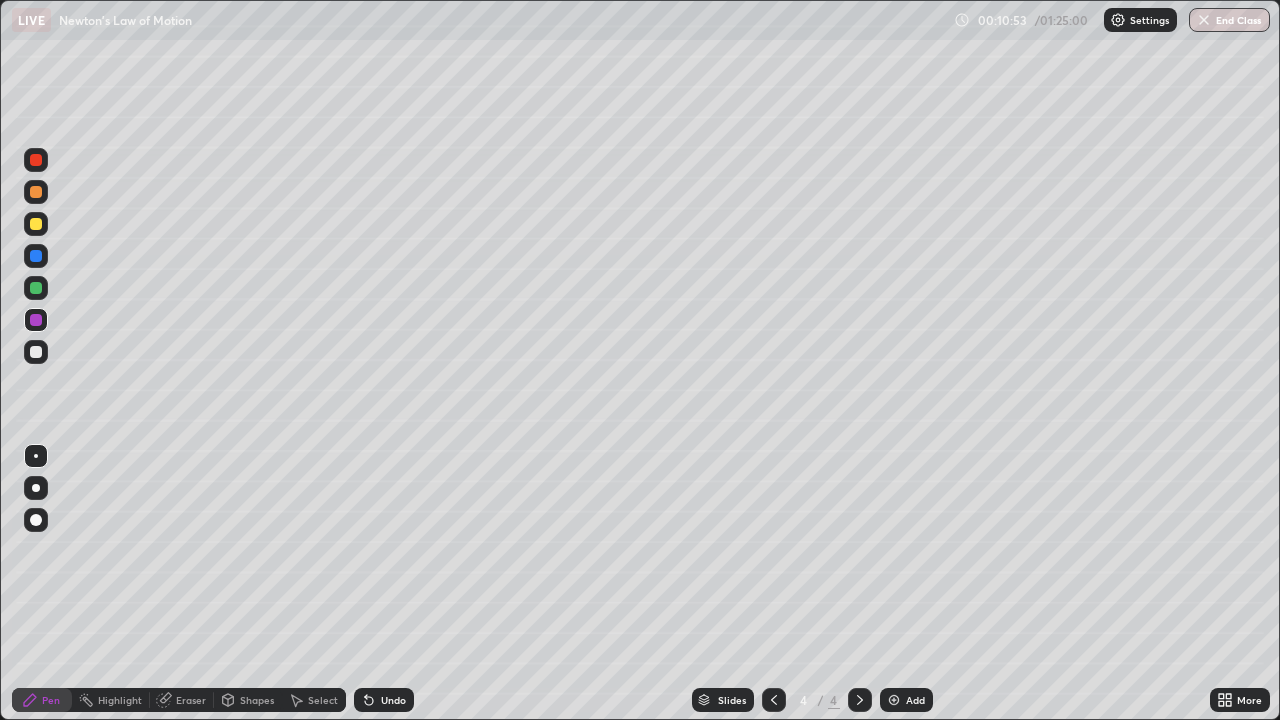 click on "Shapes" at bounding box center (257, 700) 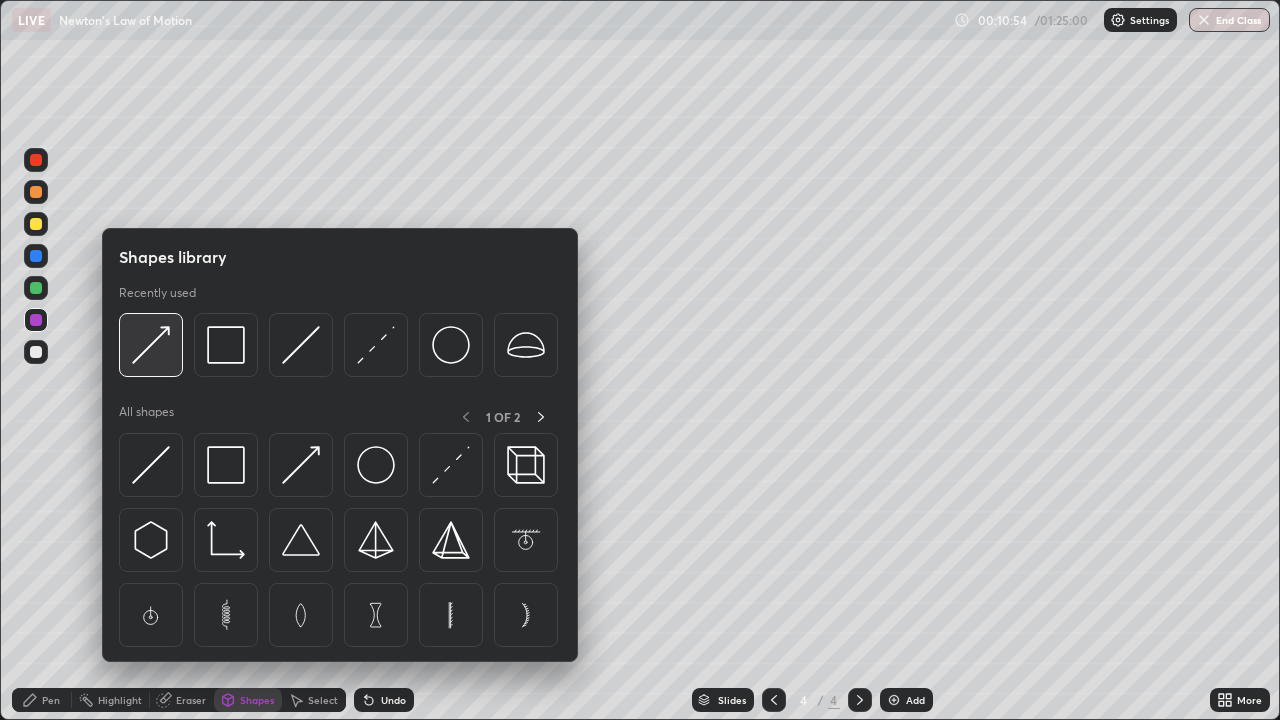 click at bounding box center [151, 345] 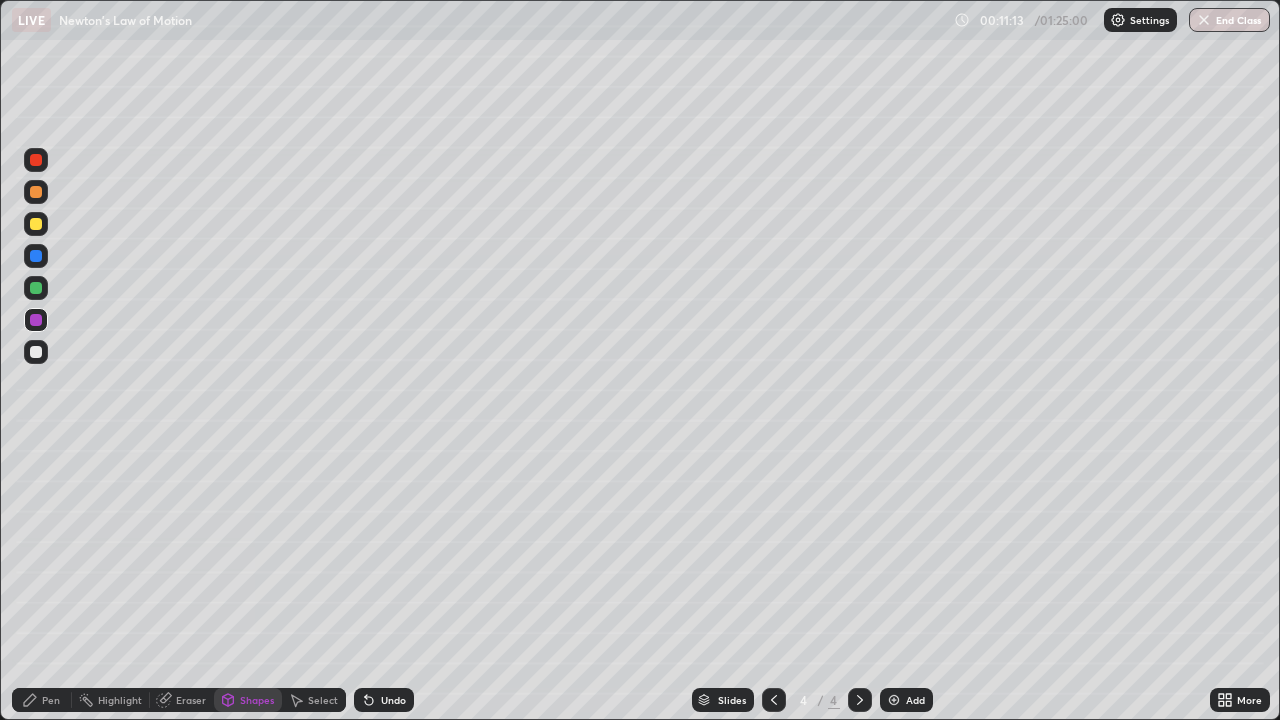 click on "Pen" at bounding box center [51, 700] 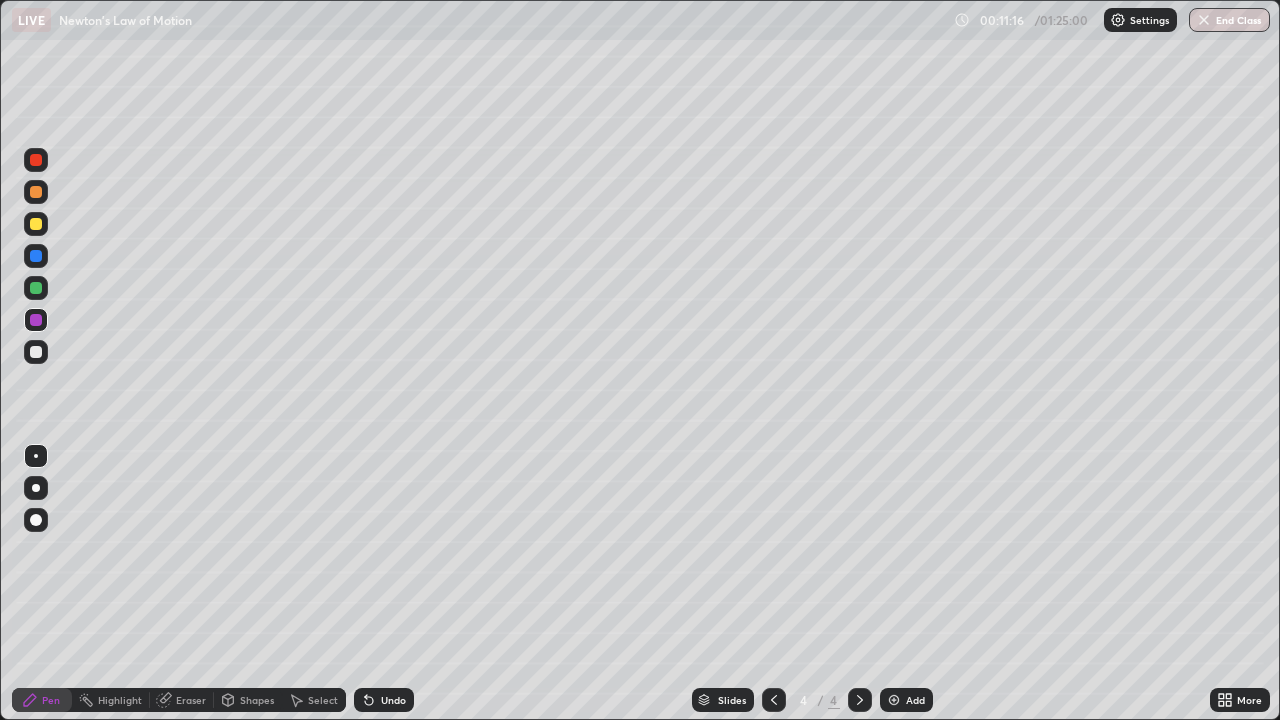 click at bounding box center [36, 288] 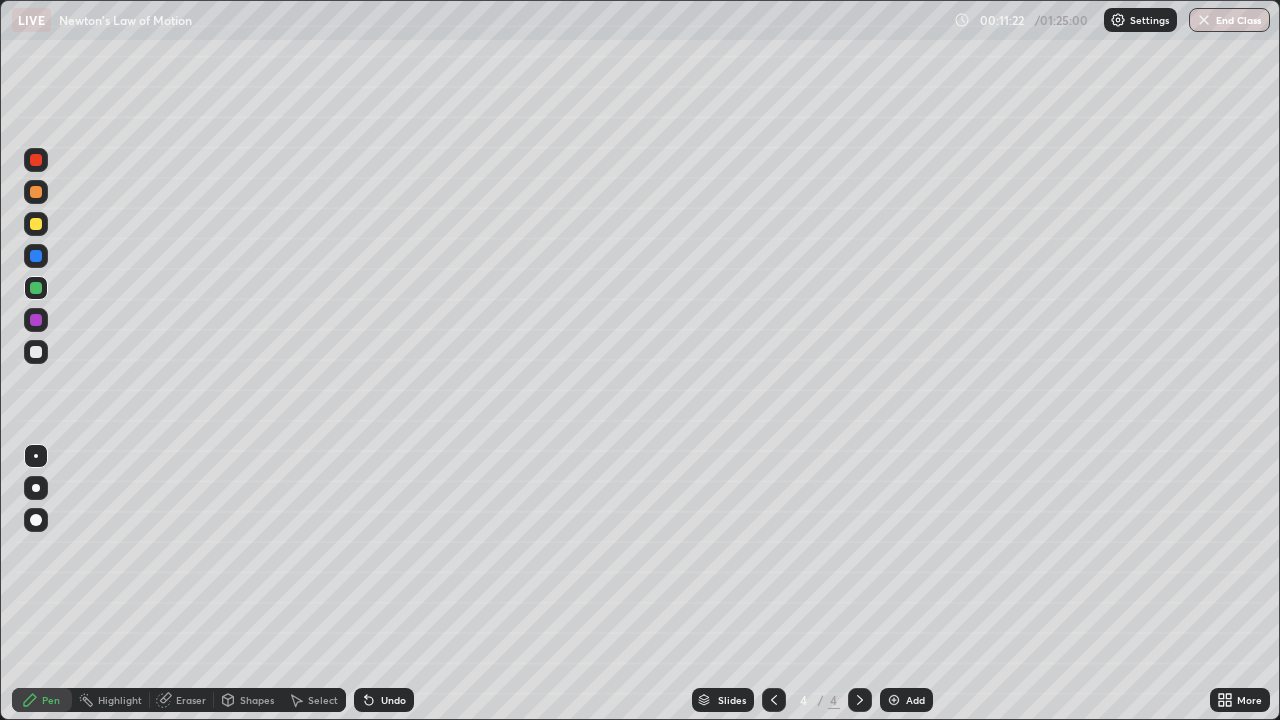 click at bounding box center (36, 320) 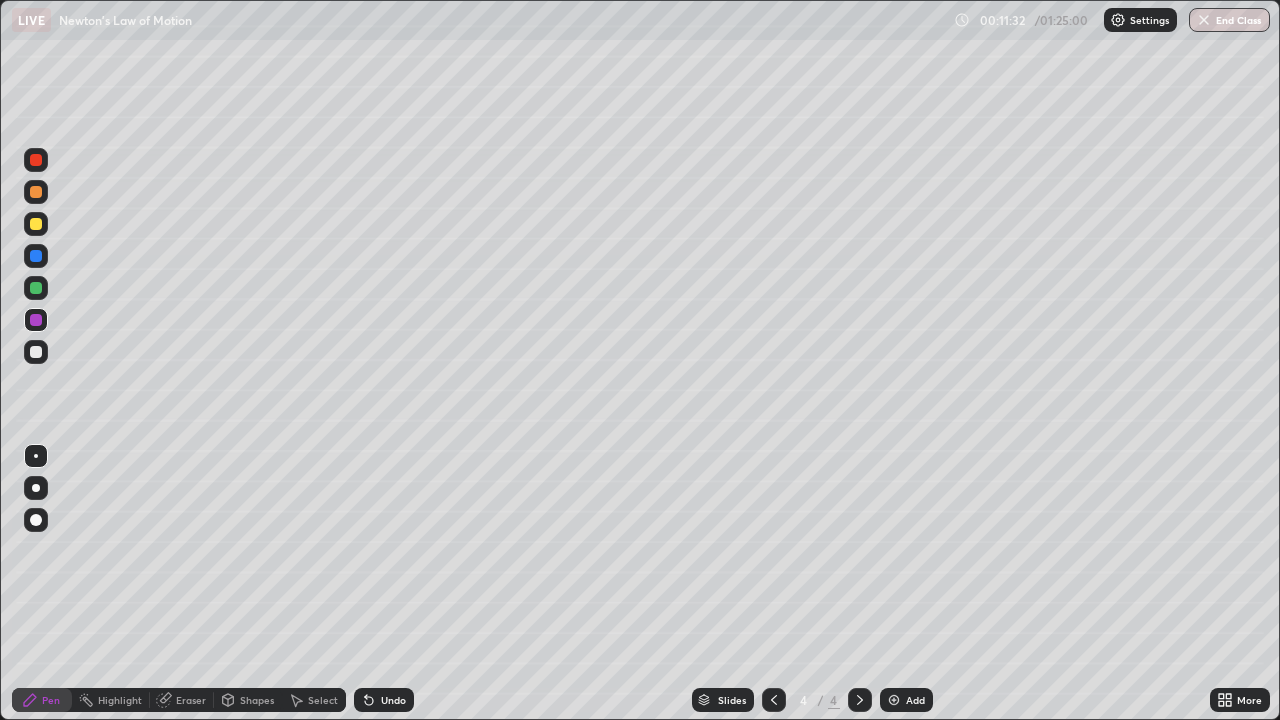 click at bounding box center [36, 224] 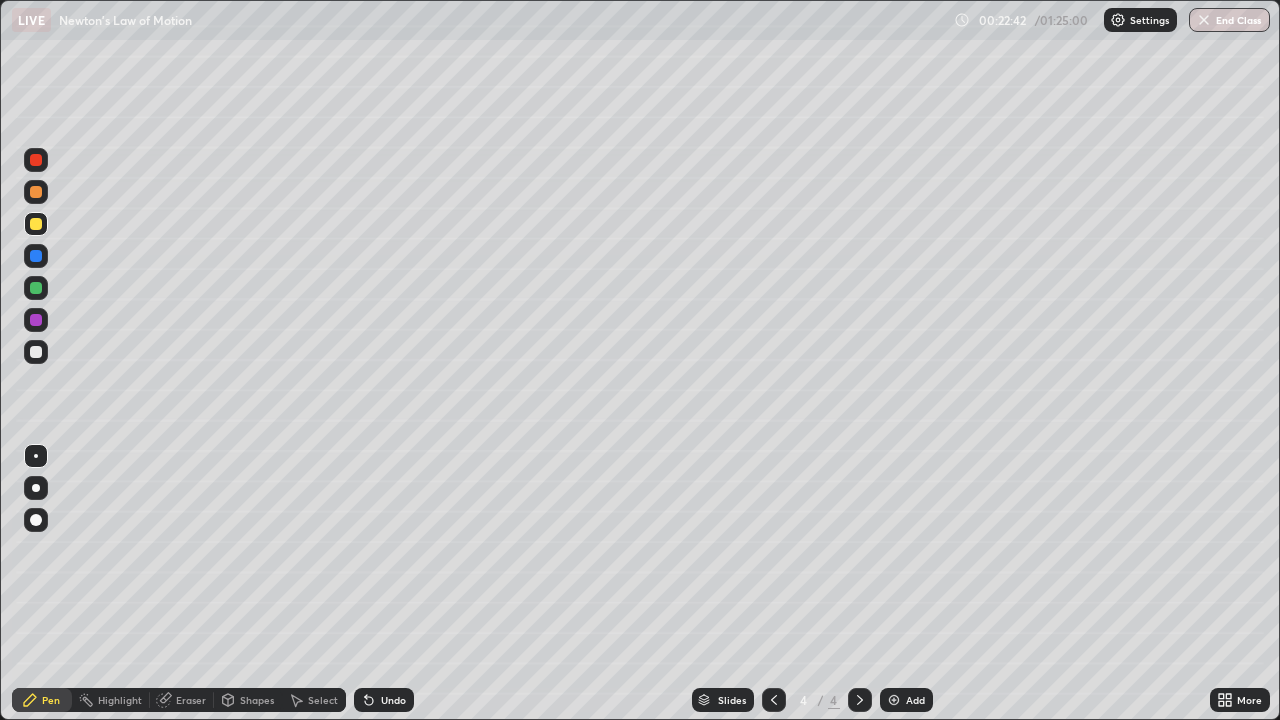 click on "Add" at bounding box center (906, 700) 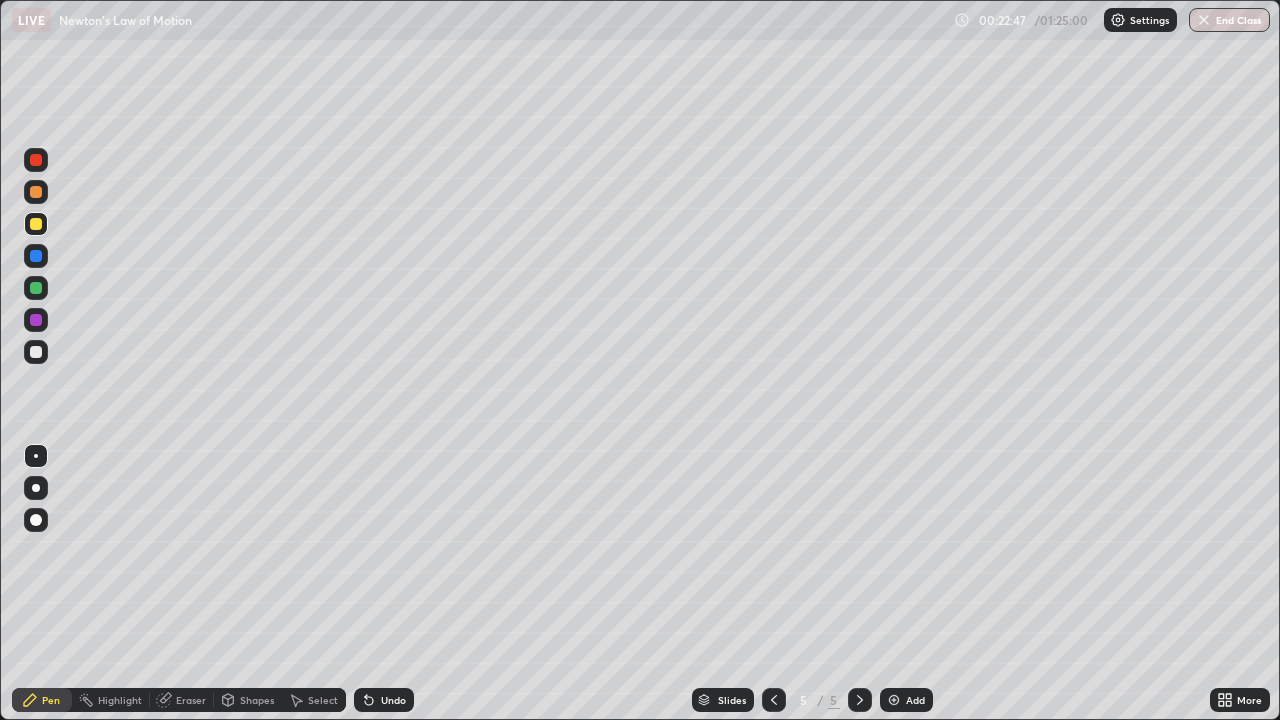 click at bounding box center (36, 352) 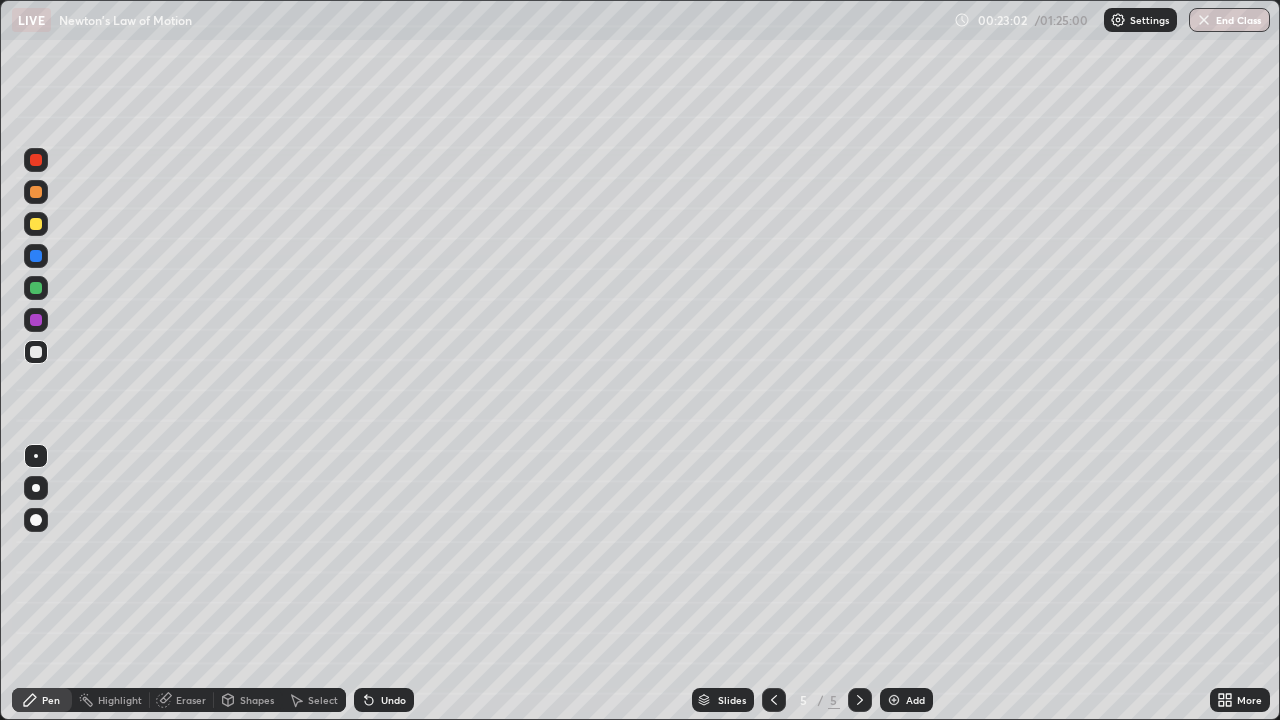 click on "Shapes" at bounding box center (257, 700) 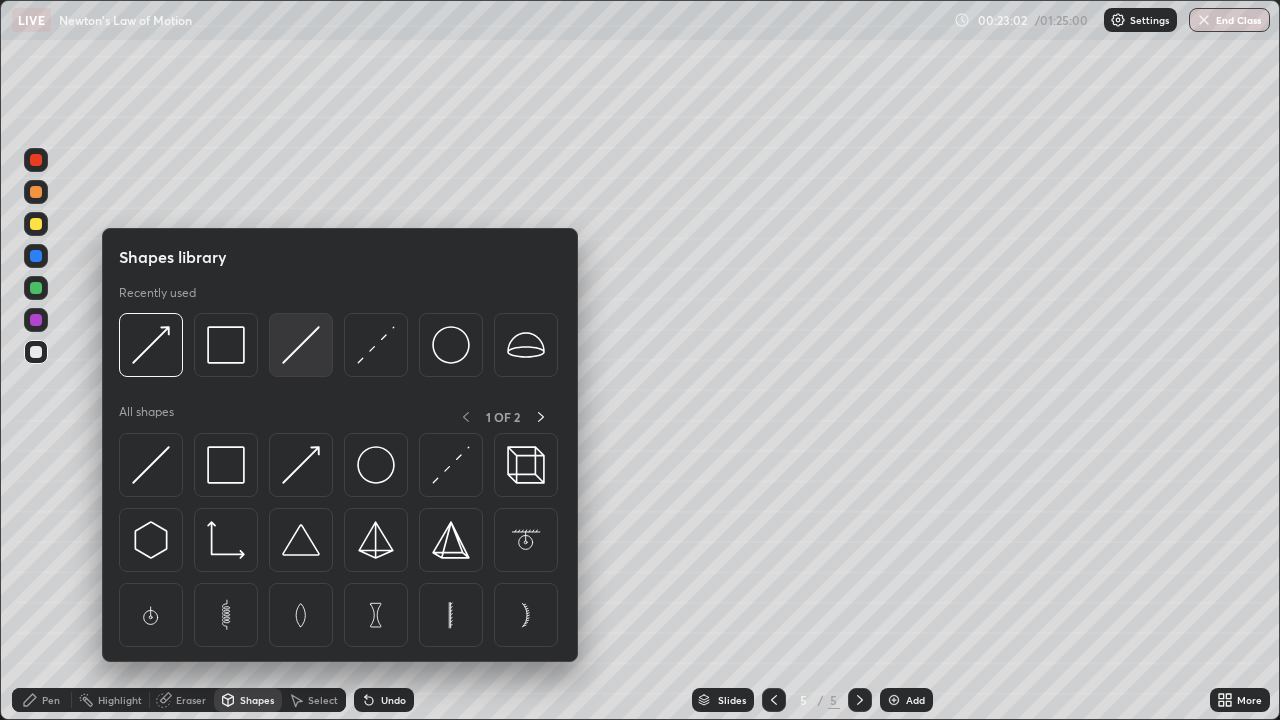 click at bounding box center [301, 345] 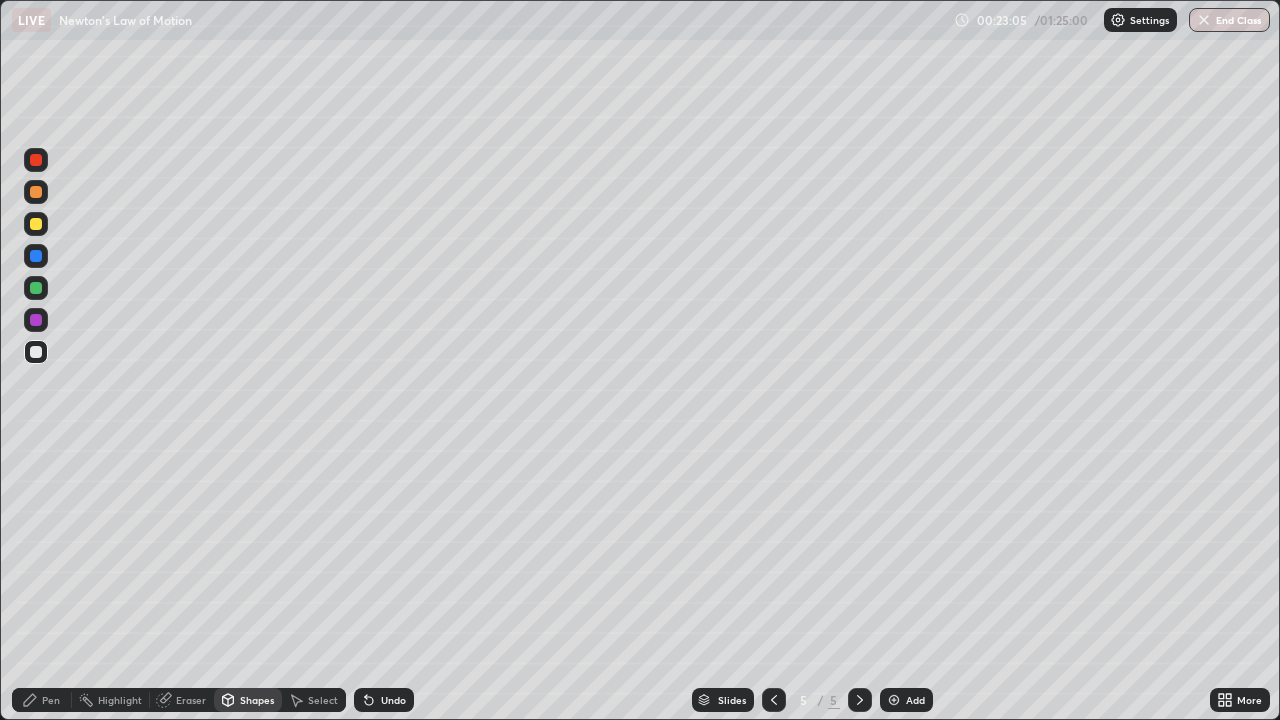 click on "Shapes" at bounding box center [248, 700] 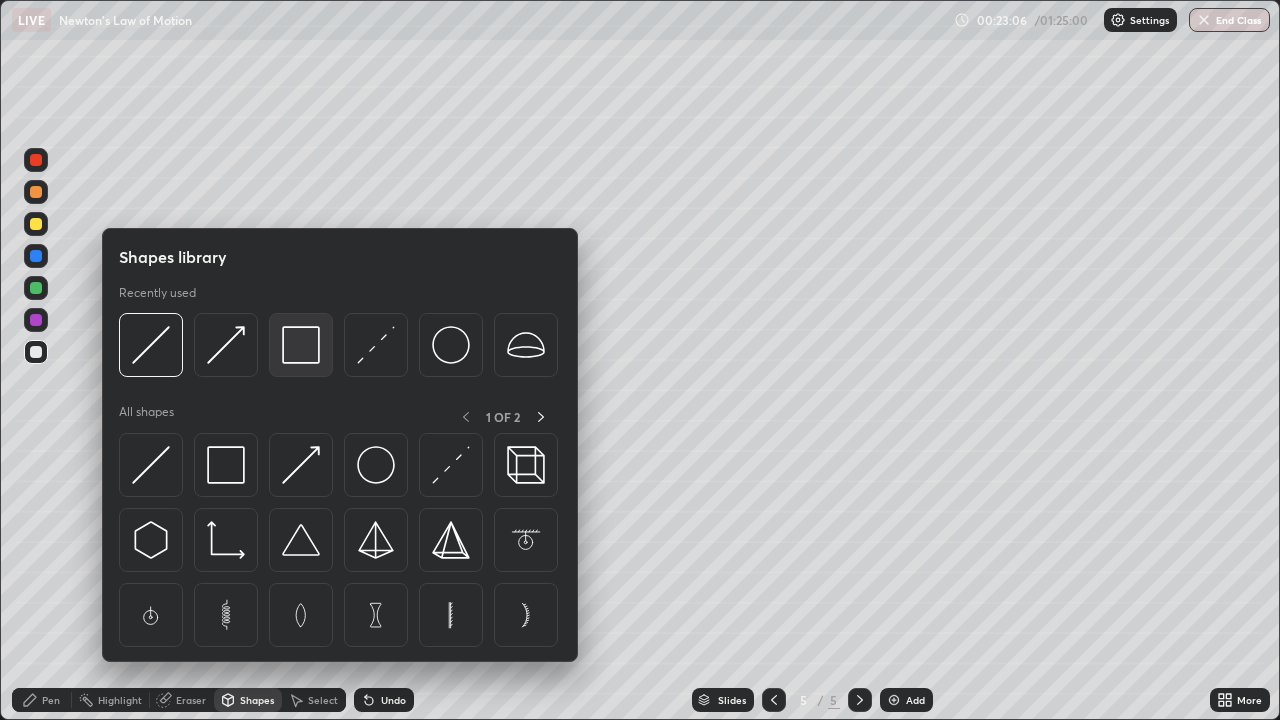 click at bounding box center (301, 345) 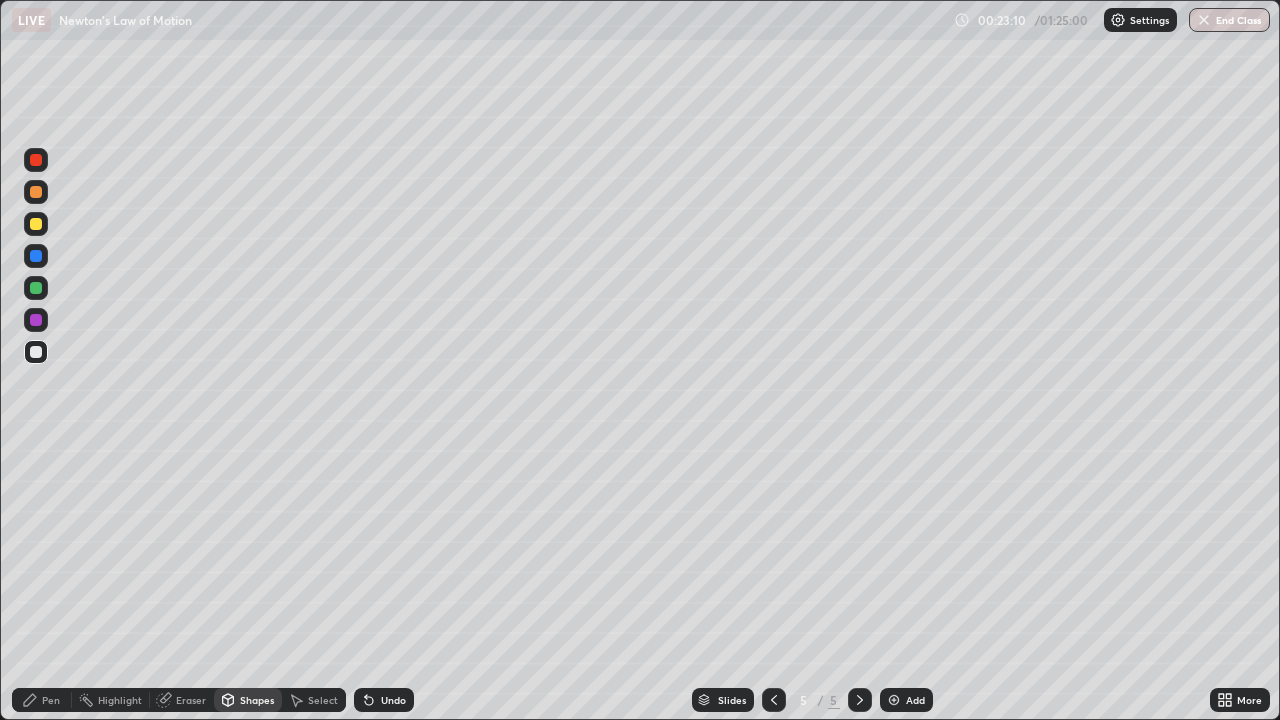 click on "Pen" at bounding box center (42, 700) 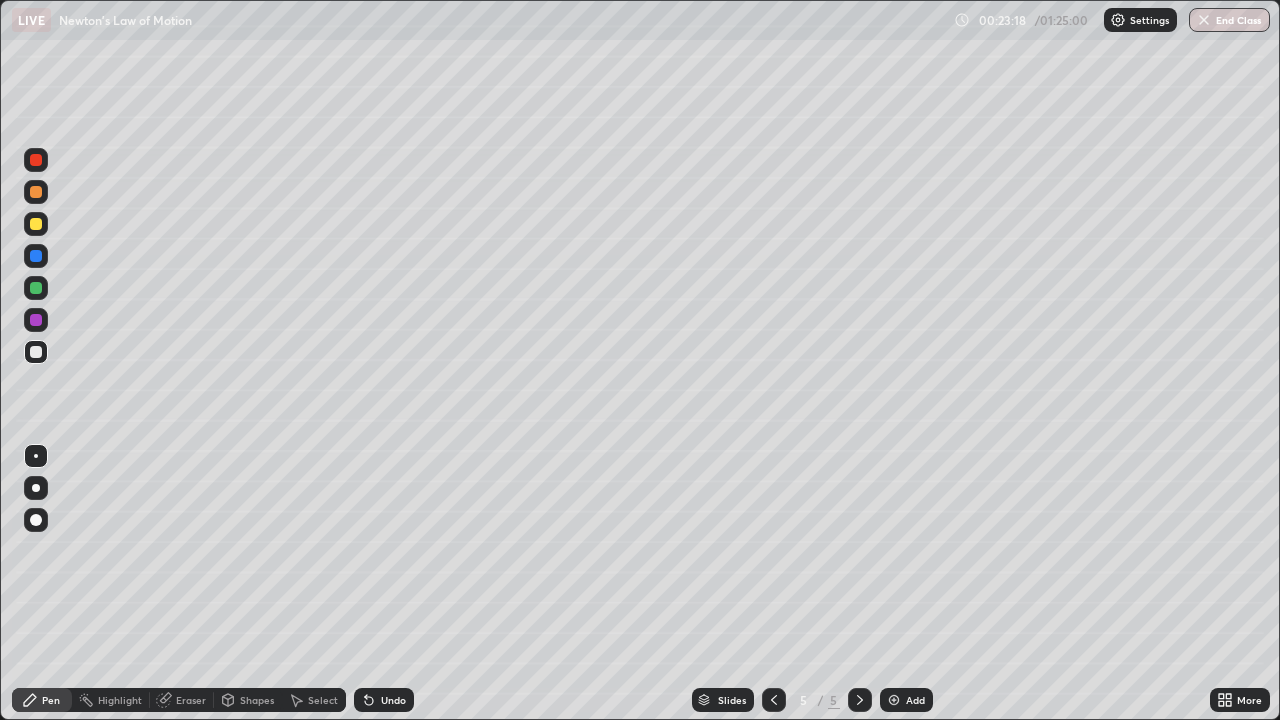 click at bounding box center [36, 224] 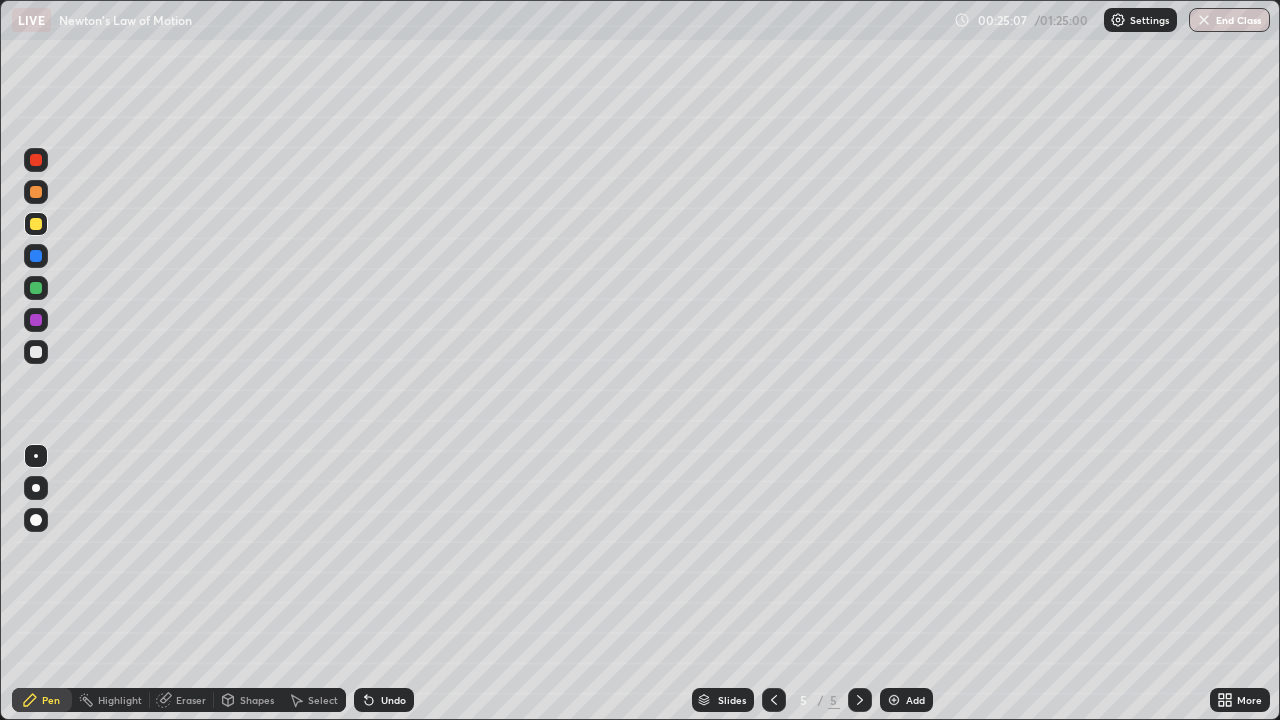 click at bounding box center [36, 352] 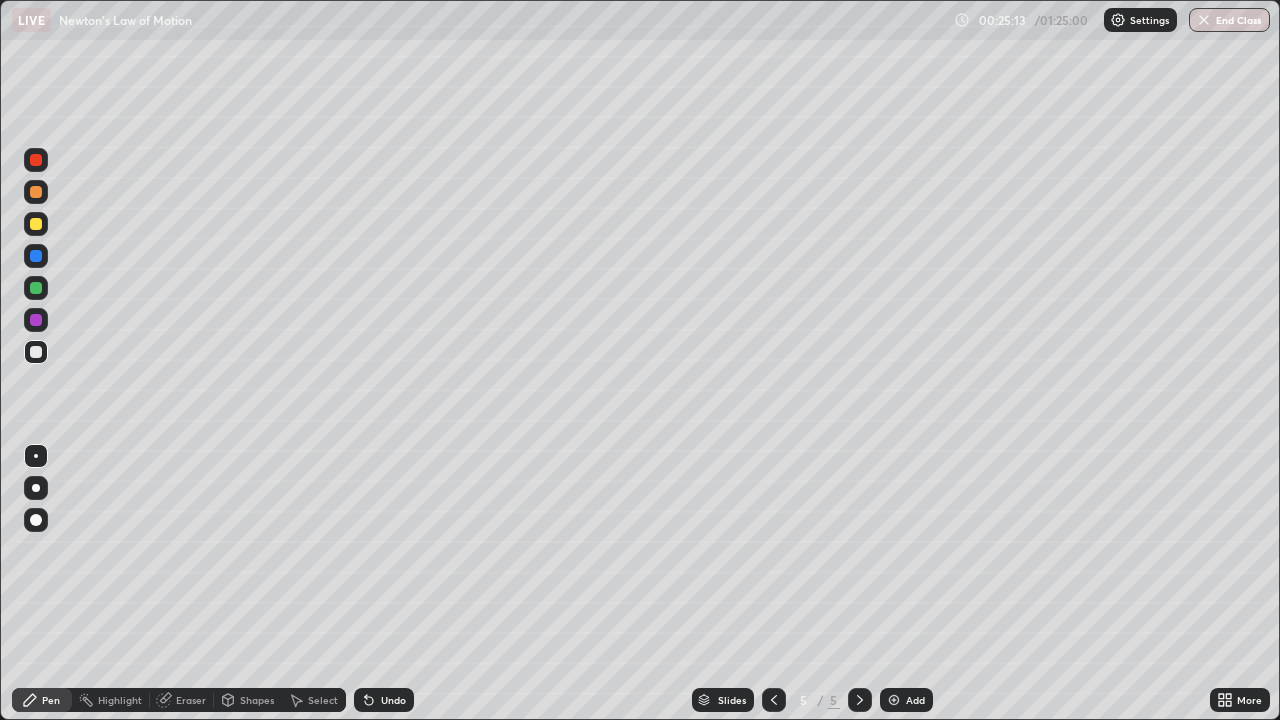 click on "Shapes" at bounding box center (257, 700) 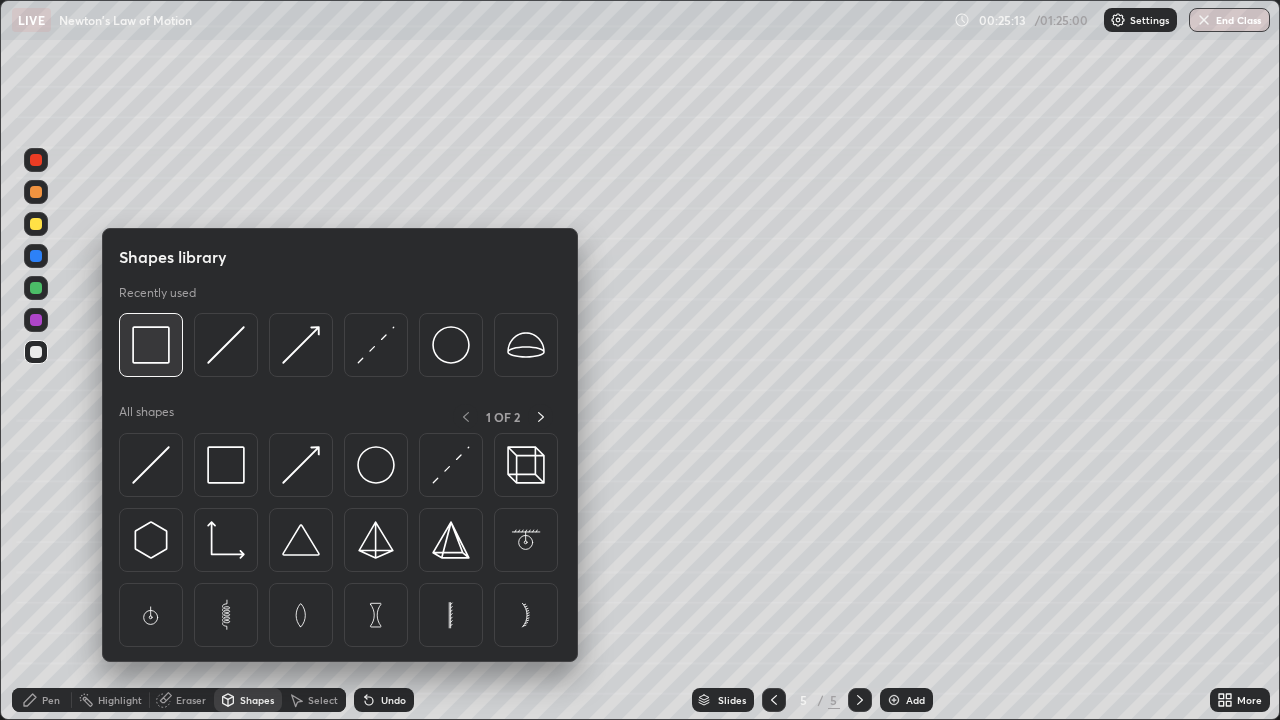 click at bounding box center [151, 345] 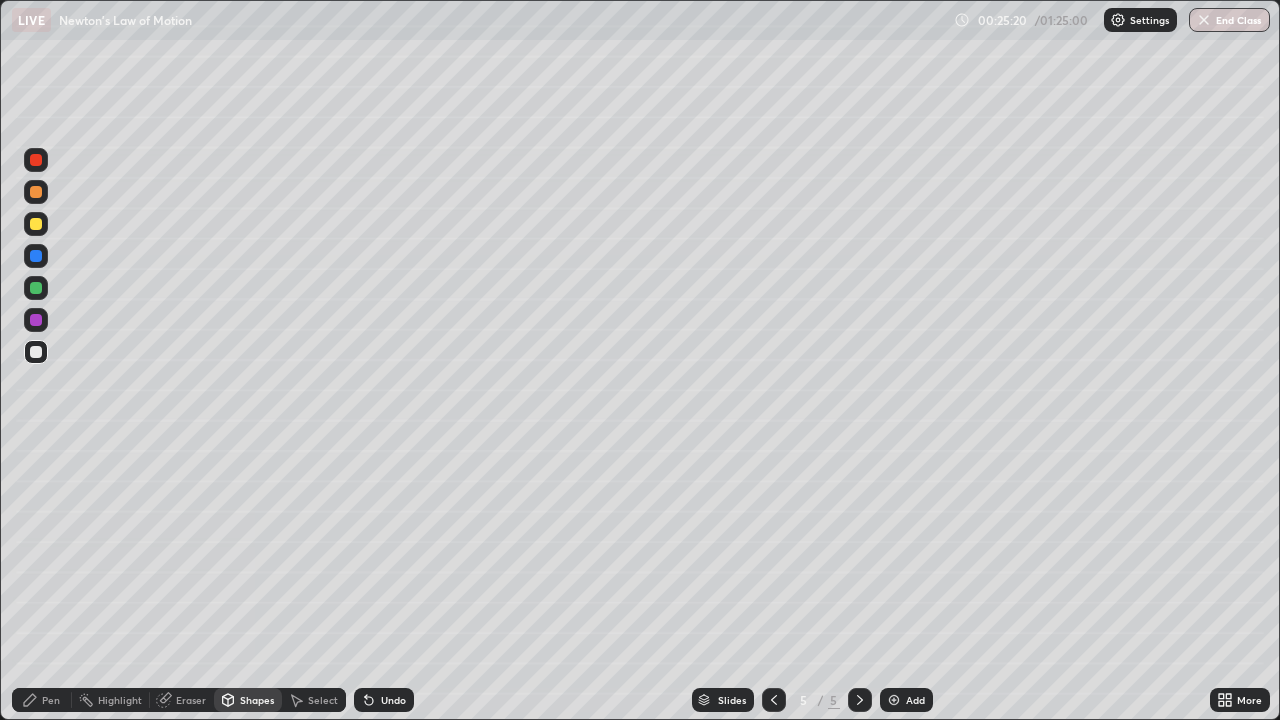 click on "Pen" at bounding box center (51, 700) 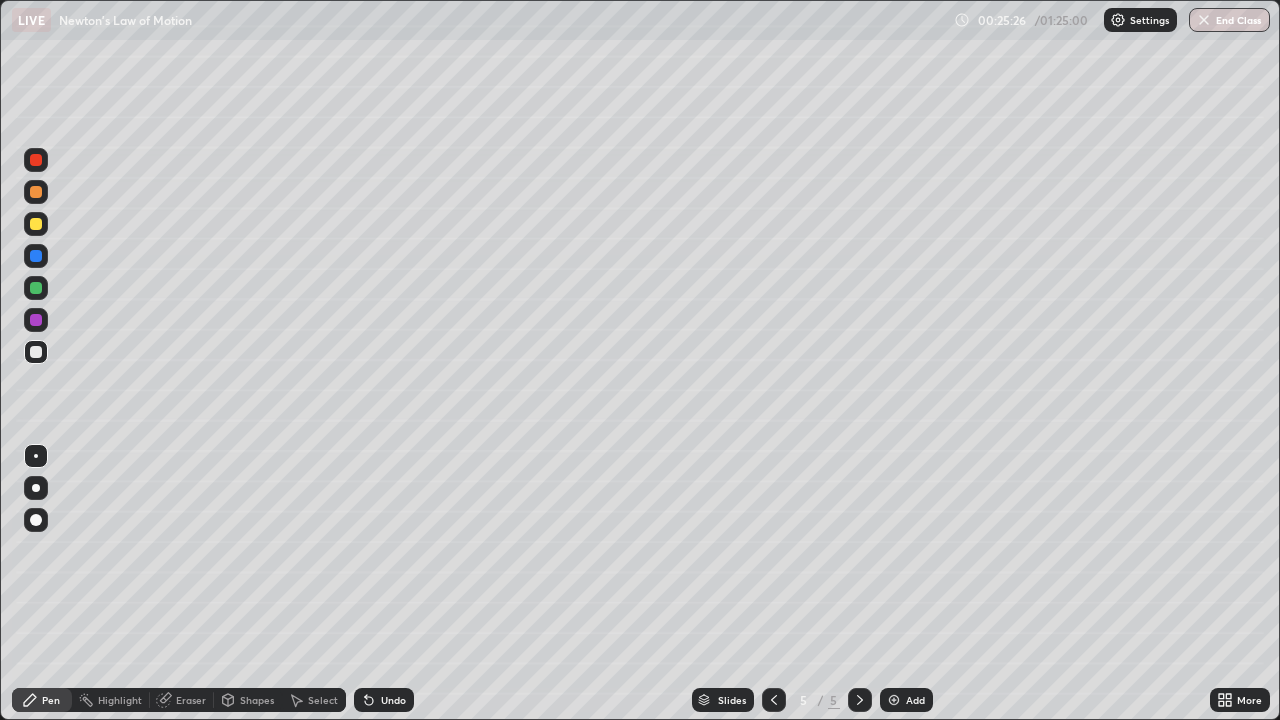 click on "Shapes" at bounding box center [257, 700] 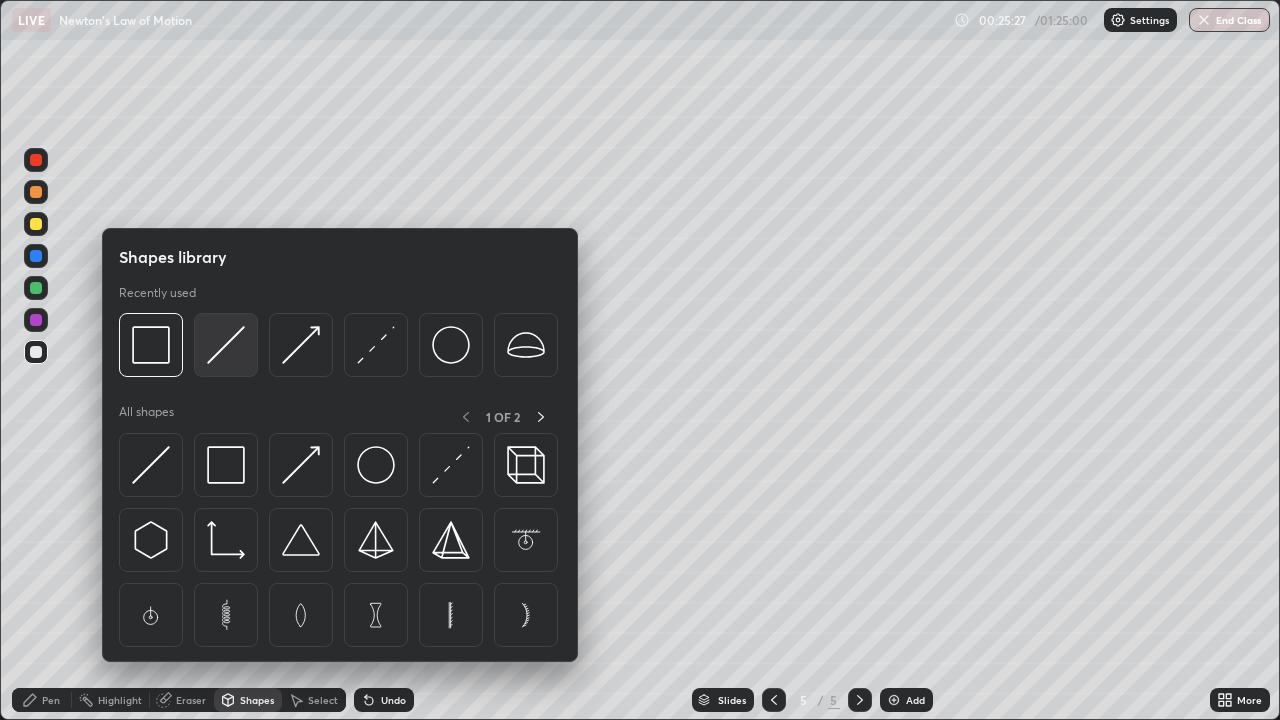 click at bounding box center (226, 345) 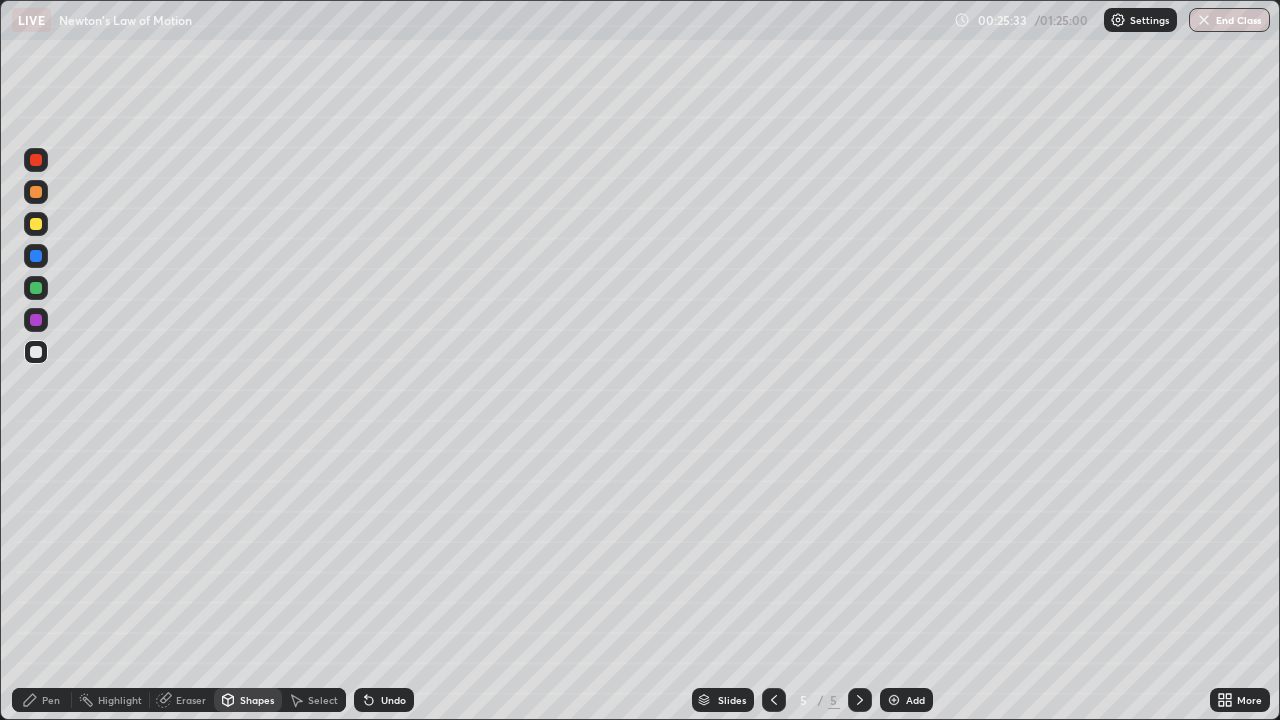 click on "Pen" at bounding box center (51, 700) 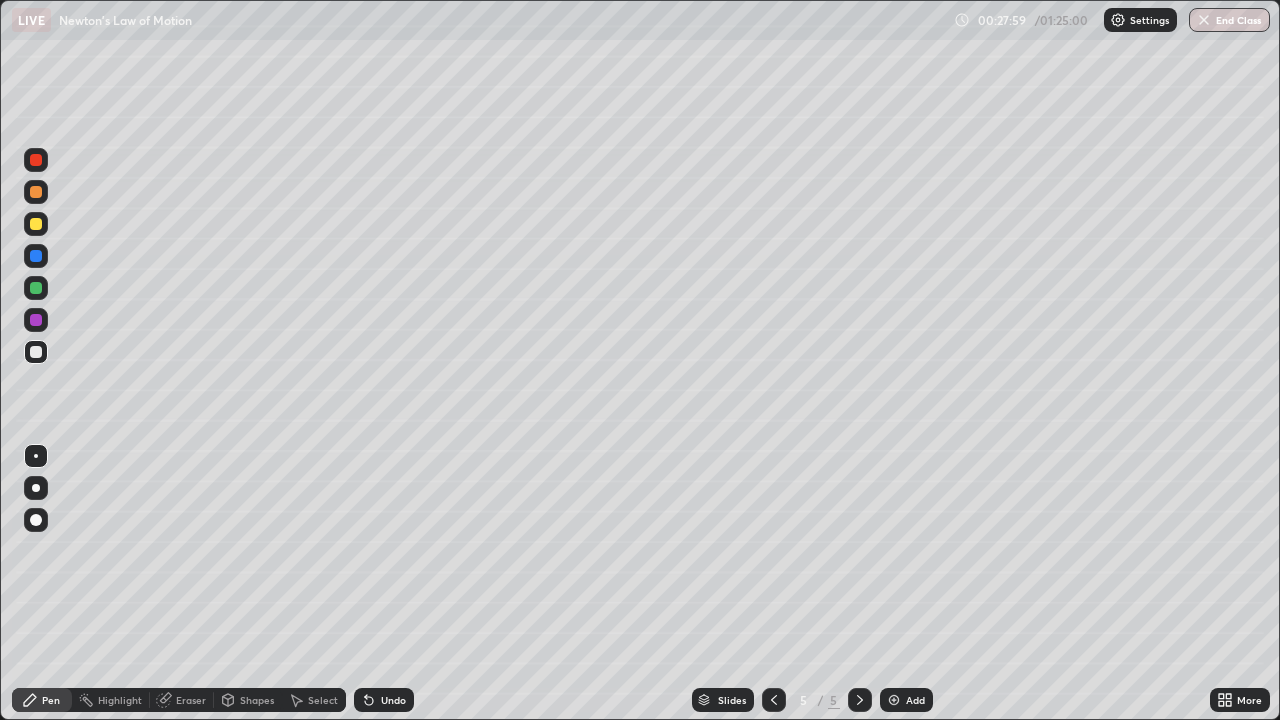 click at bounding box center [36, 224] 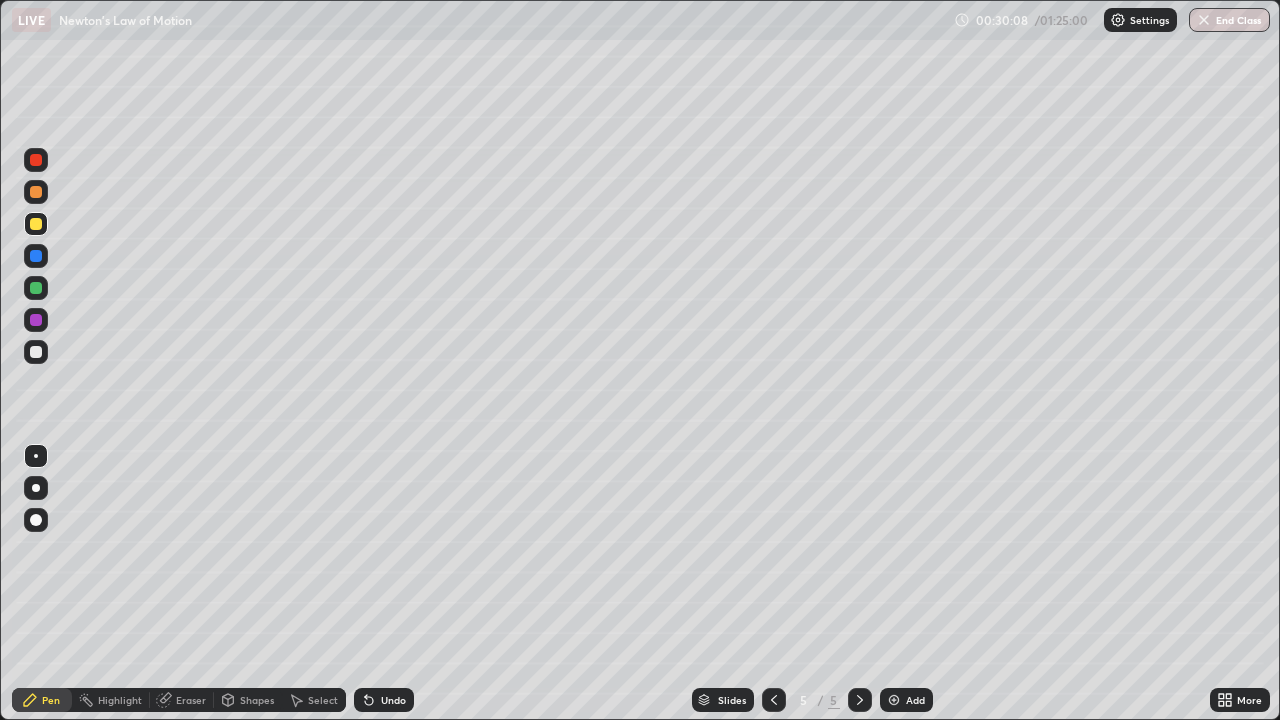 click on "Select" at bounding box center [314, 700] 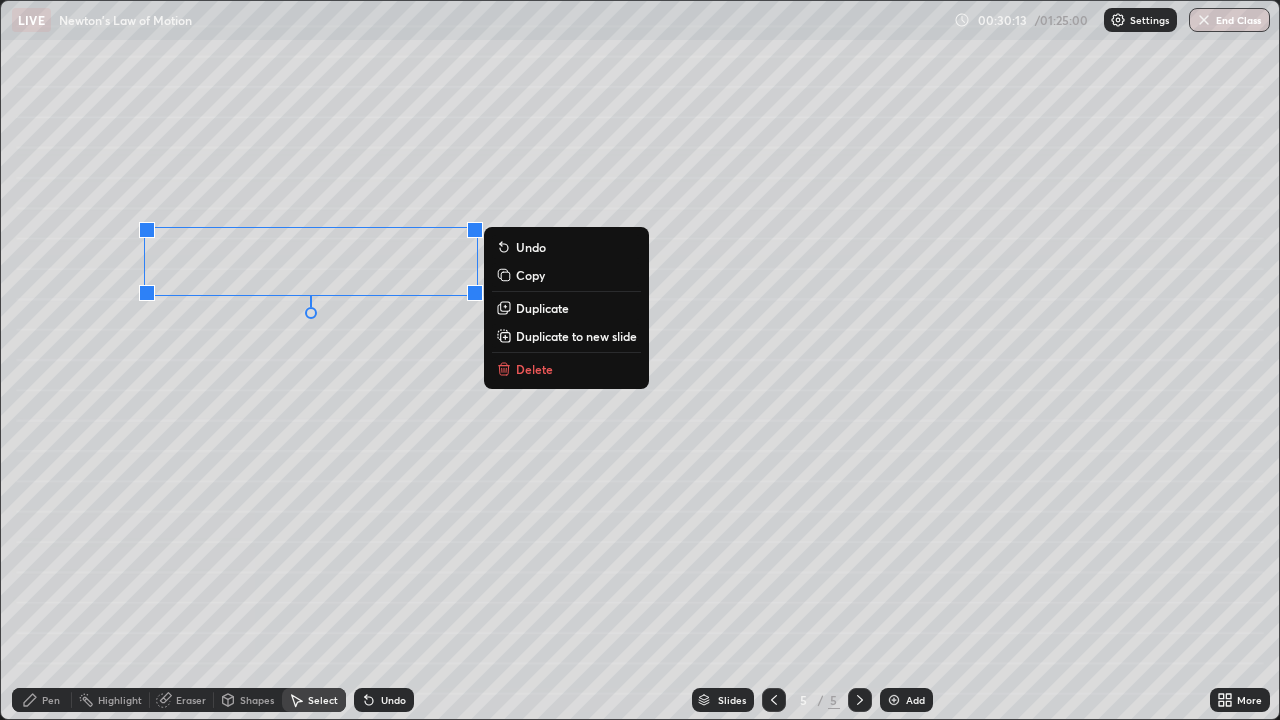 click on "Duplicate" at bounding box center (542, 308) 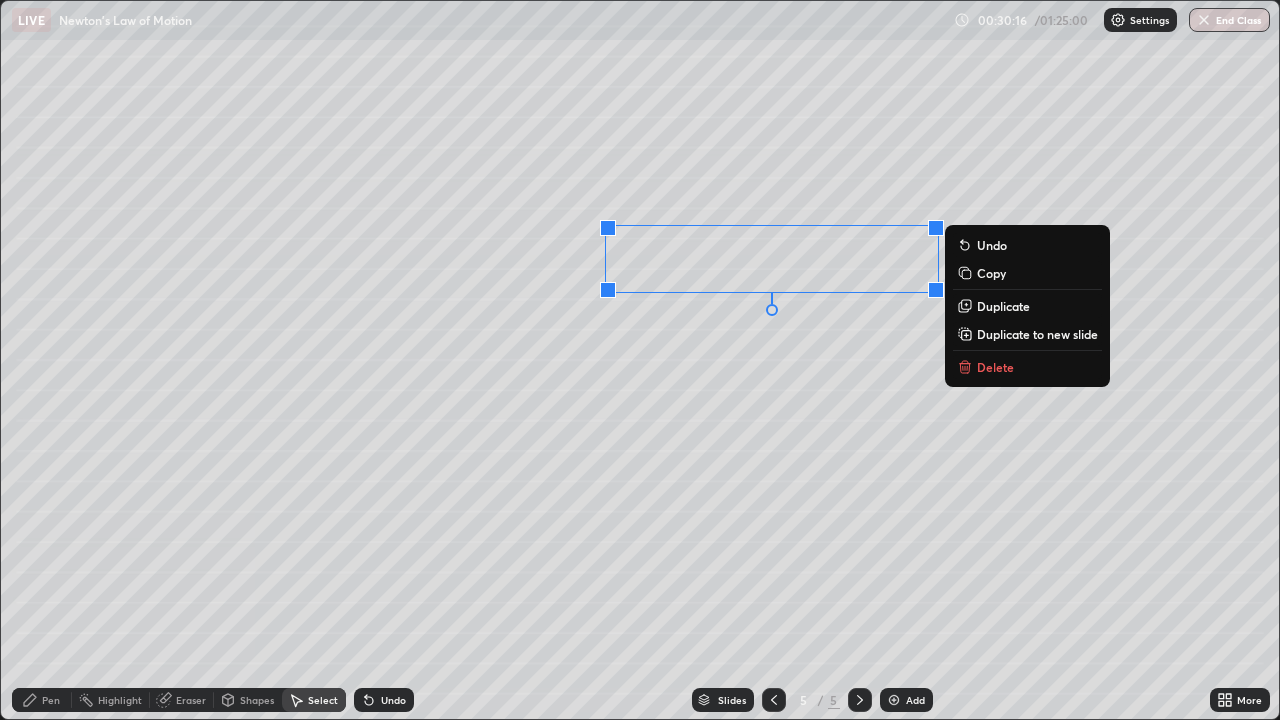 click 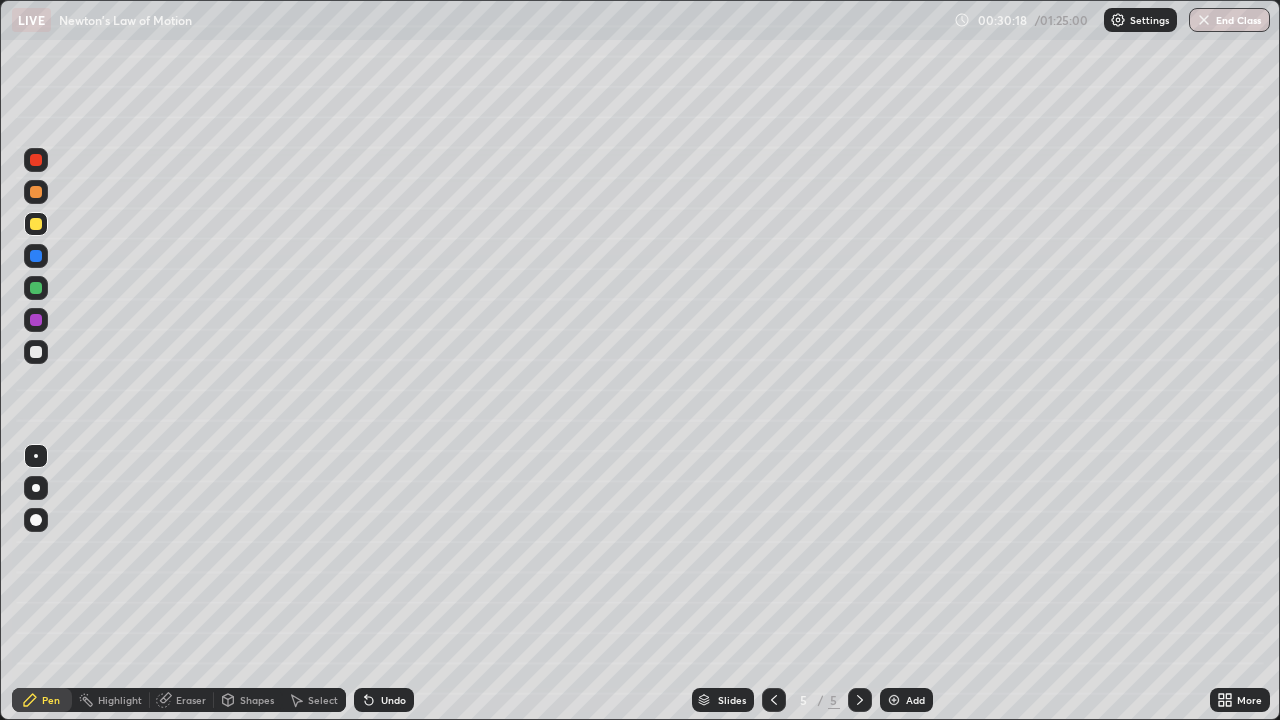 click at bounding box center [36, 352] 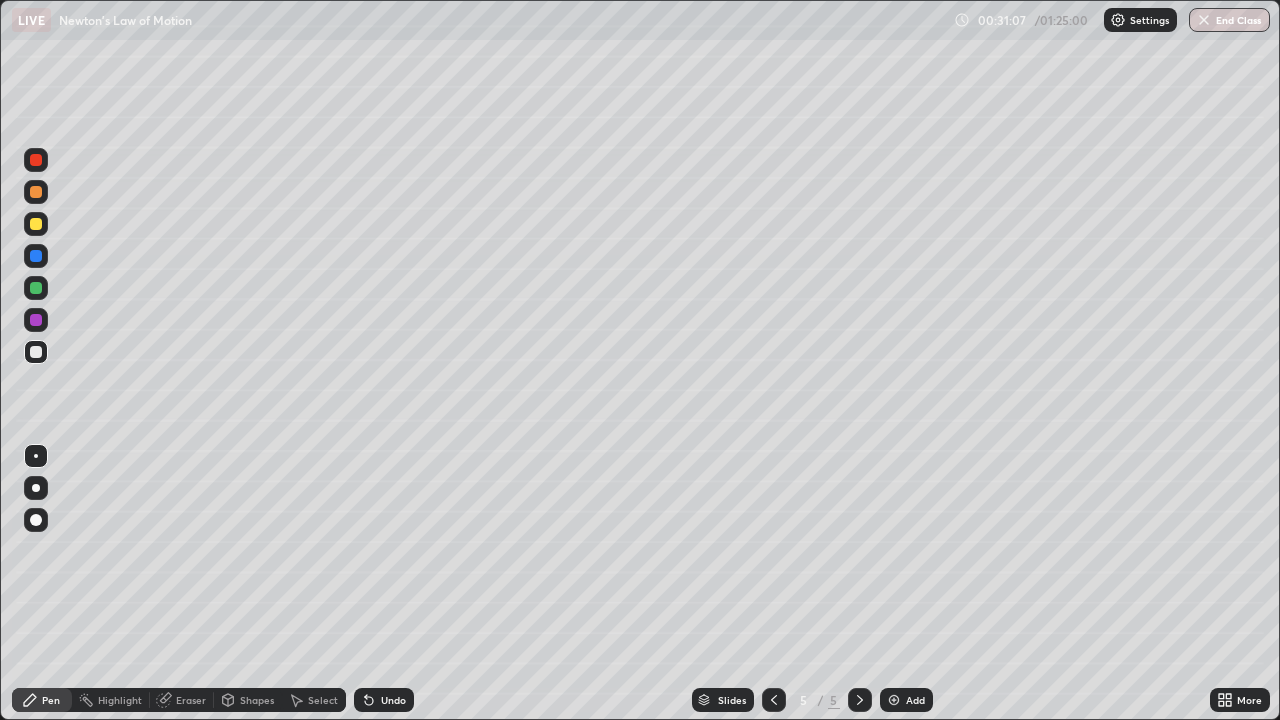 click at bounding box center (894, 700) 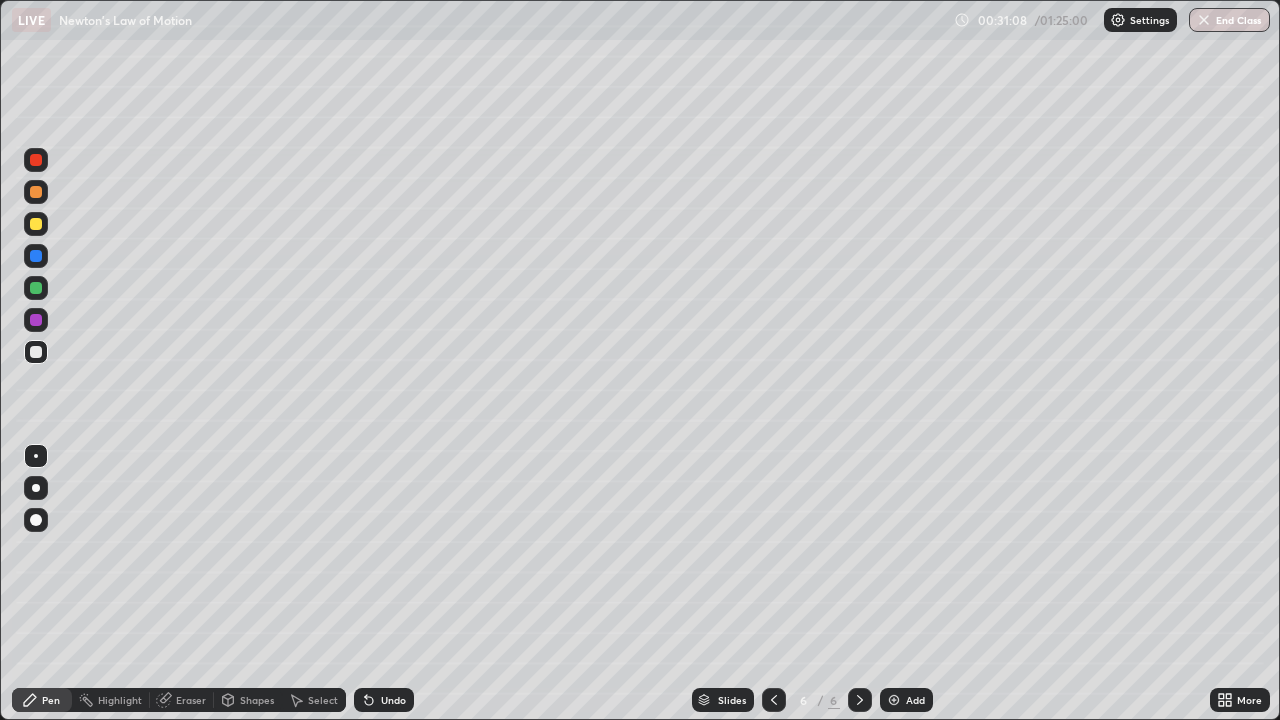 click on "Shapes" at bounding box center (257, 700) 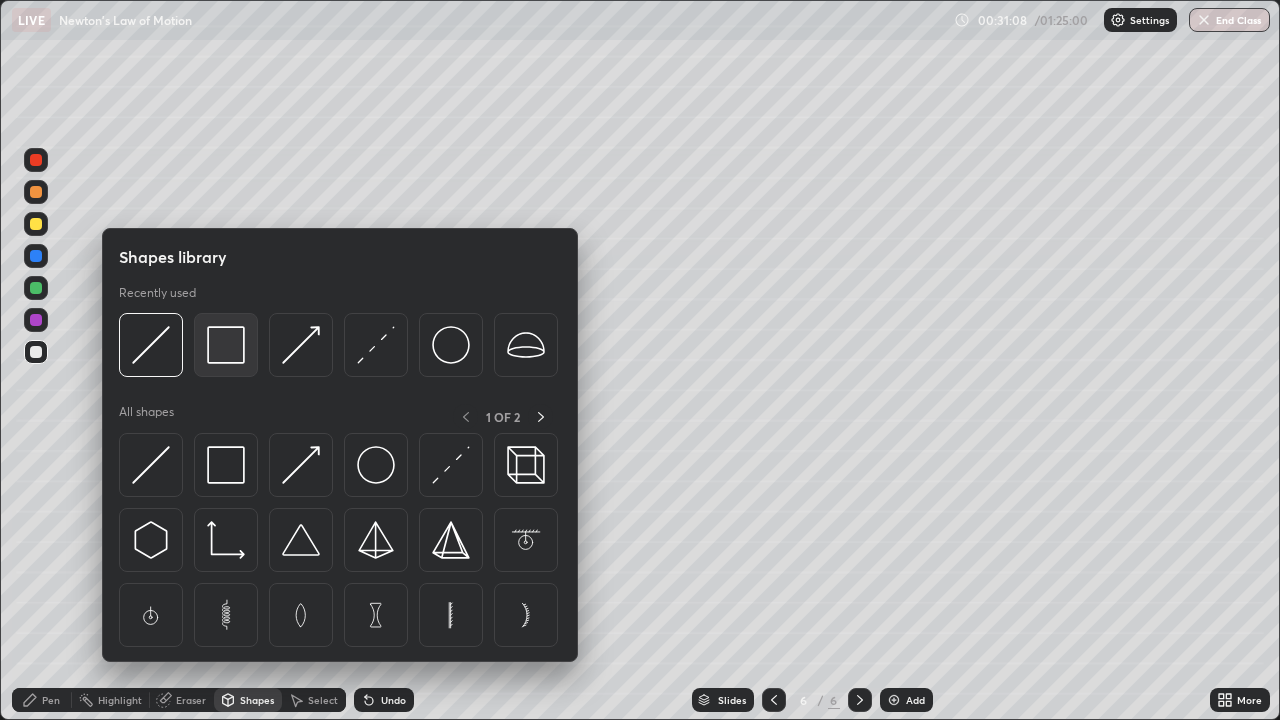 click at bounding box center (226, 345) 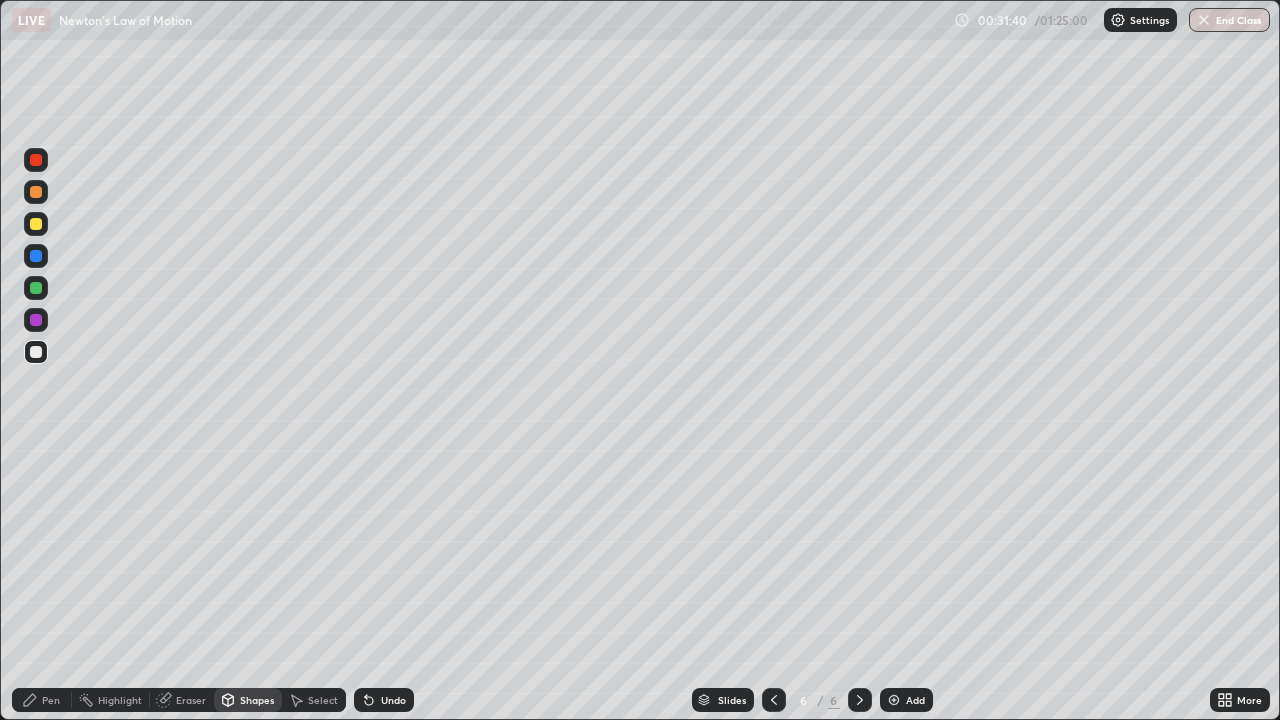 click on "Pen" at bounding box center [51, 700] 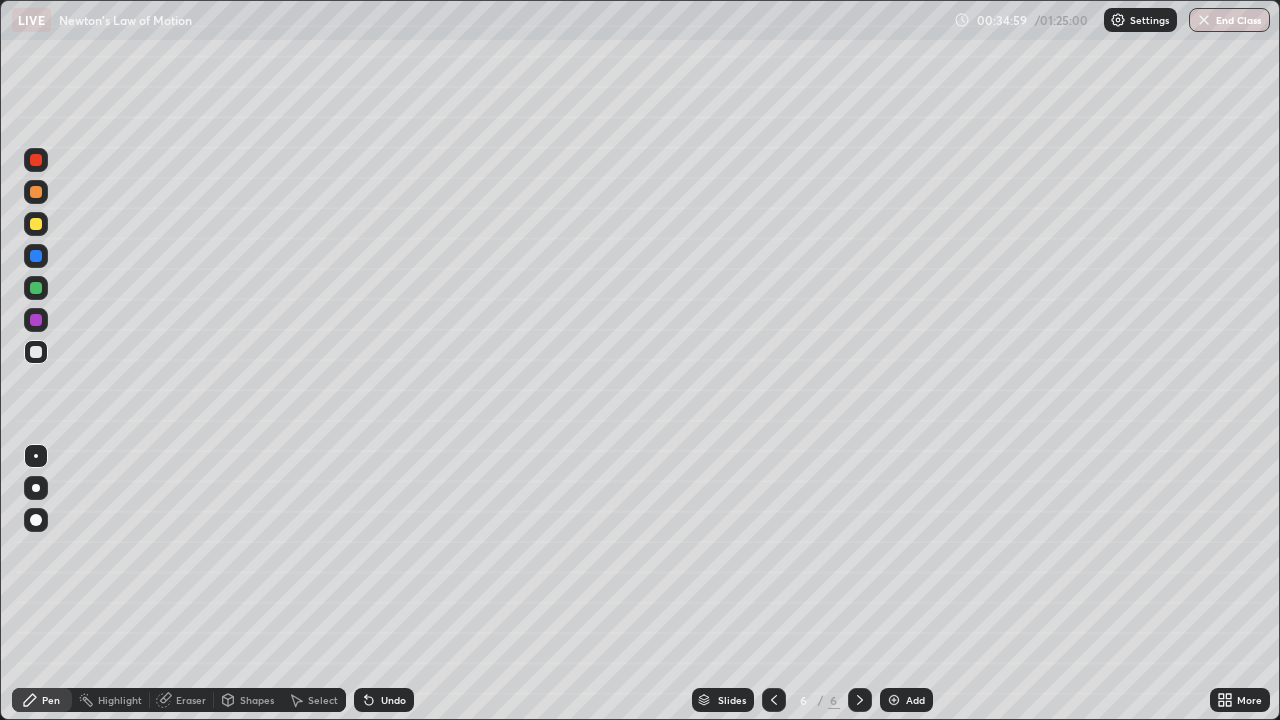 click at bounding box center (36, 224) 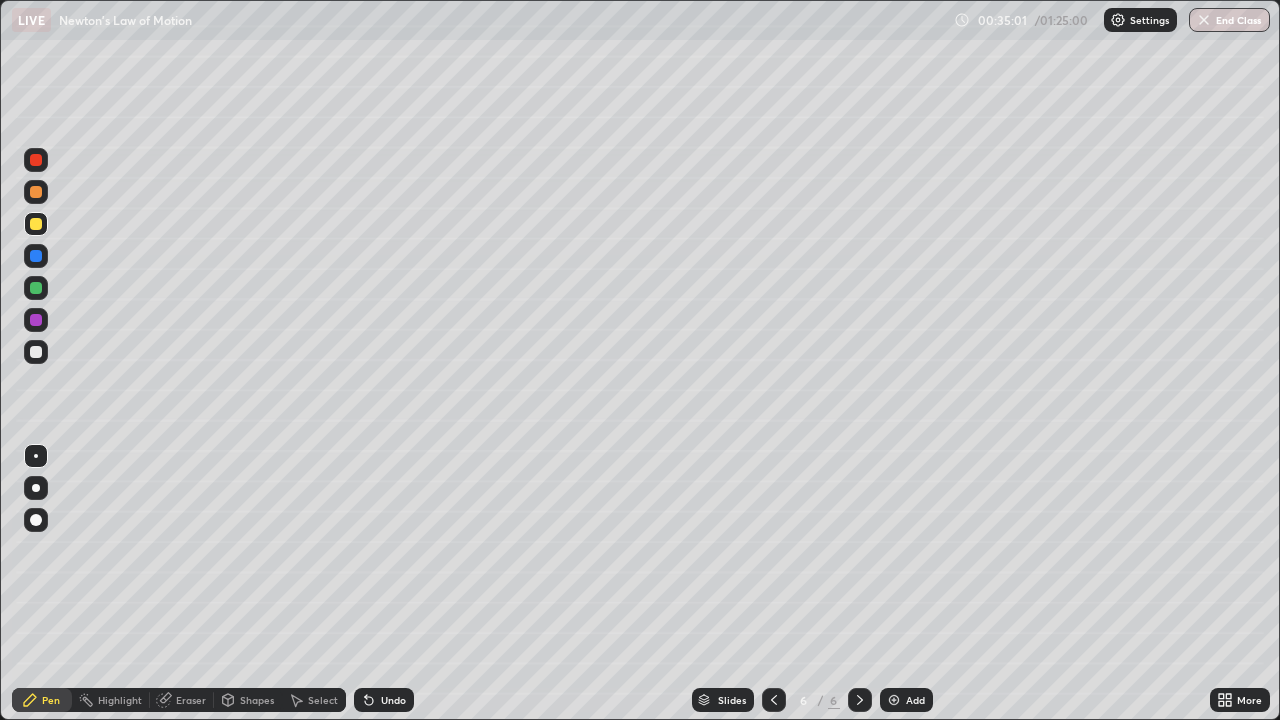 click at bounding box center [36, 352] 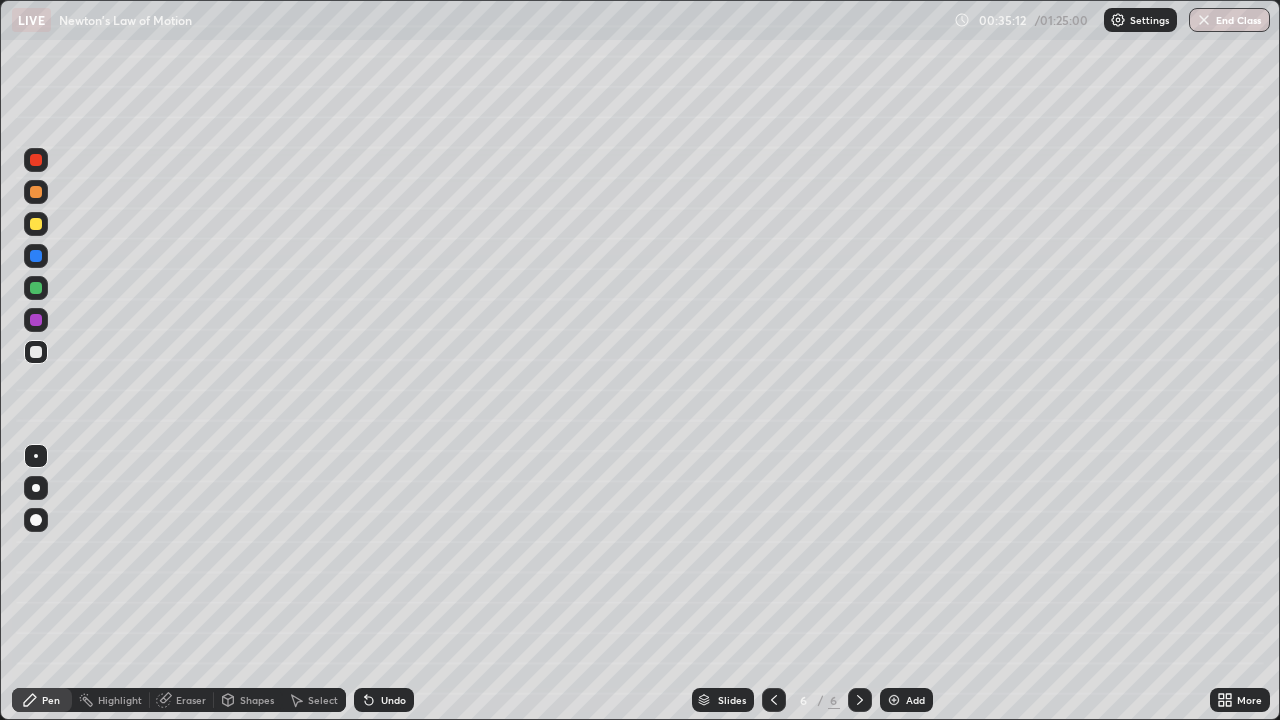 click at bounding box center (36, 224) 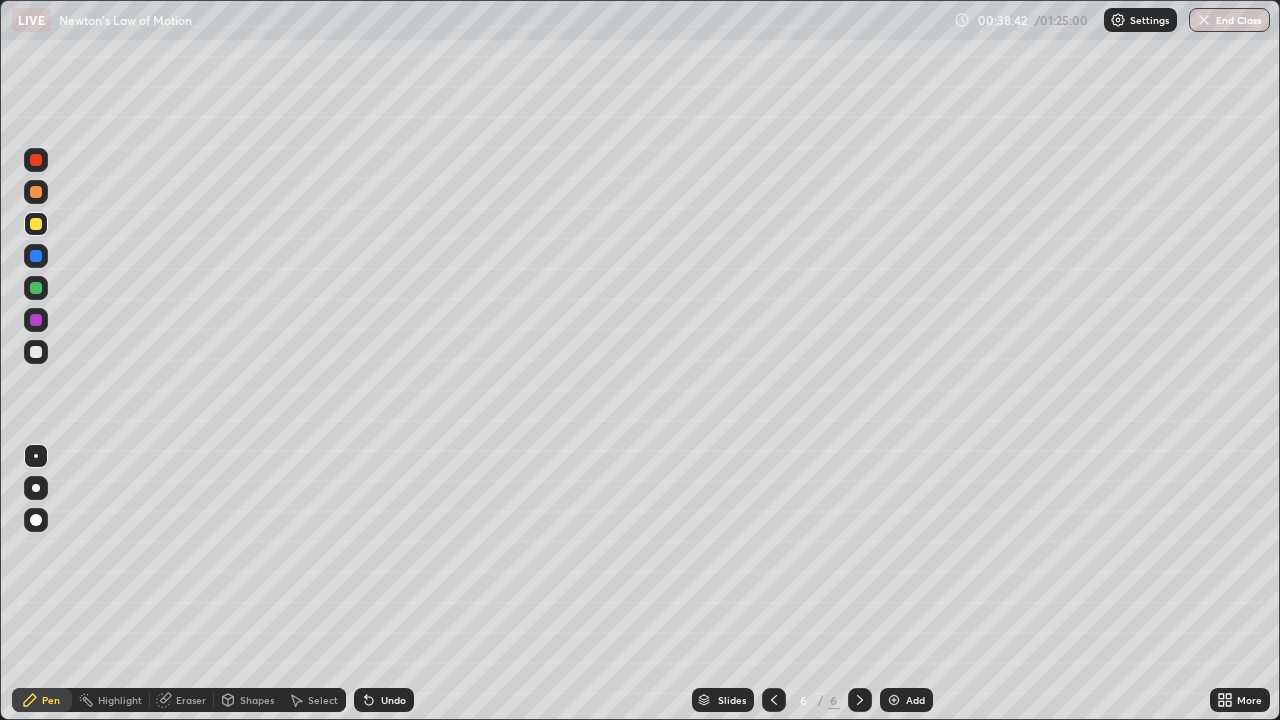 click on "Undo" at bounding box center [393, 700] 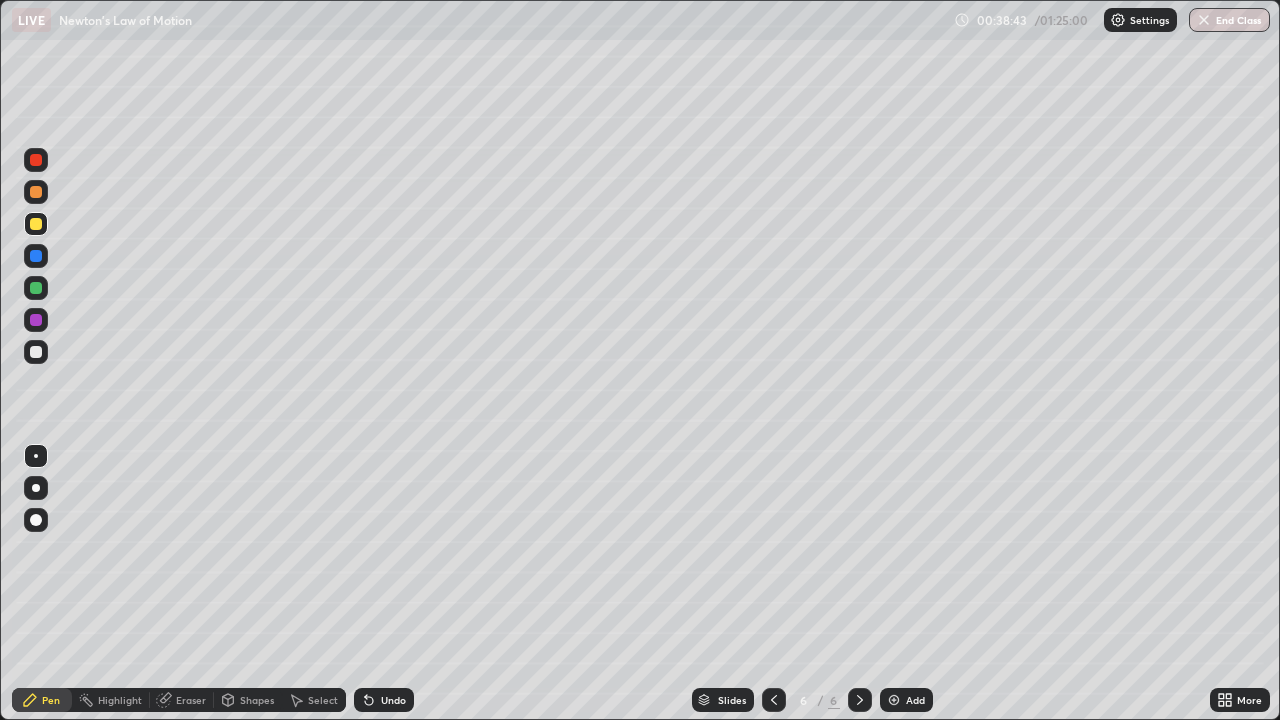 click on "Undo" at bounding box center [393, 700] 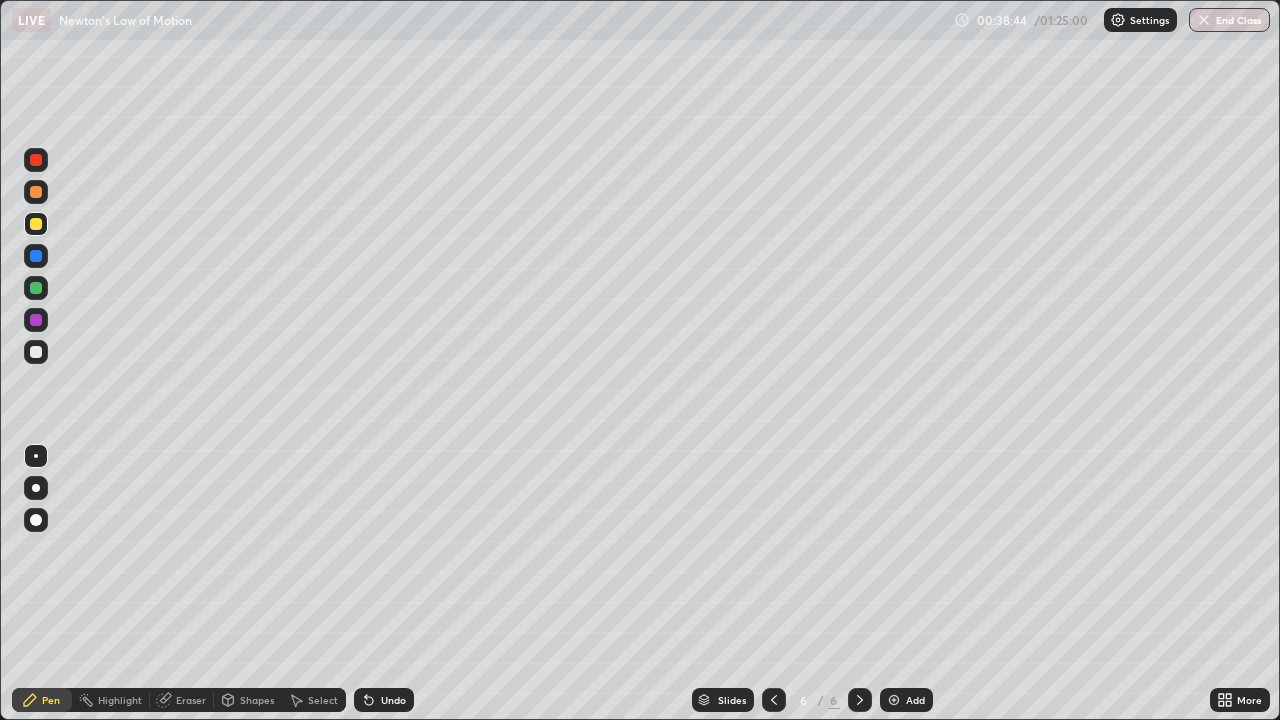 click on "Undo" at bounding box center (384, 700) 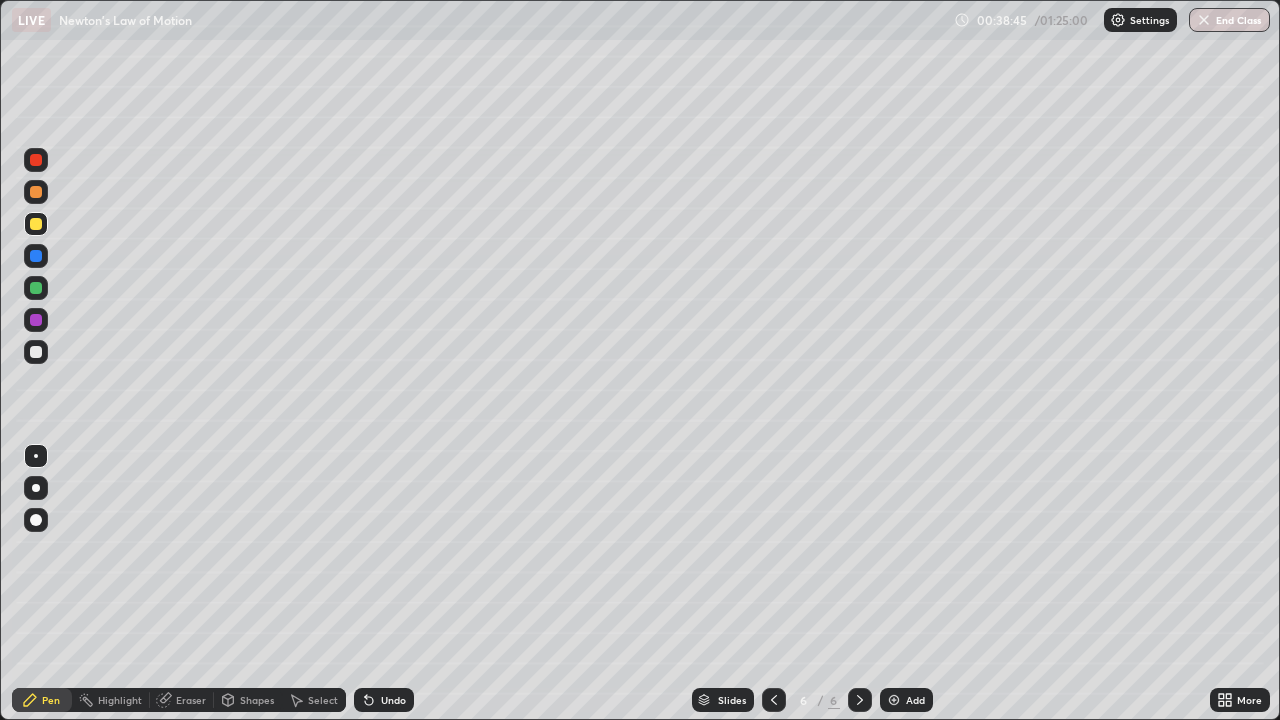 click on "Undo" at bounding box center [384, 700] 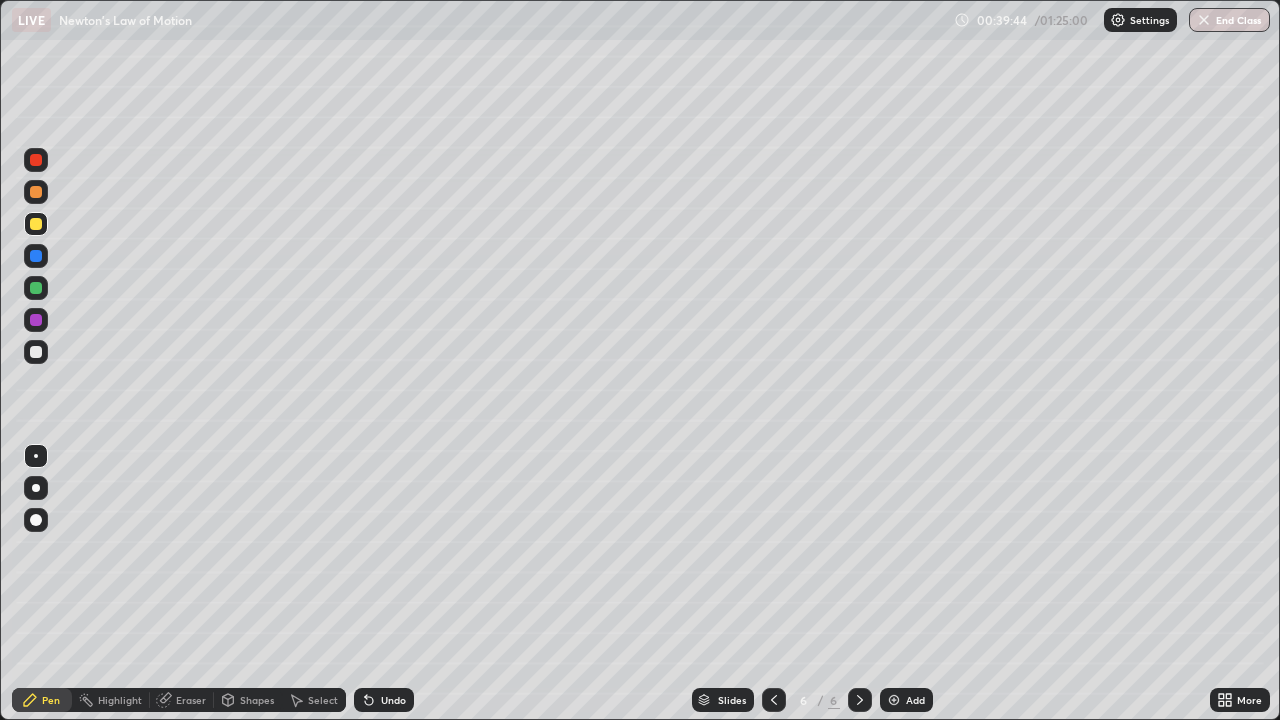 click at bounding box center (36, 352) 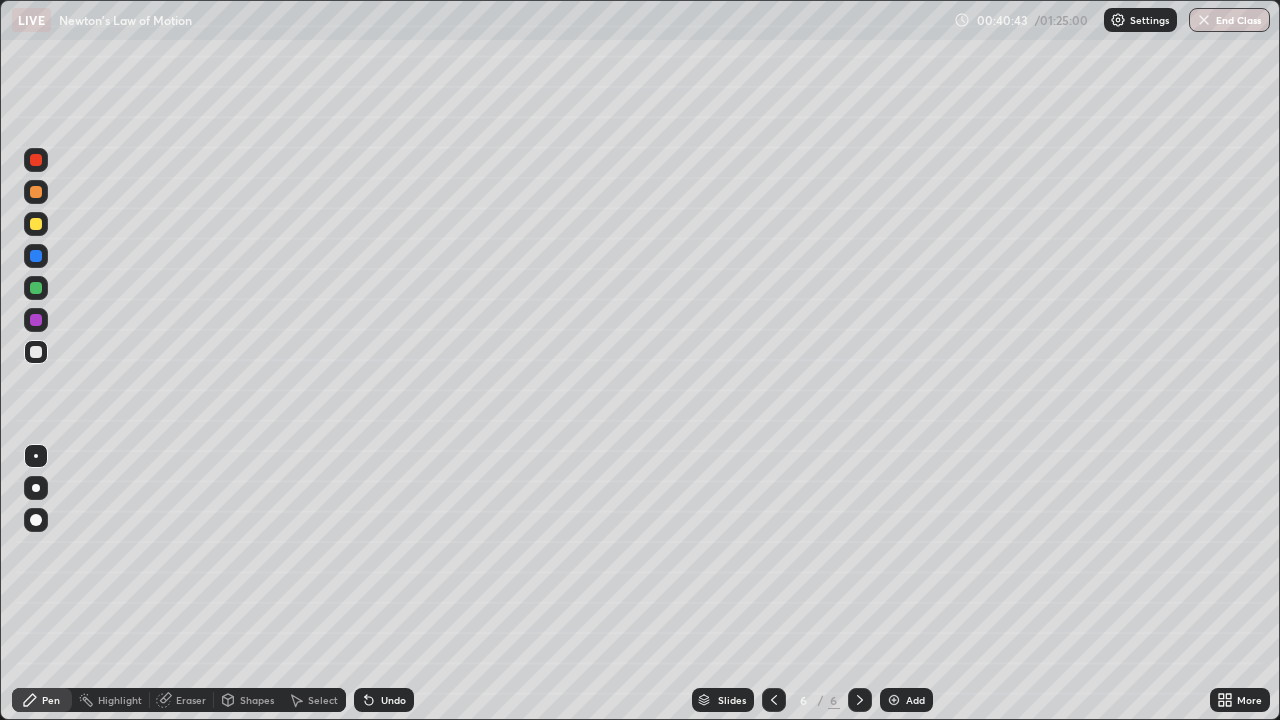 click on "Add" at bounding box center (915, 700) 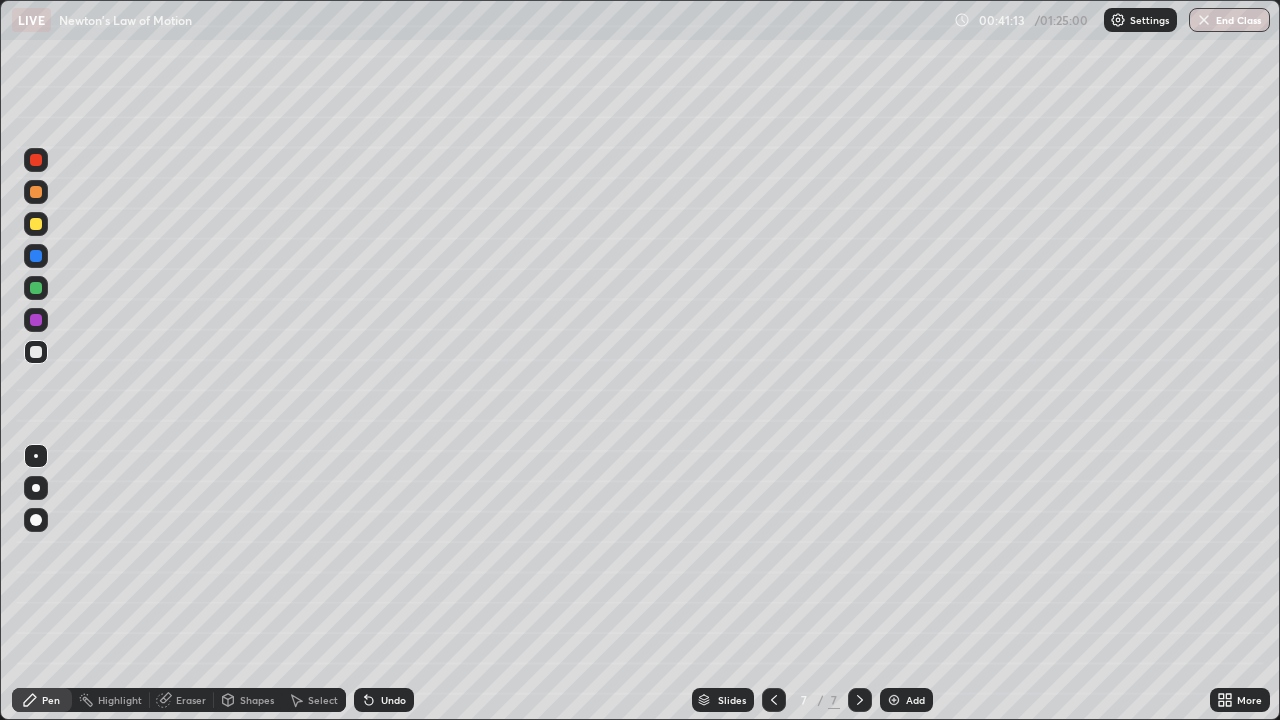 click on "Shapes" at bounding box center [257, 700] 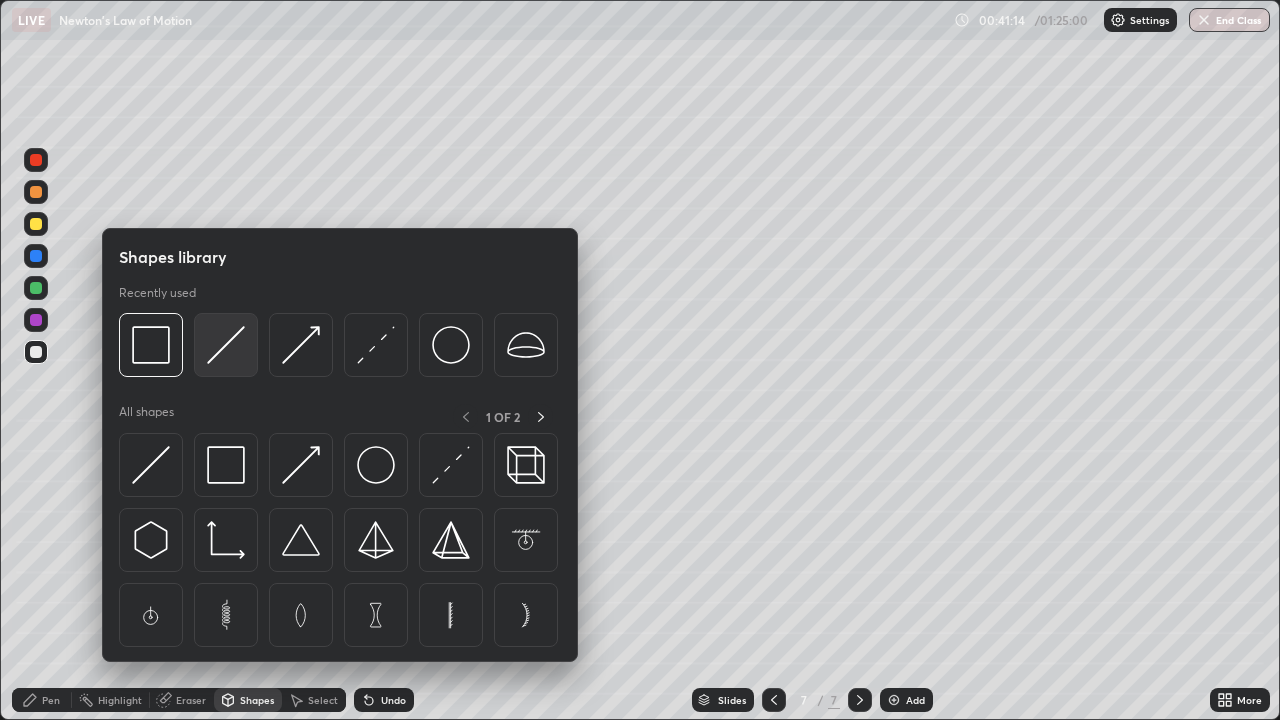 click at bounding box center [226, 345] 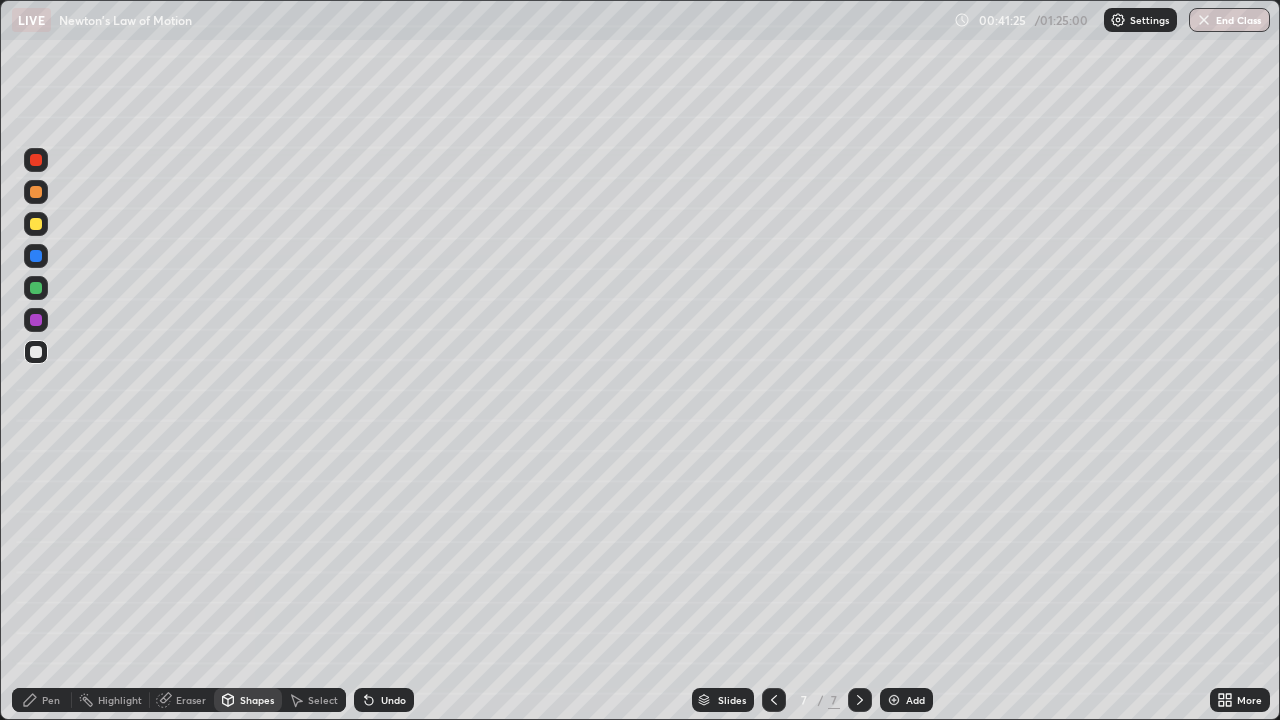 click on "Undo" at bounding box center [393, 700] 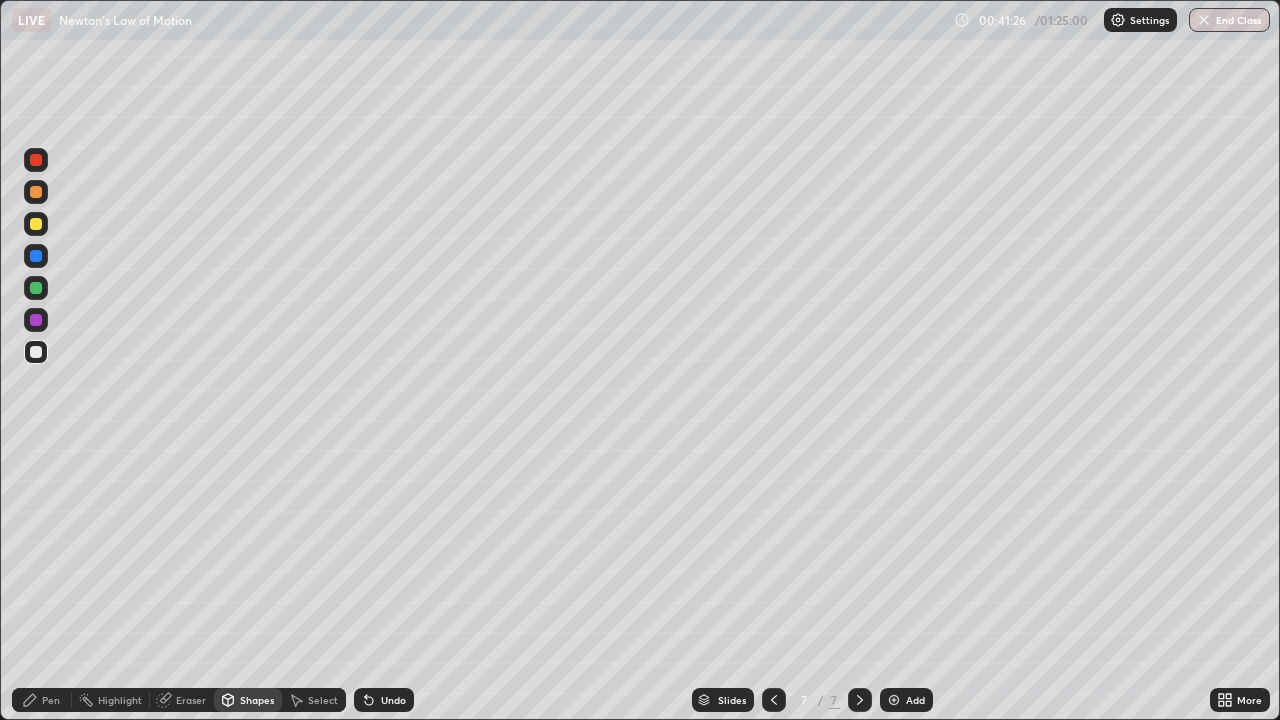 click on "Pen" at bounding box center [51, 700] 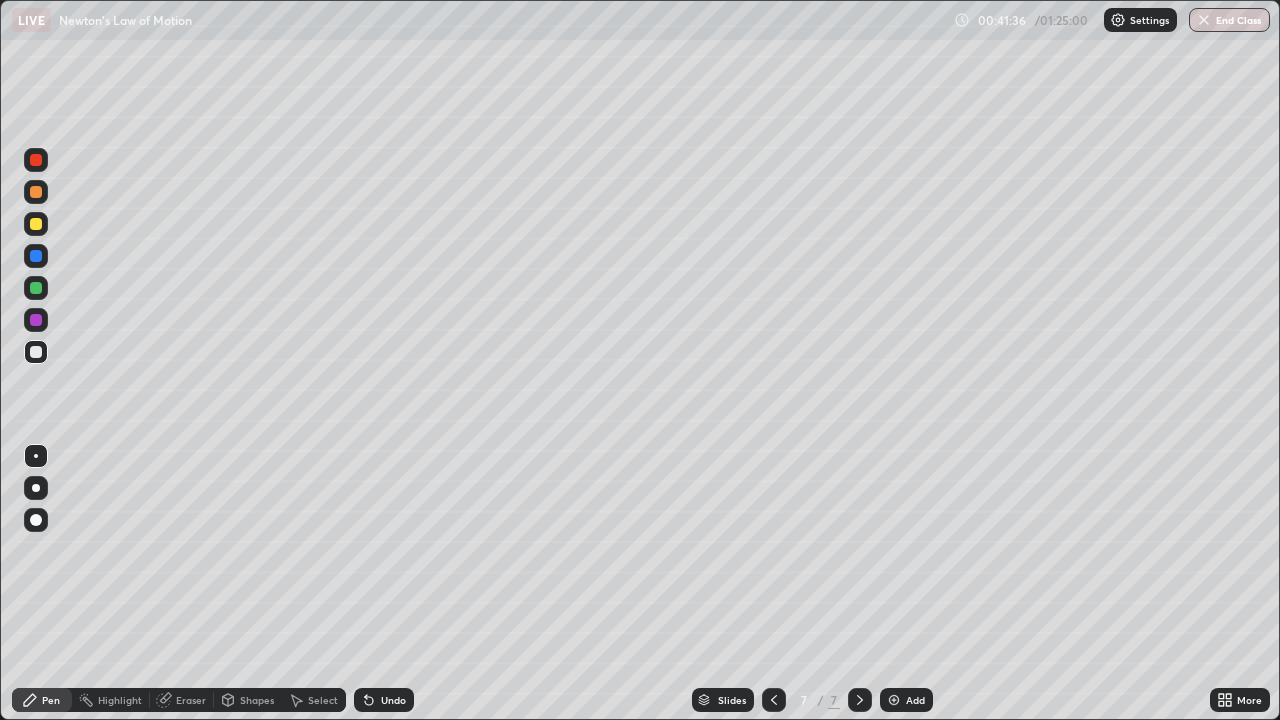 click at bounding box center [36, 224] 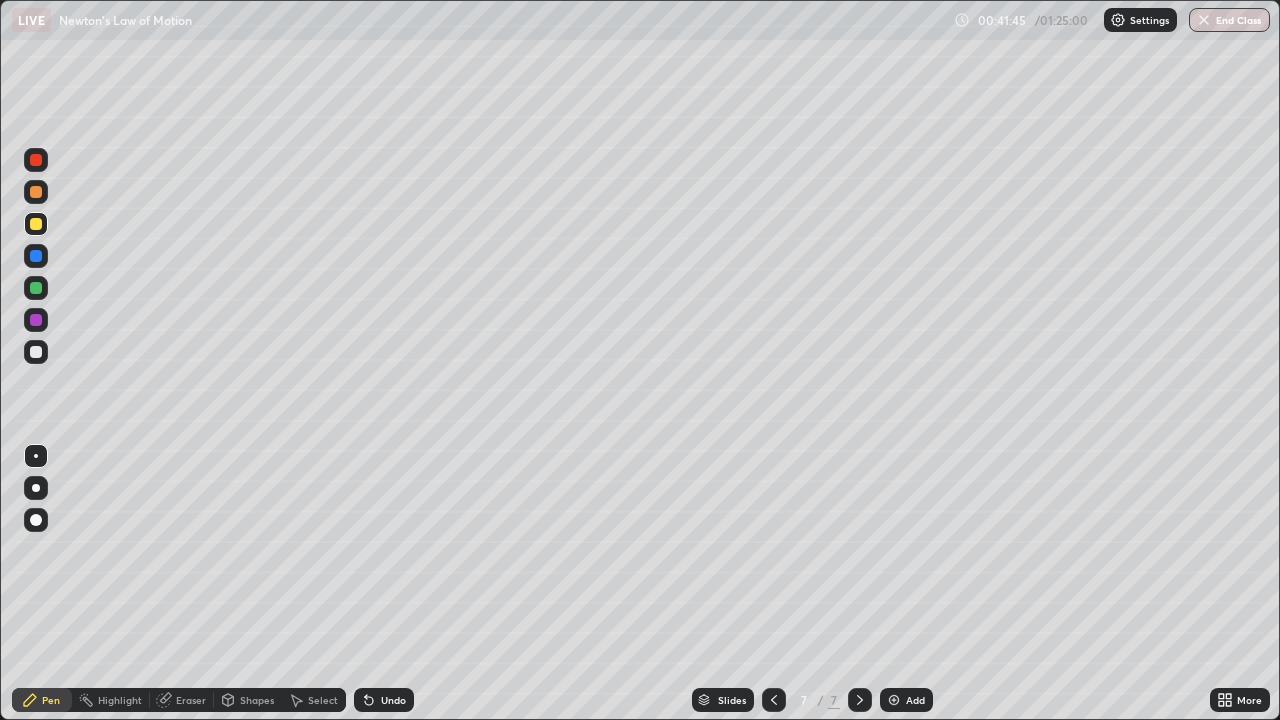 click at bounding box center (36, 352) 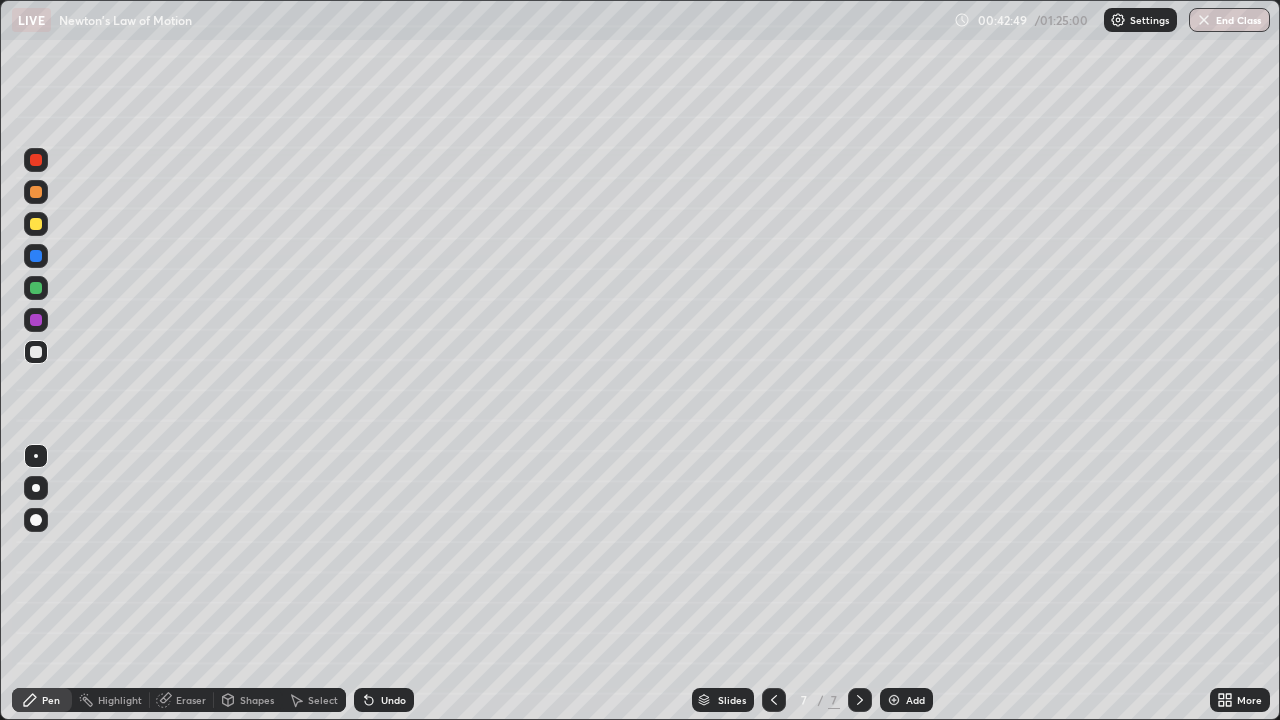 click at bounding box center [36, 288] 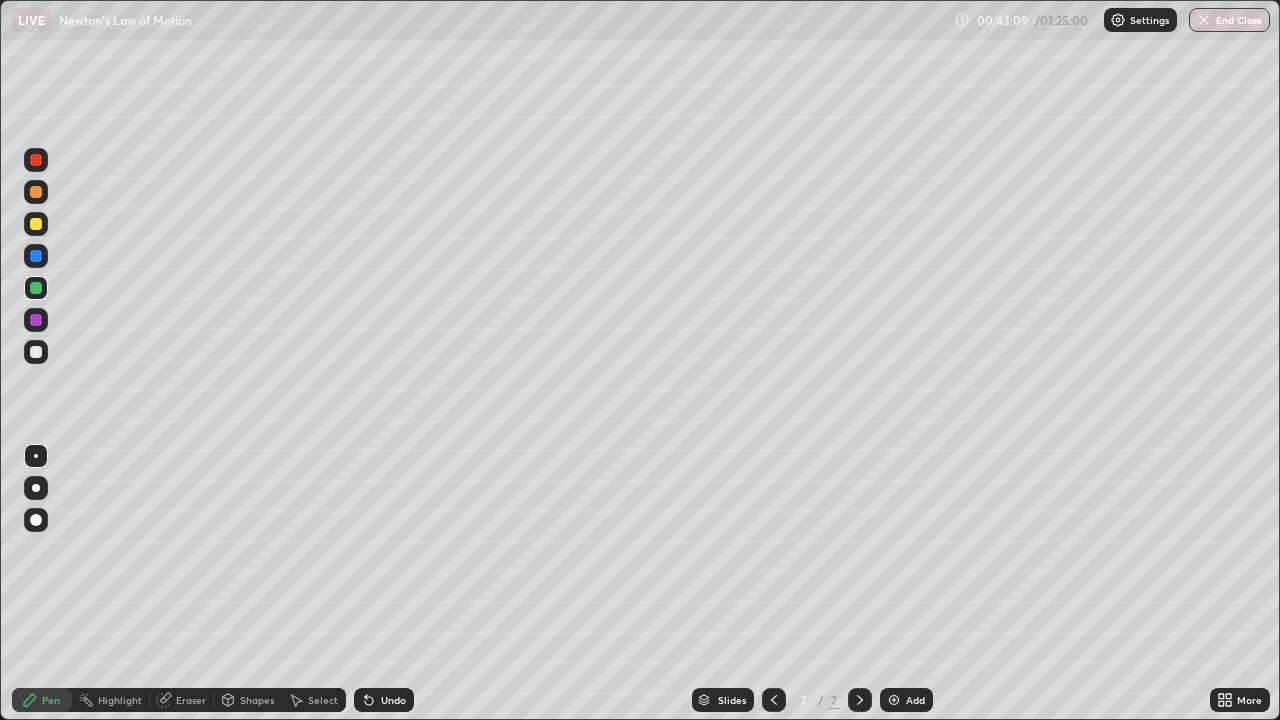 click on "Undo" at bounding box center (384, 700) 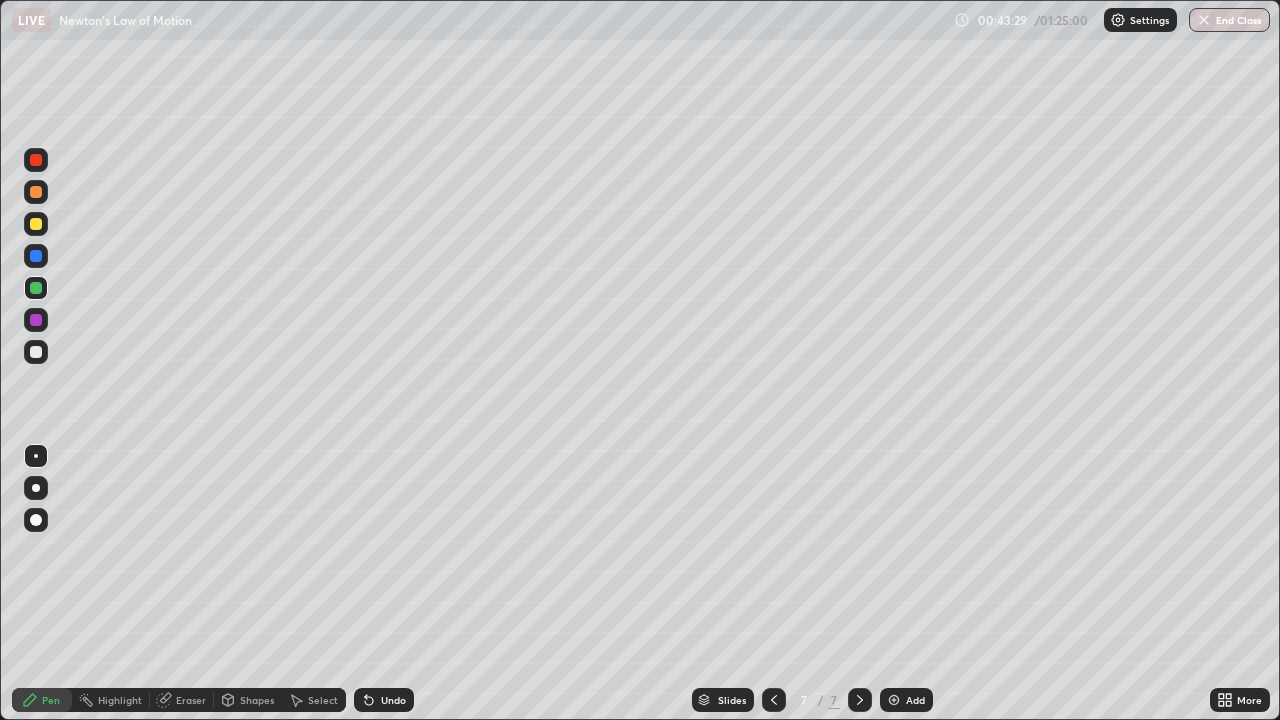 click at bounding box center (36, 160) 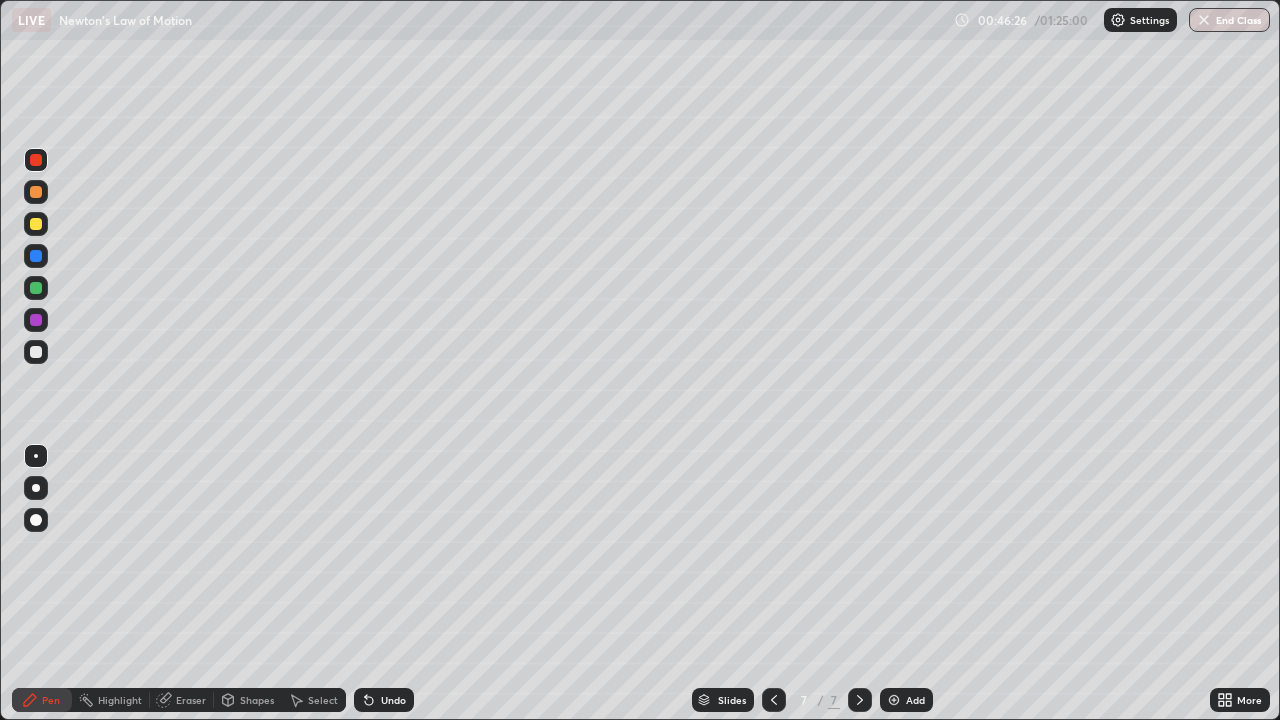 click 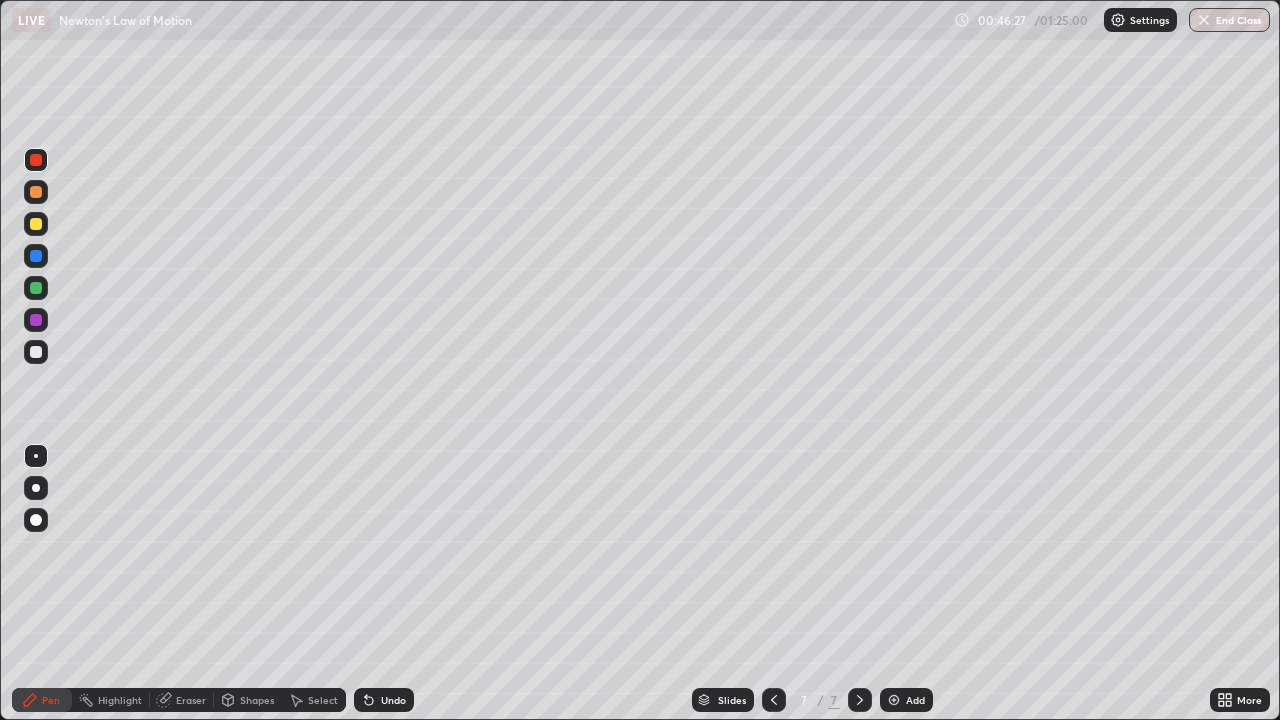 click 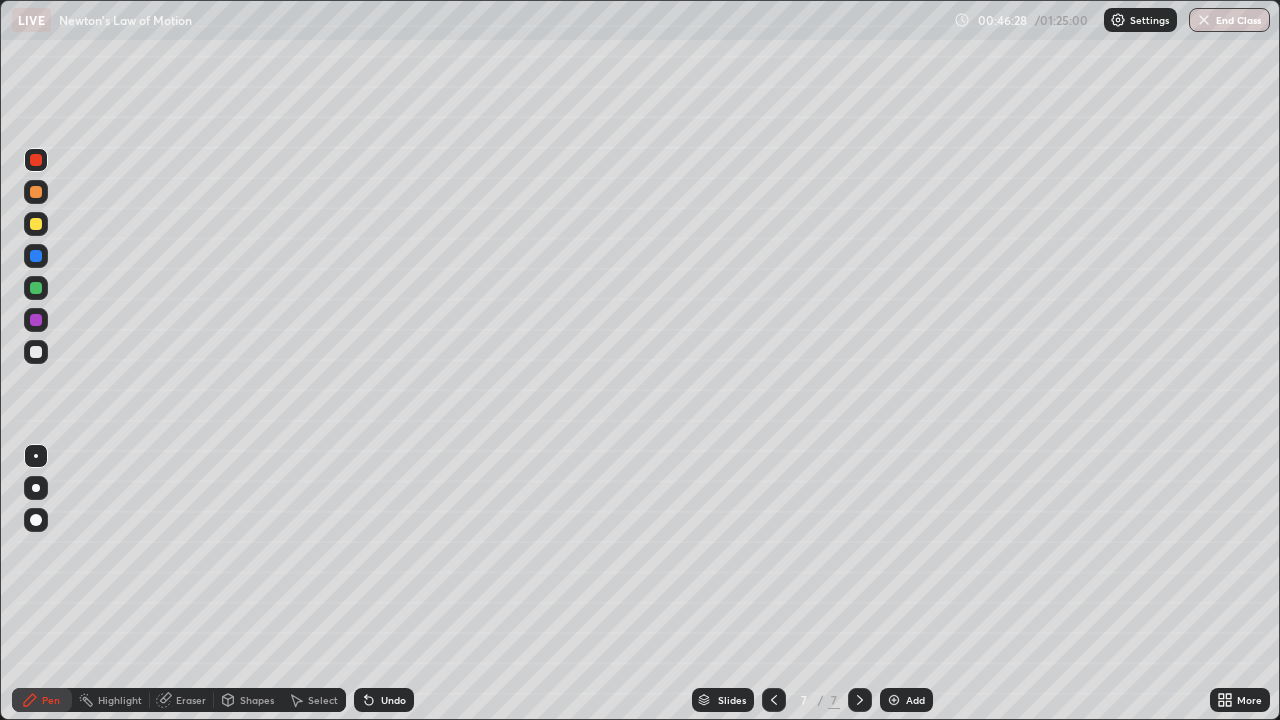 click 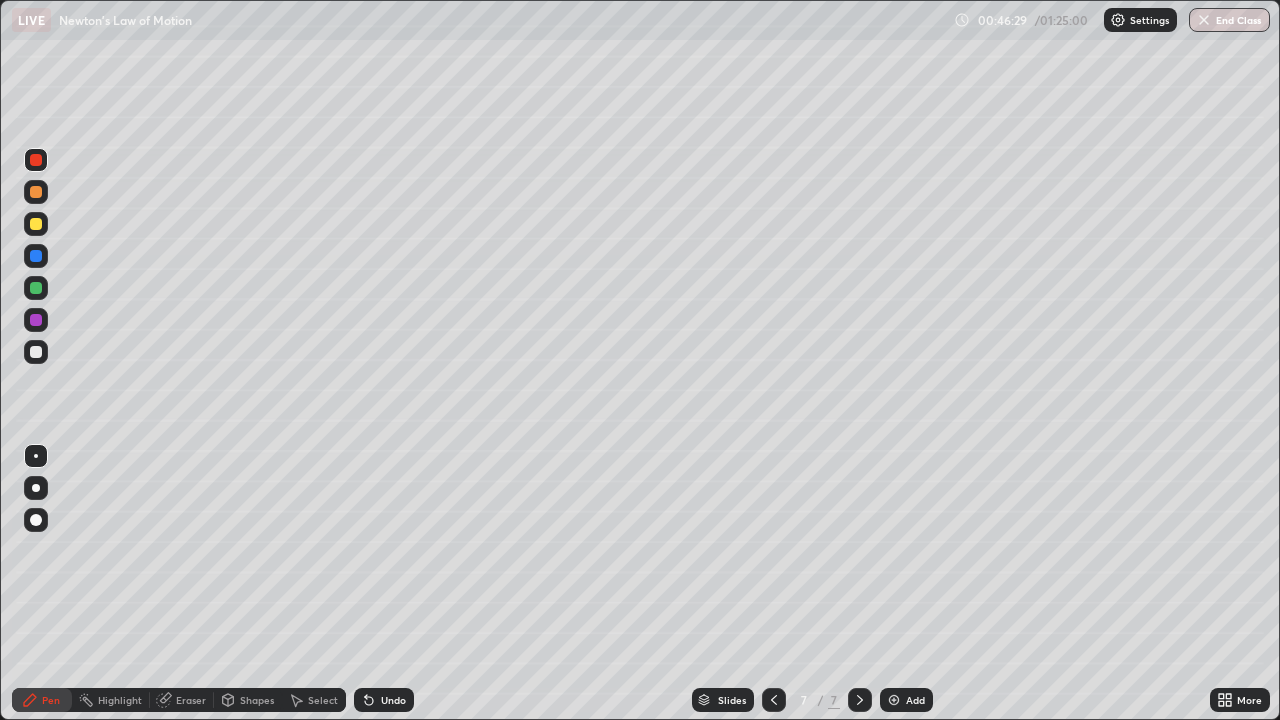 click 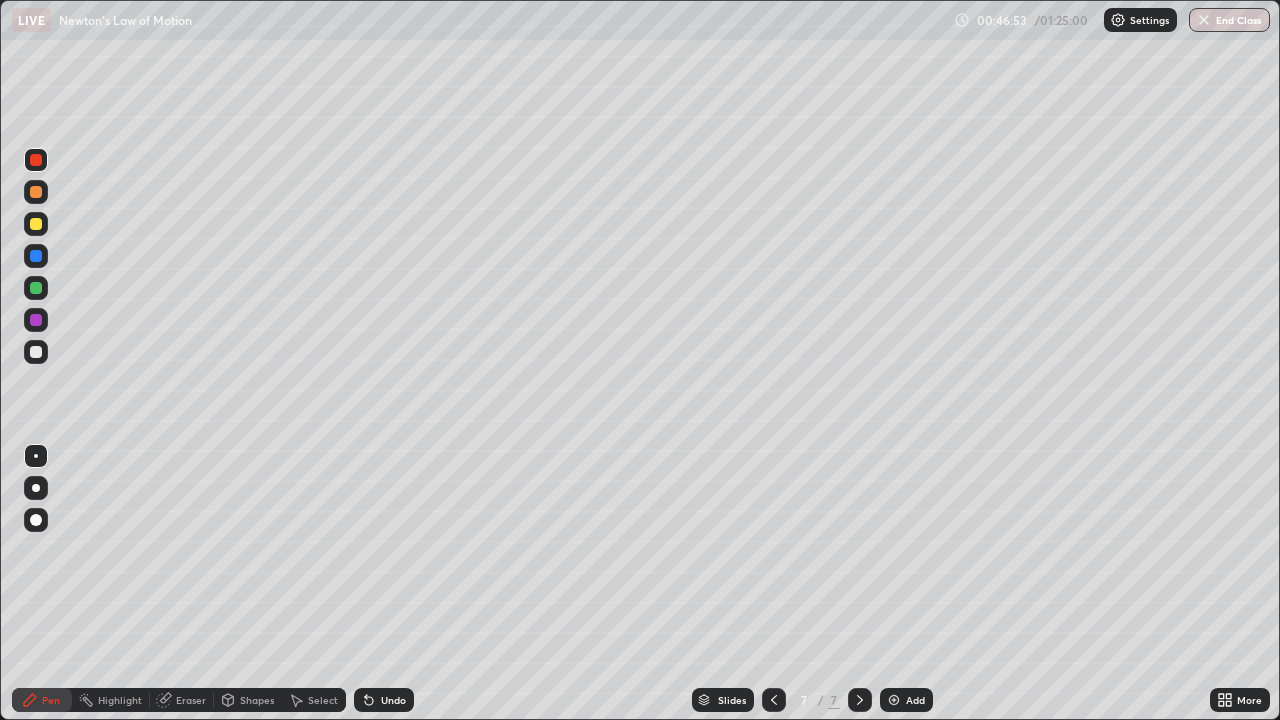 click 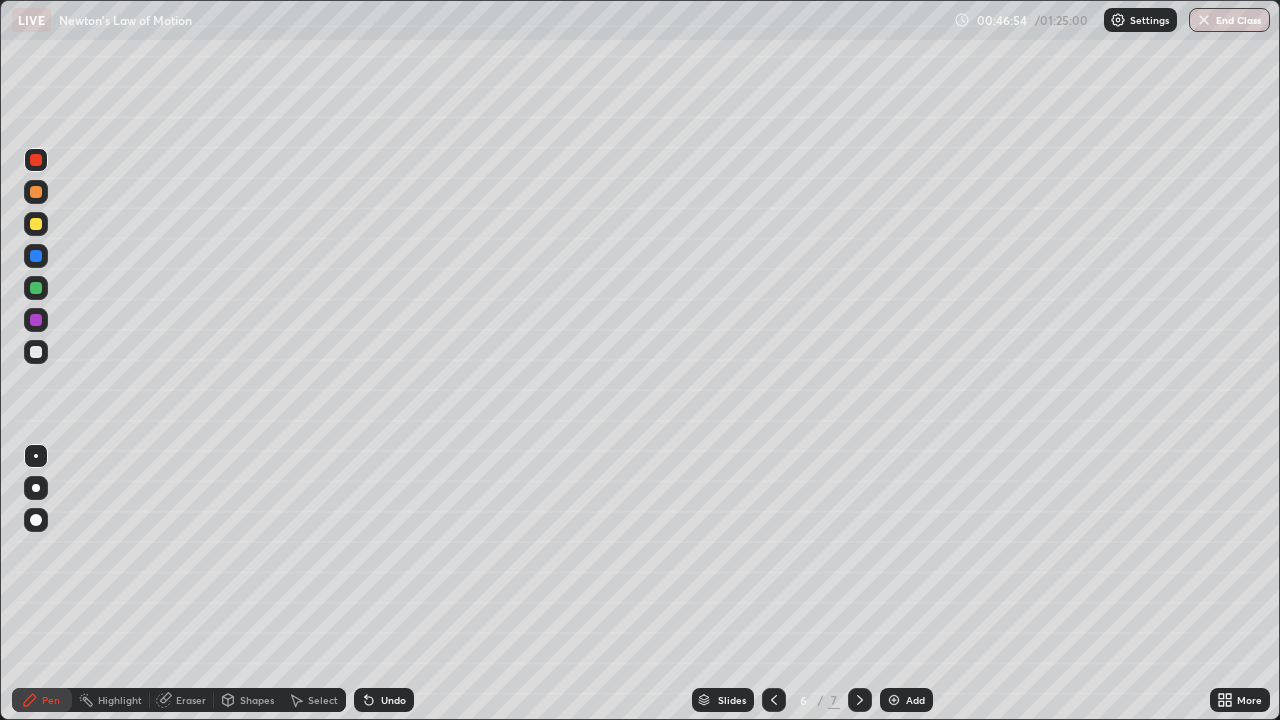 click 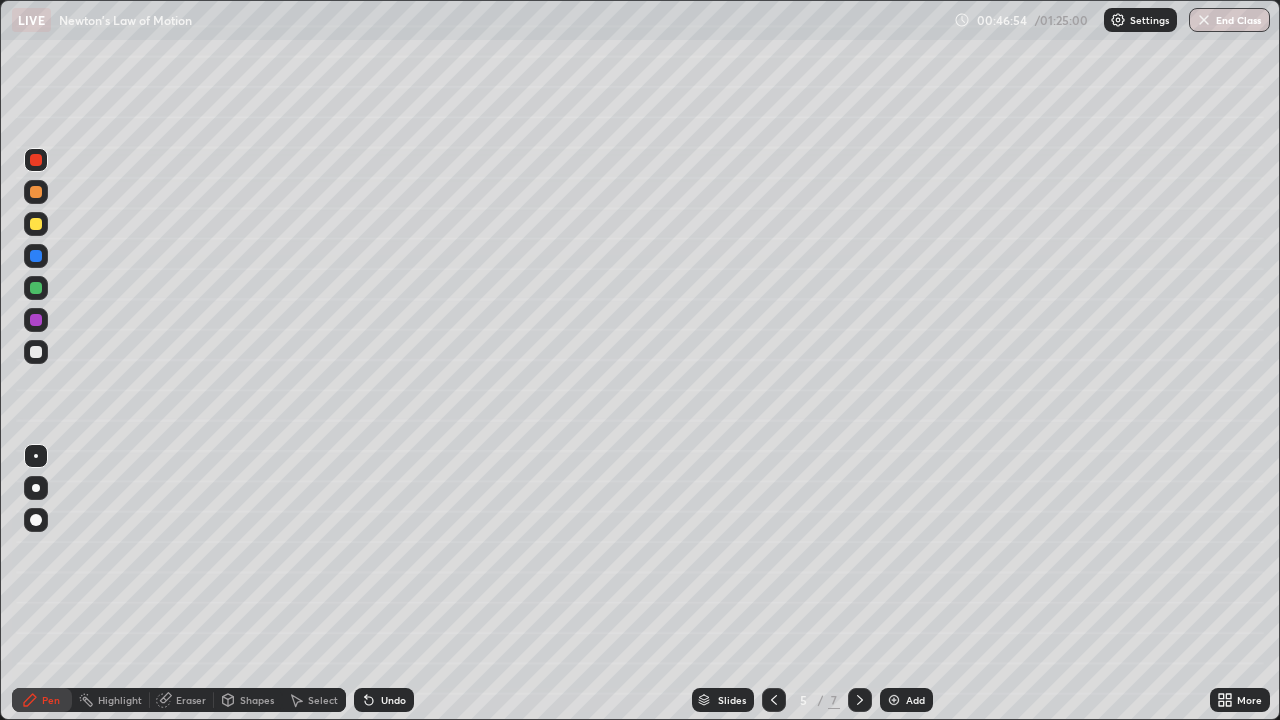 click 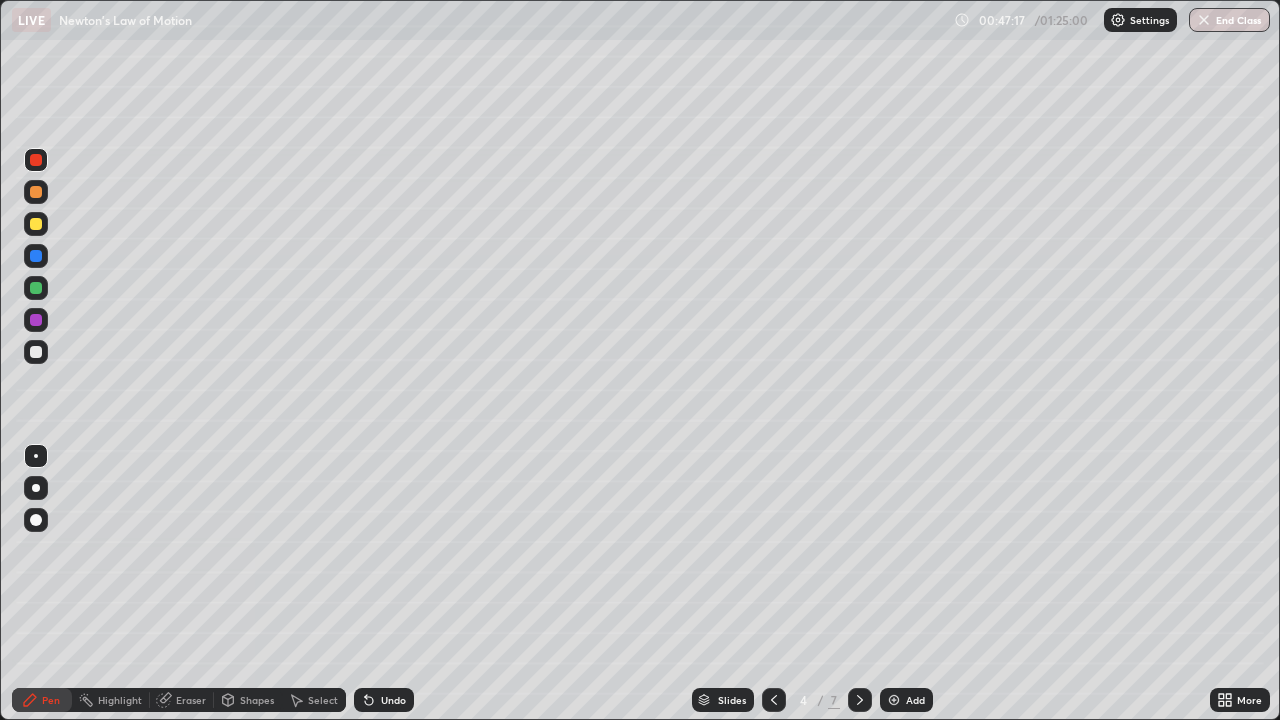 click 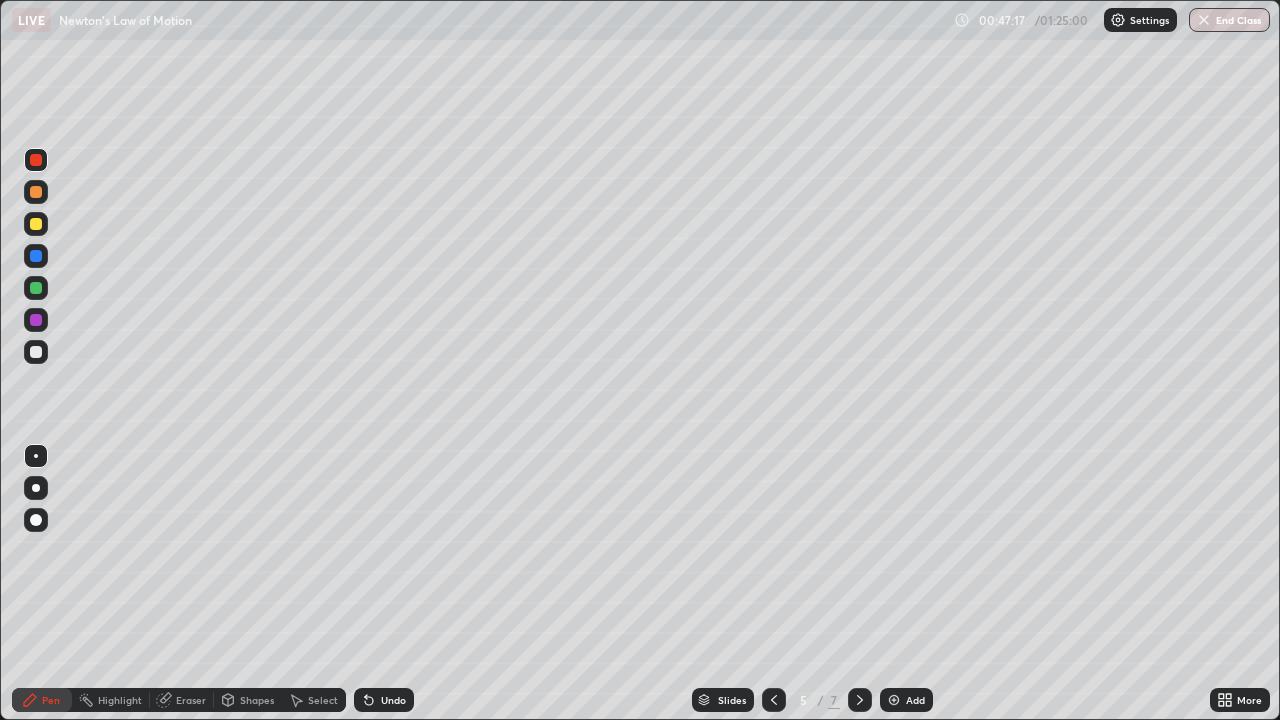 click 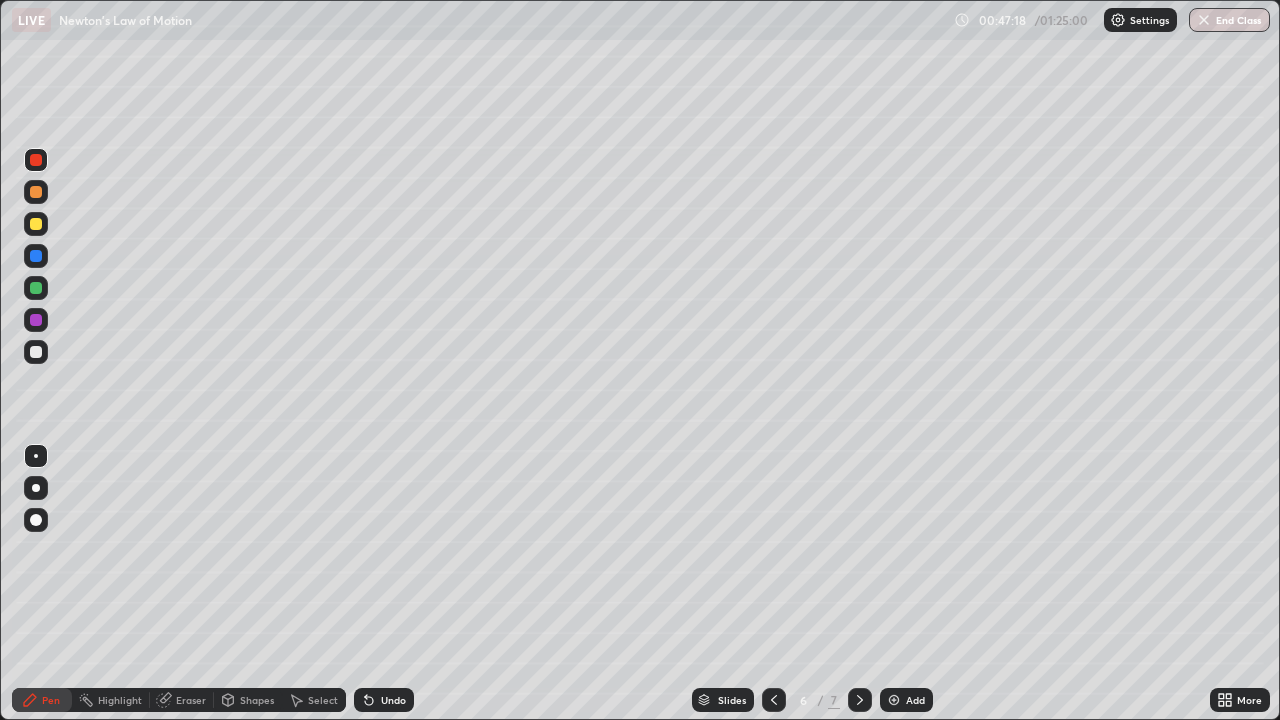 click at bounding box center [860, 700] 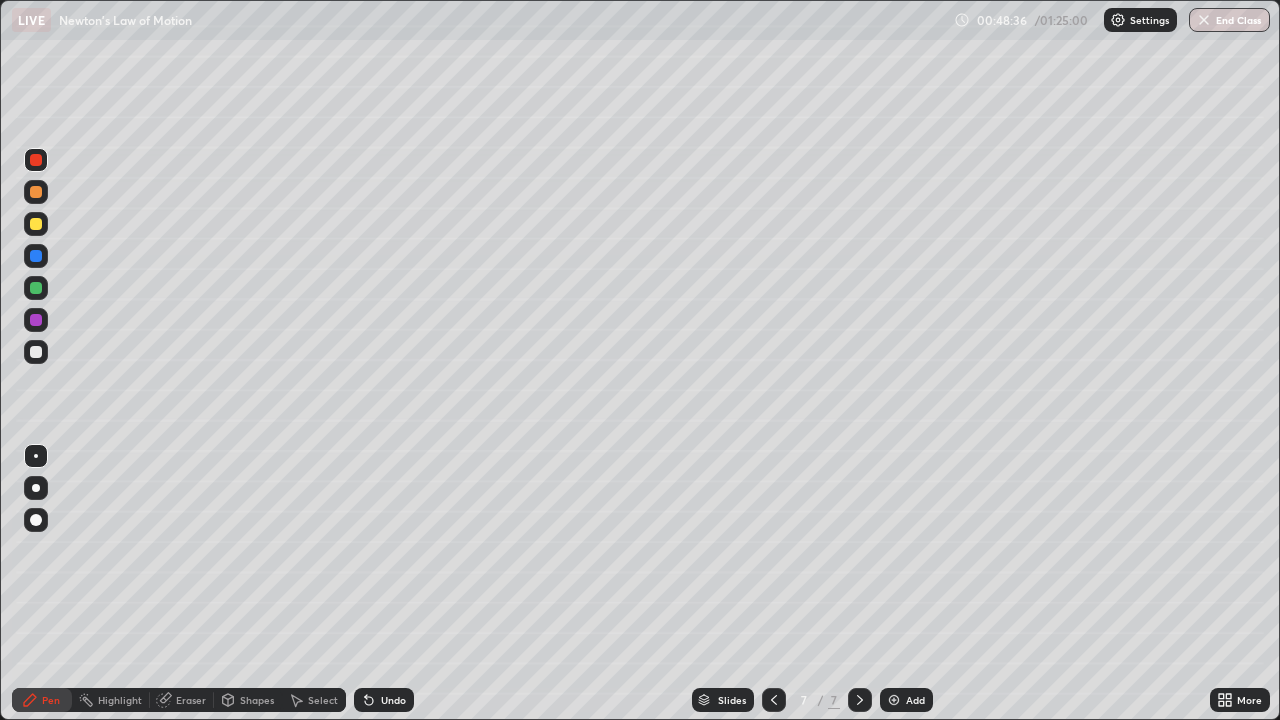 click at bounding box center (894, 700) 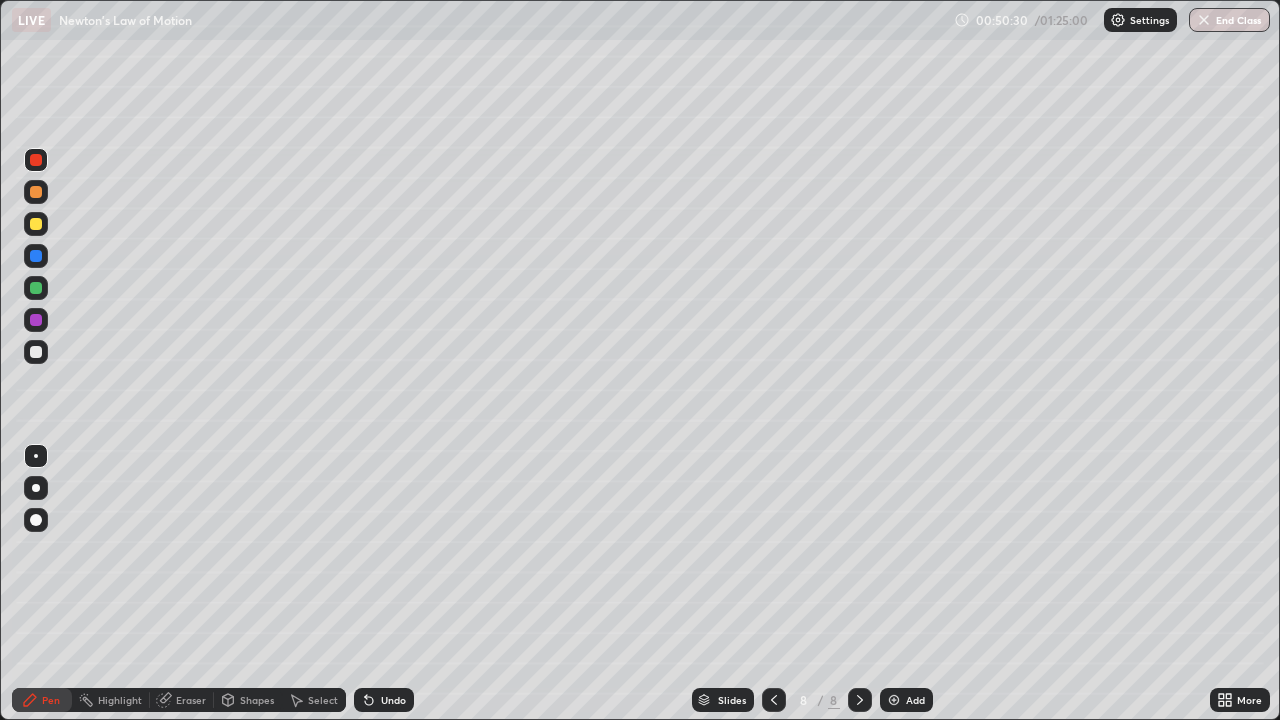 click at bounding box center [36, 488] 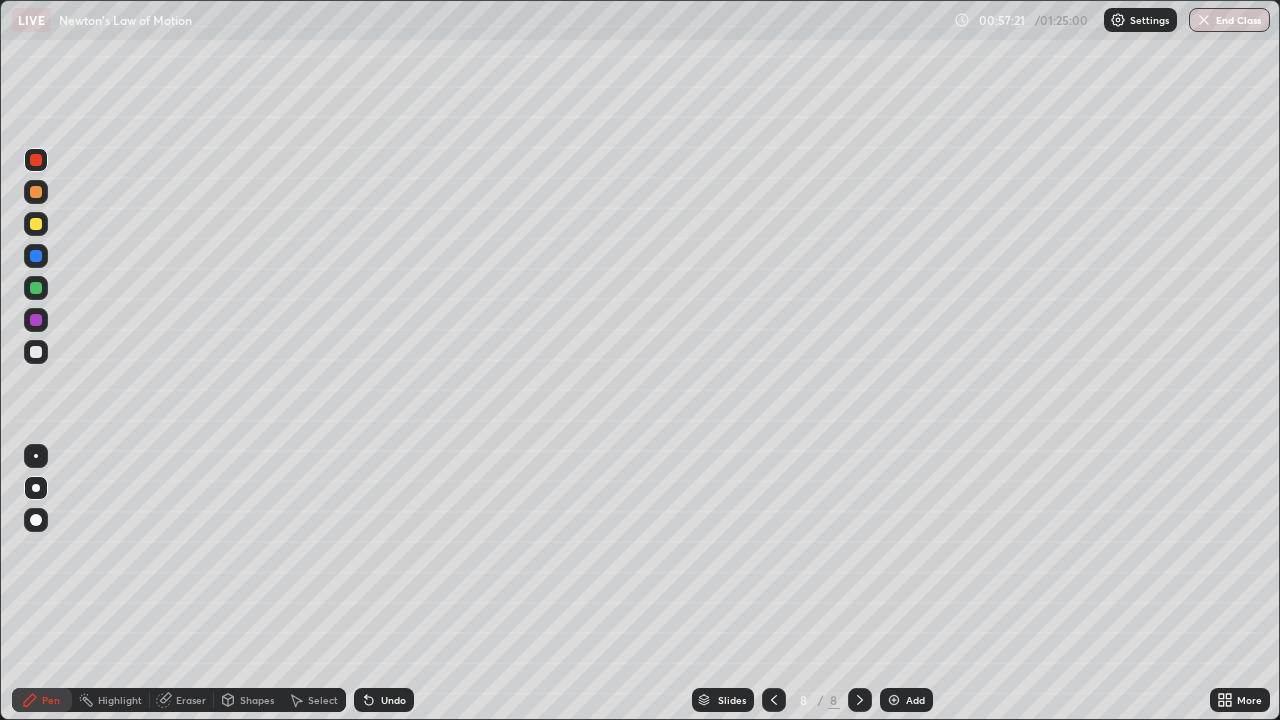 click at bounding box center (36, 352) 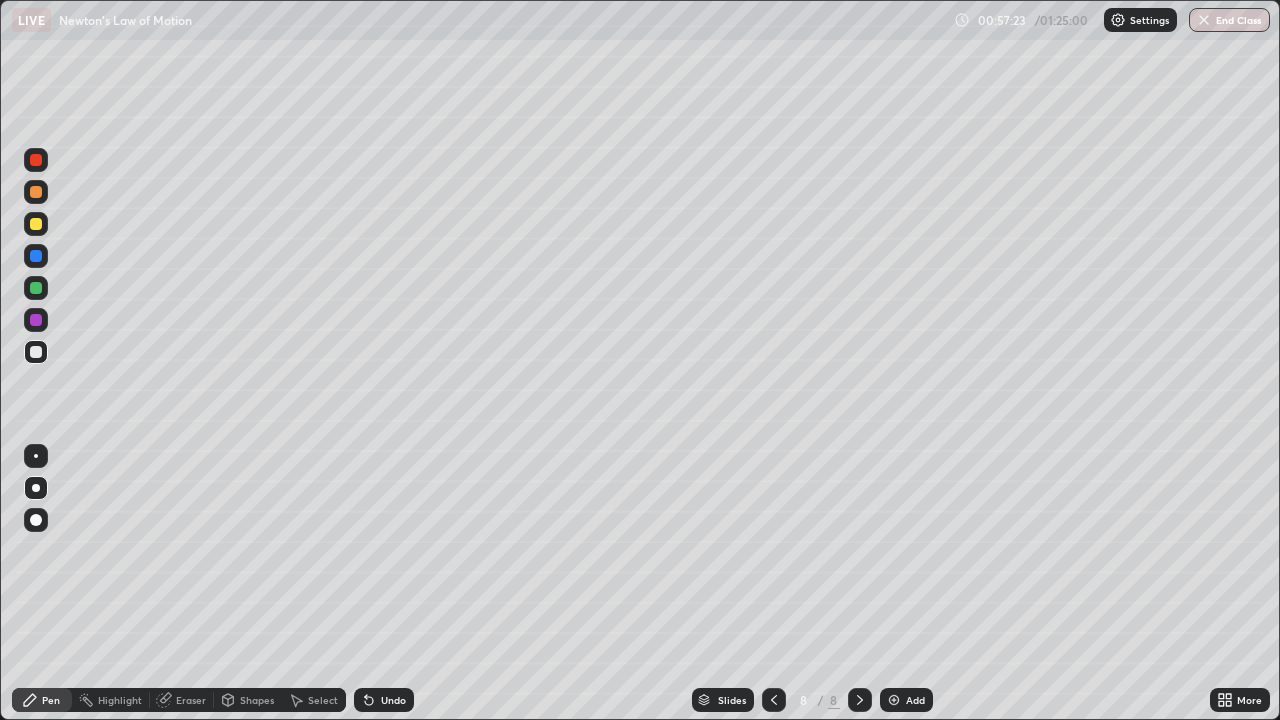 click on "Shapes" at bounding box center (257, 700) 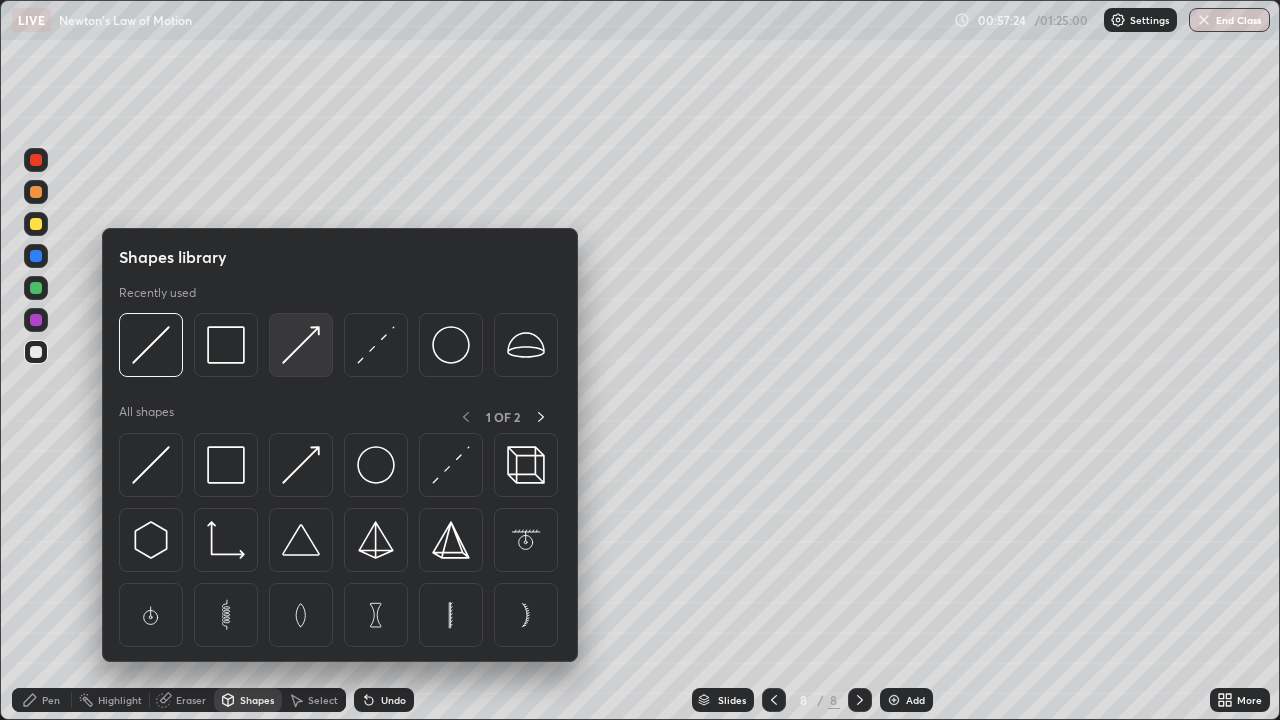 click at bounding box center [301, 345] 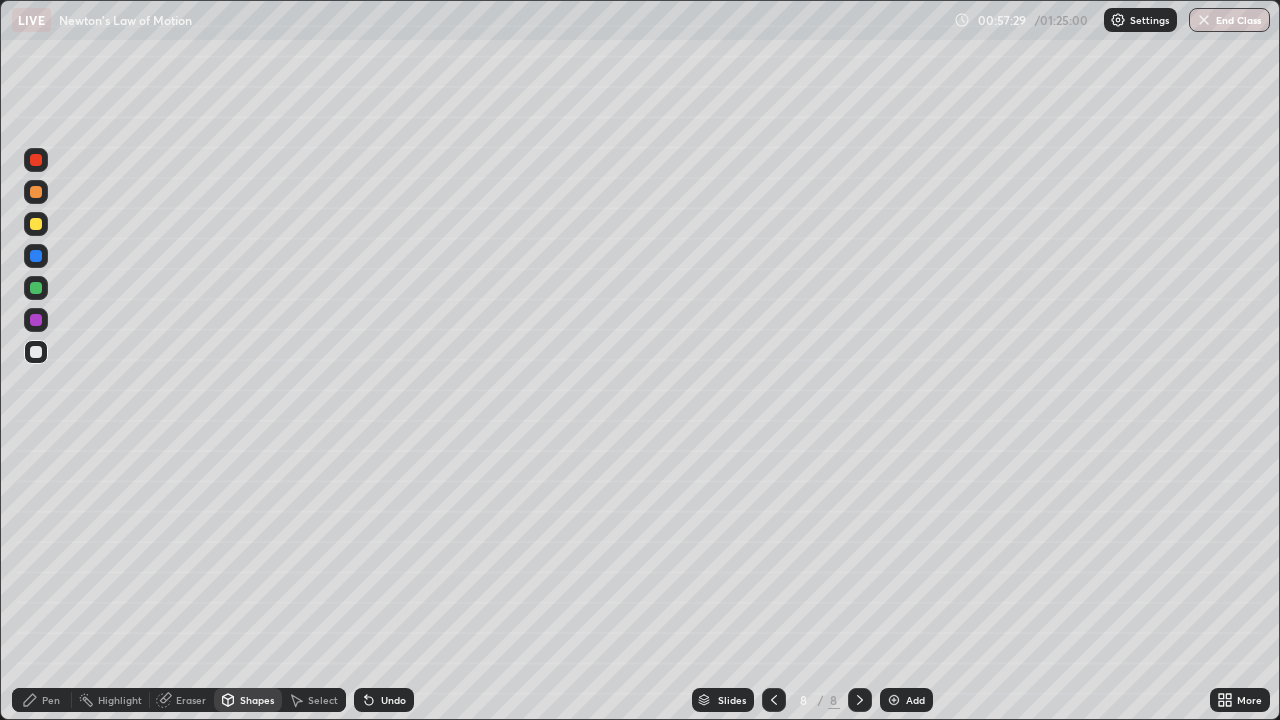 click on "Pen" at bounding box center (42, 700) 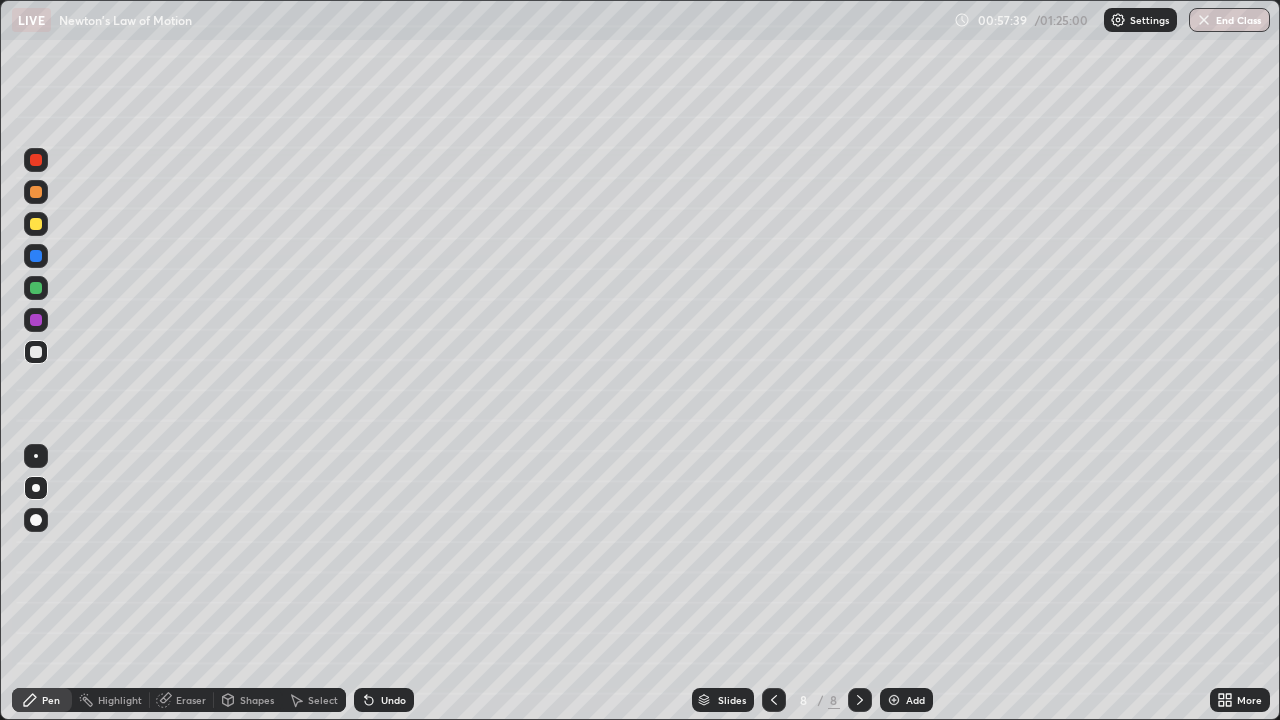 click on "Shapes" at bounding box center (257, 700) 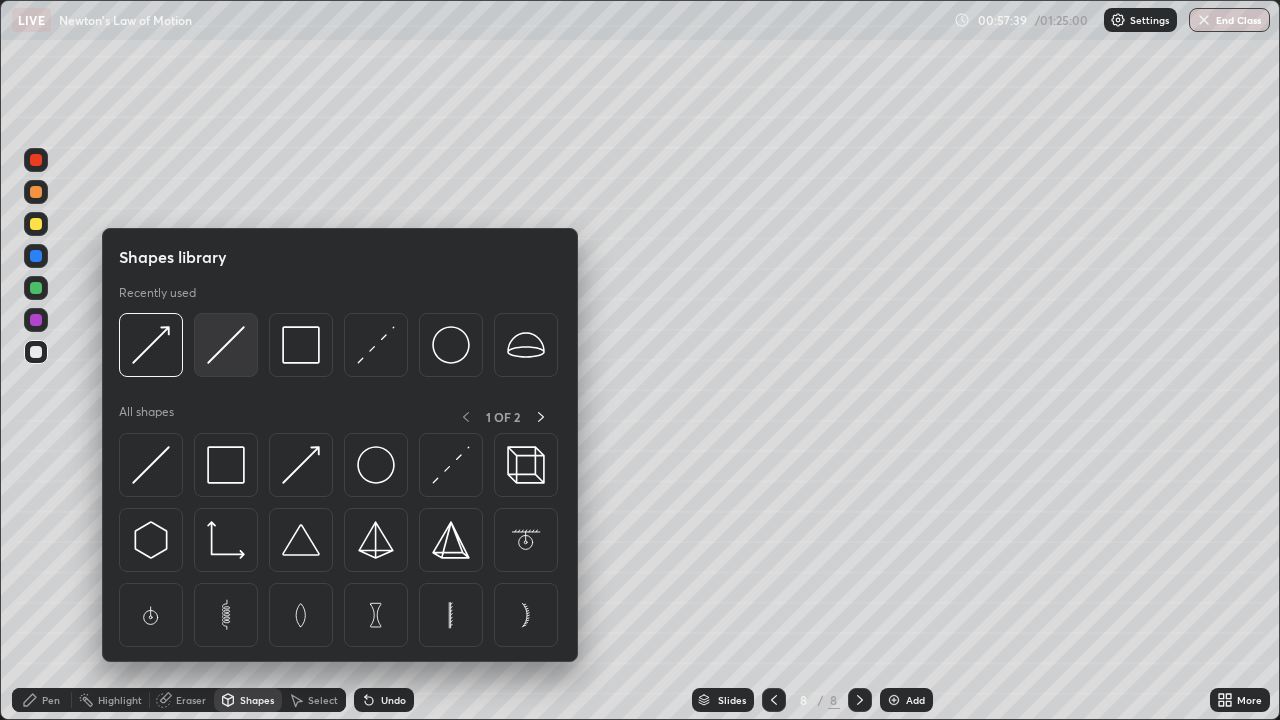 click at bounding box center [226, 345] 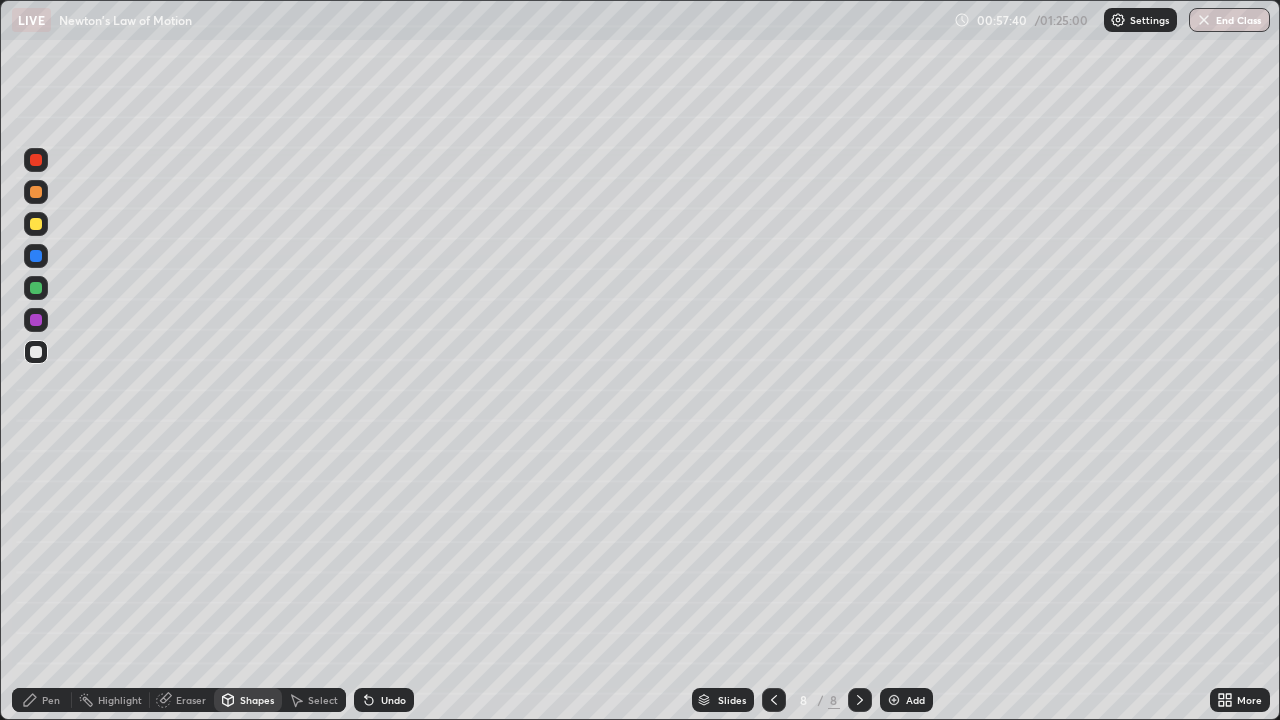 click at bounding box center [36, 288] 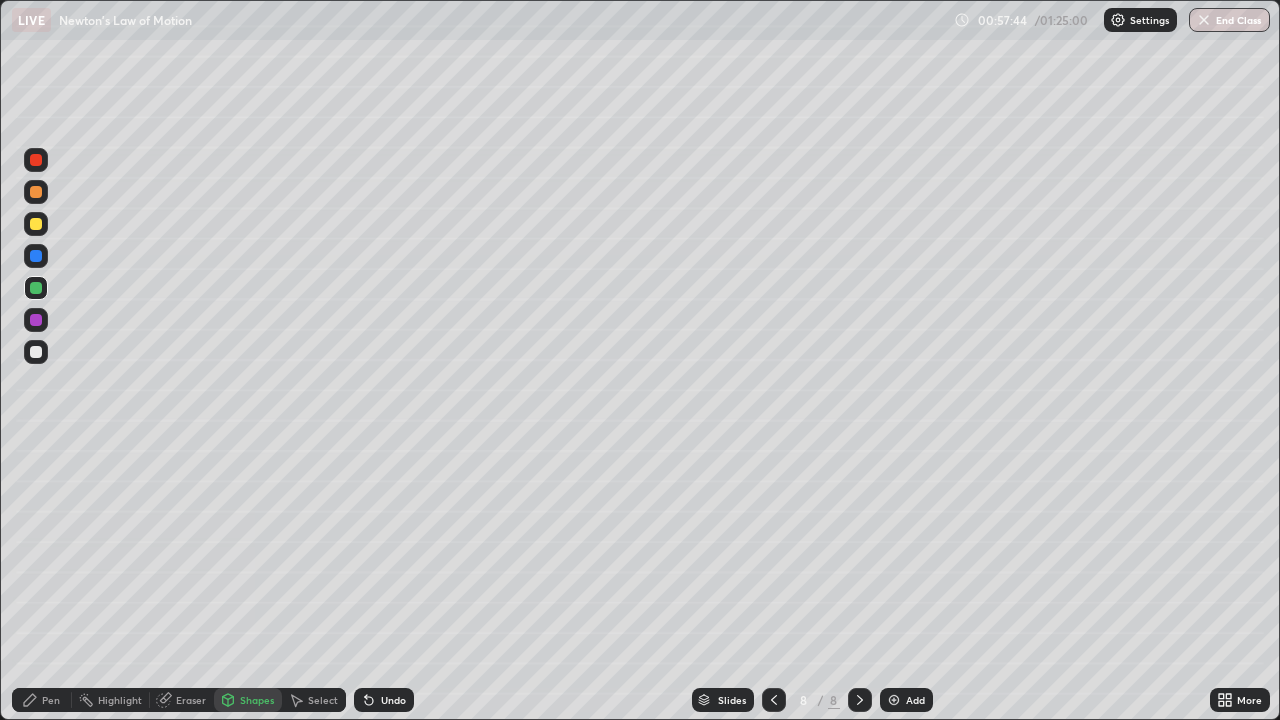 click on "Pen" at bounding box center (51, 700) 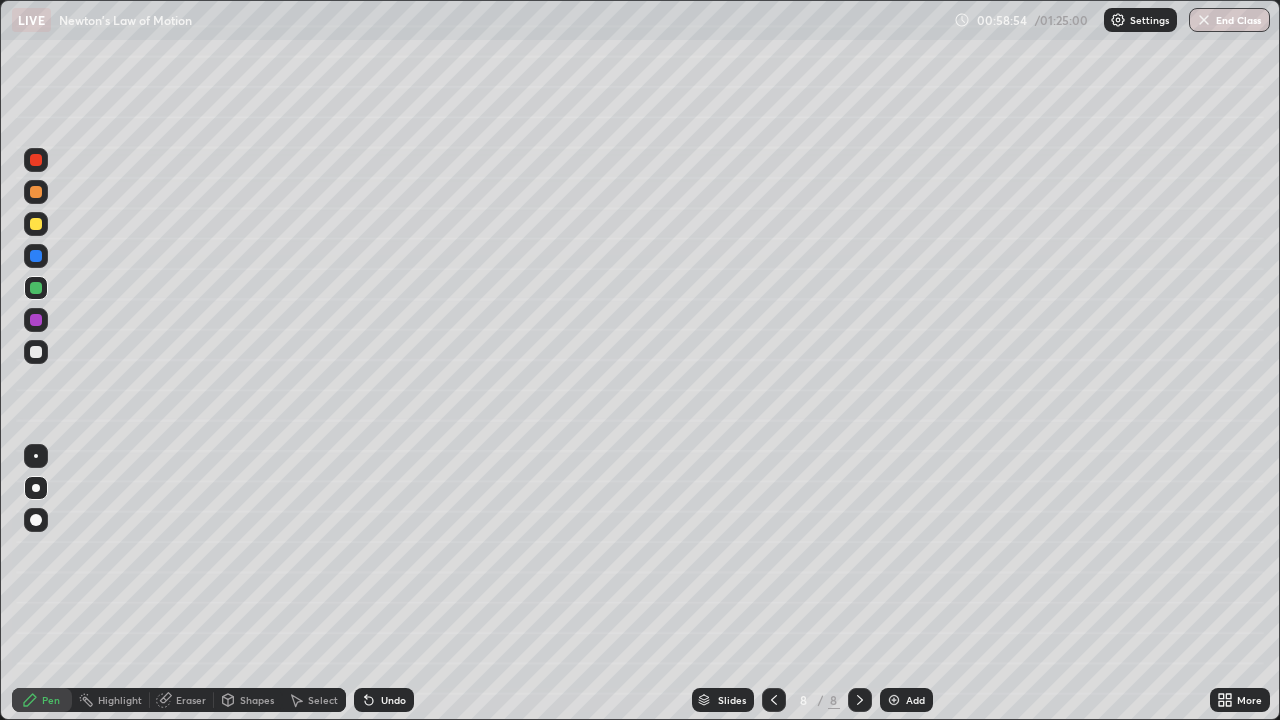 click at bounding box center (36, 352) 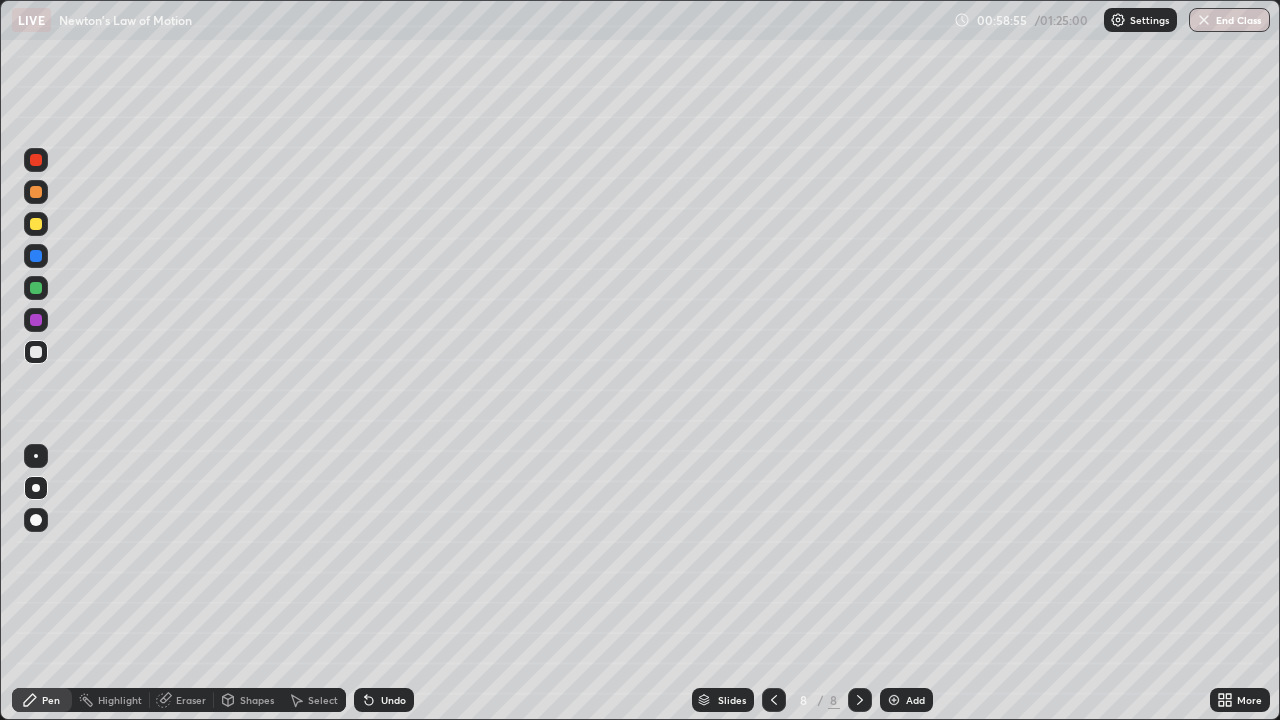 click at bounding box center (36, 224) 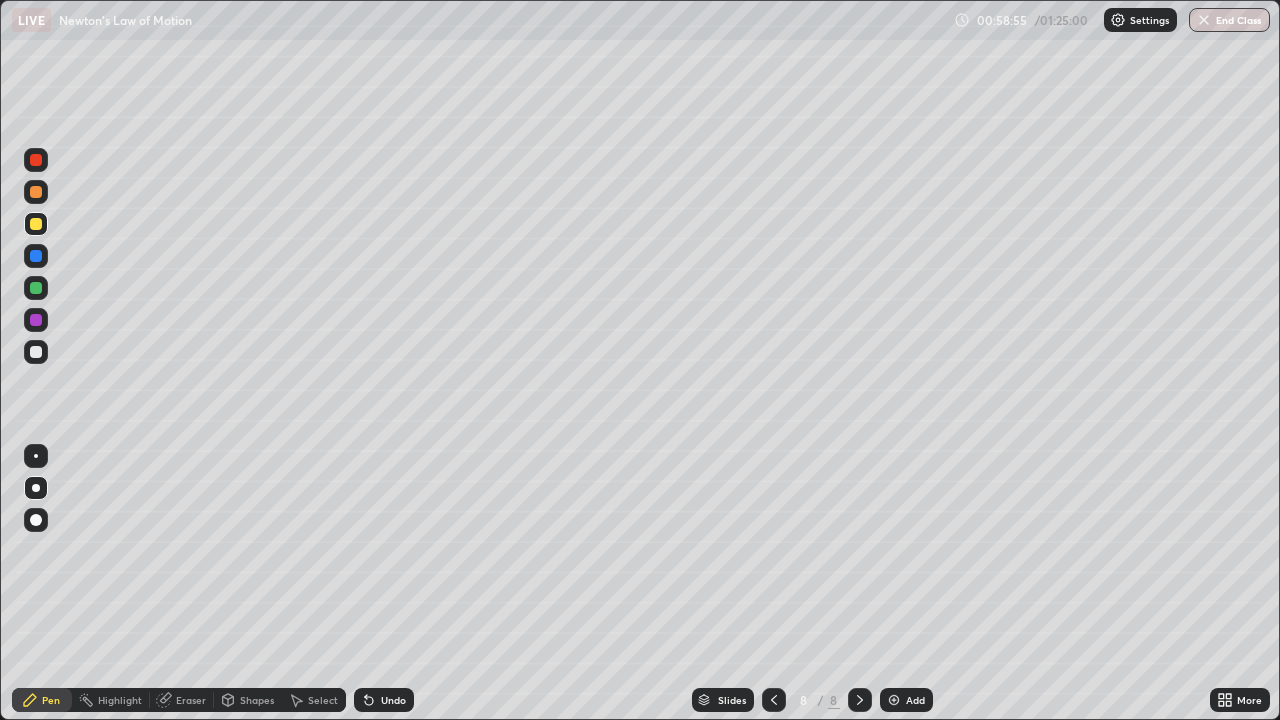 click at bounding box center (36, 456) 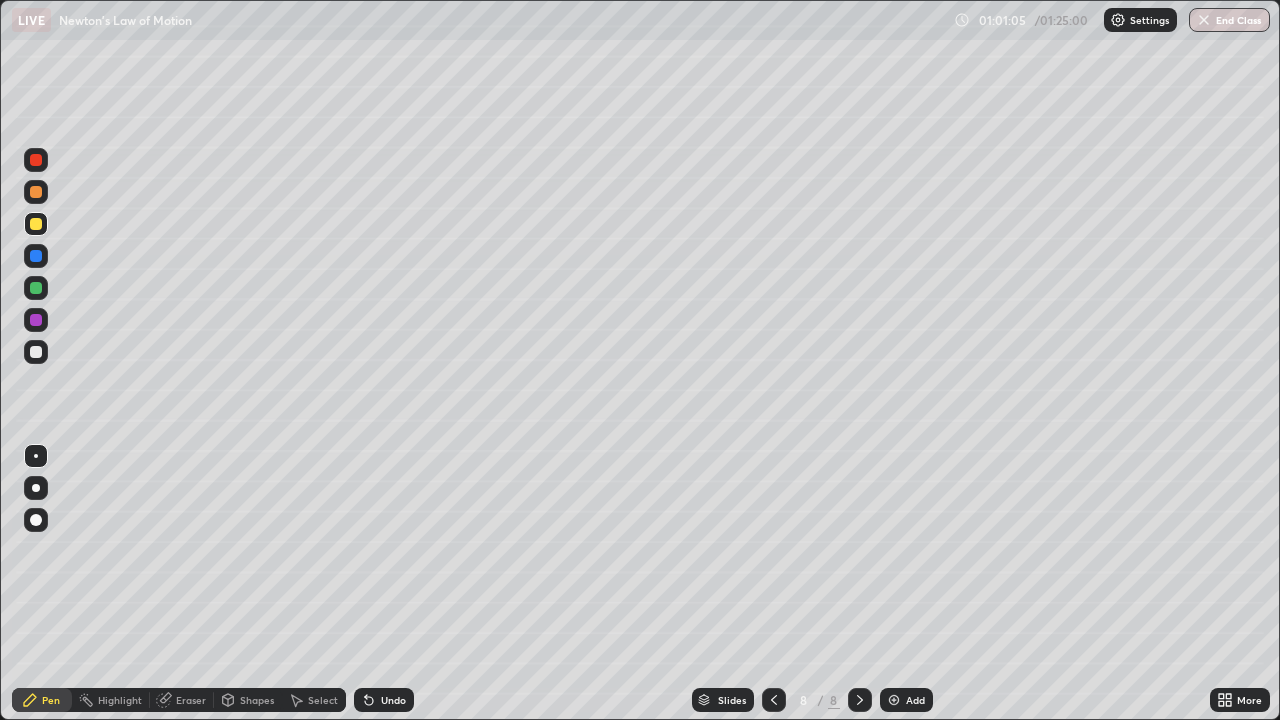 click at bounding box center [894, 700] 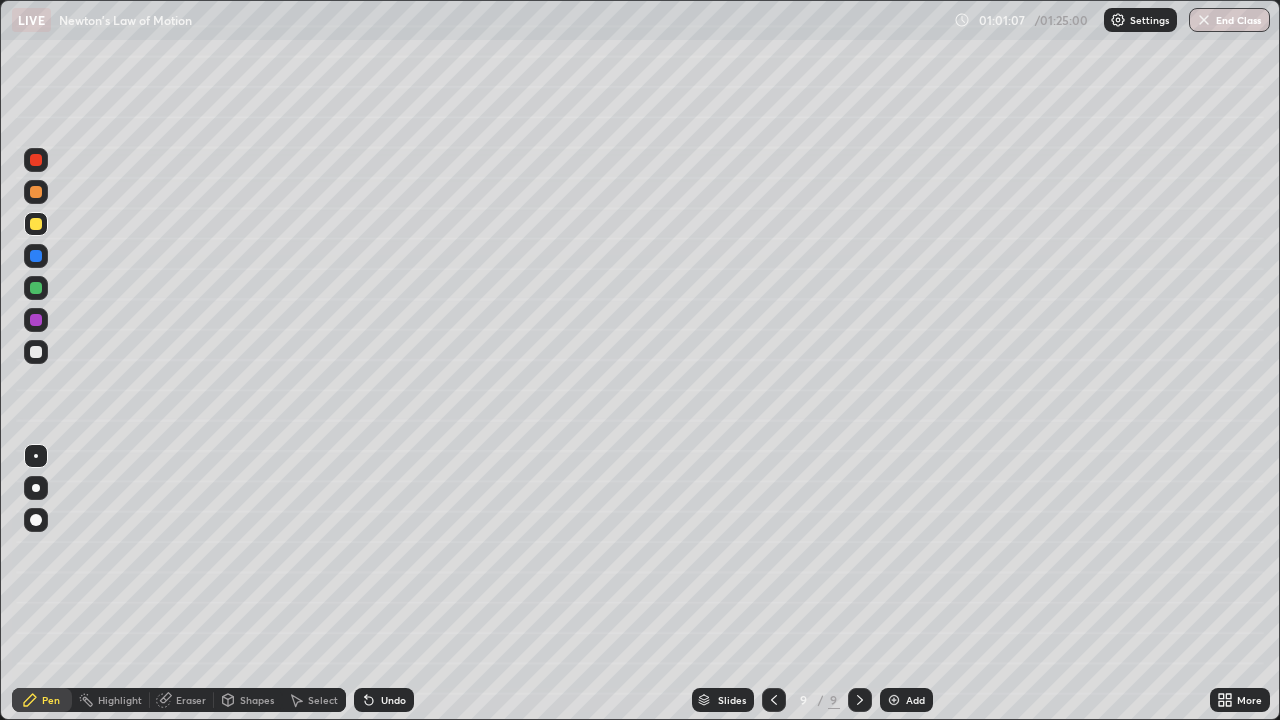 click at bounding box center [36, 352] 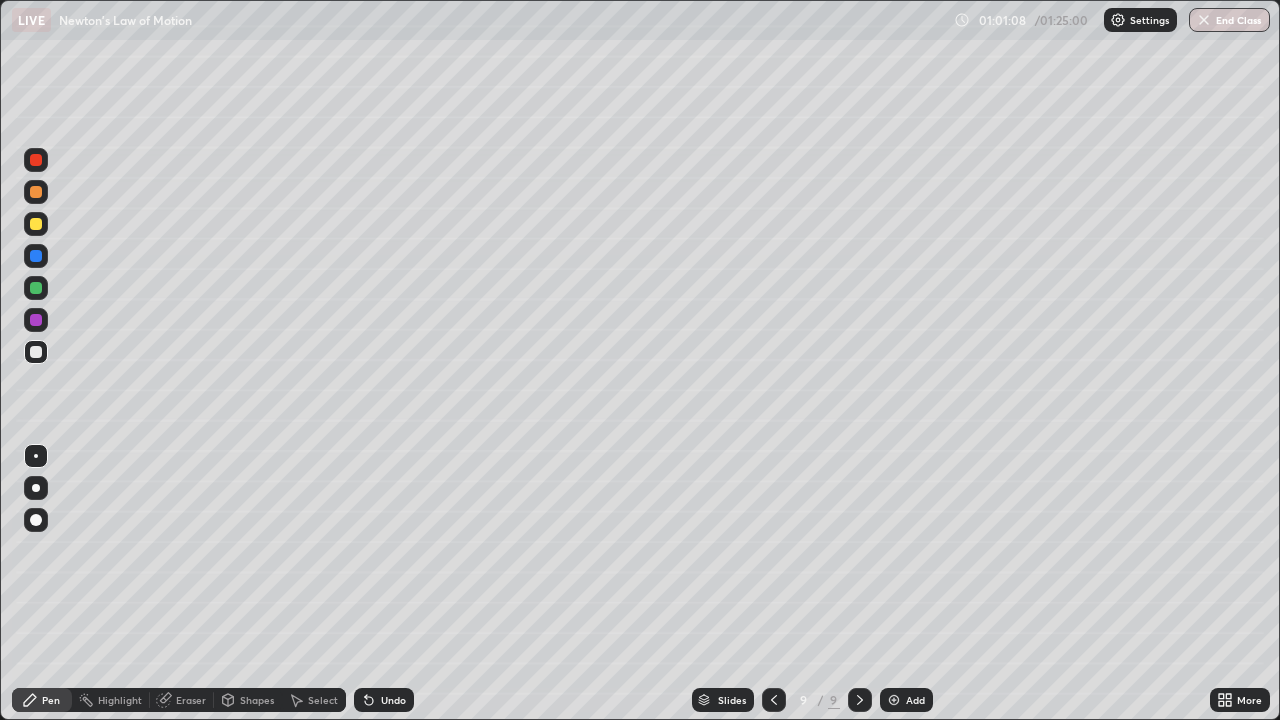 click at bounding box center [36, 488] 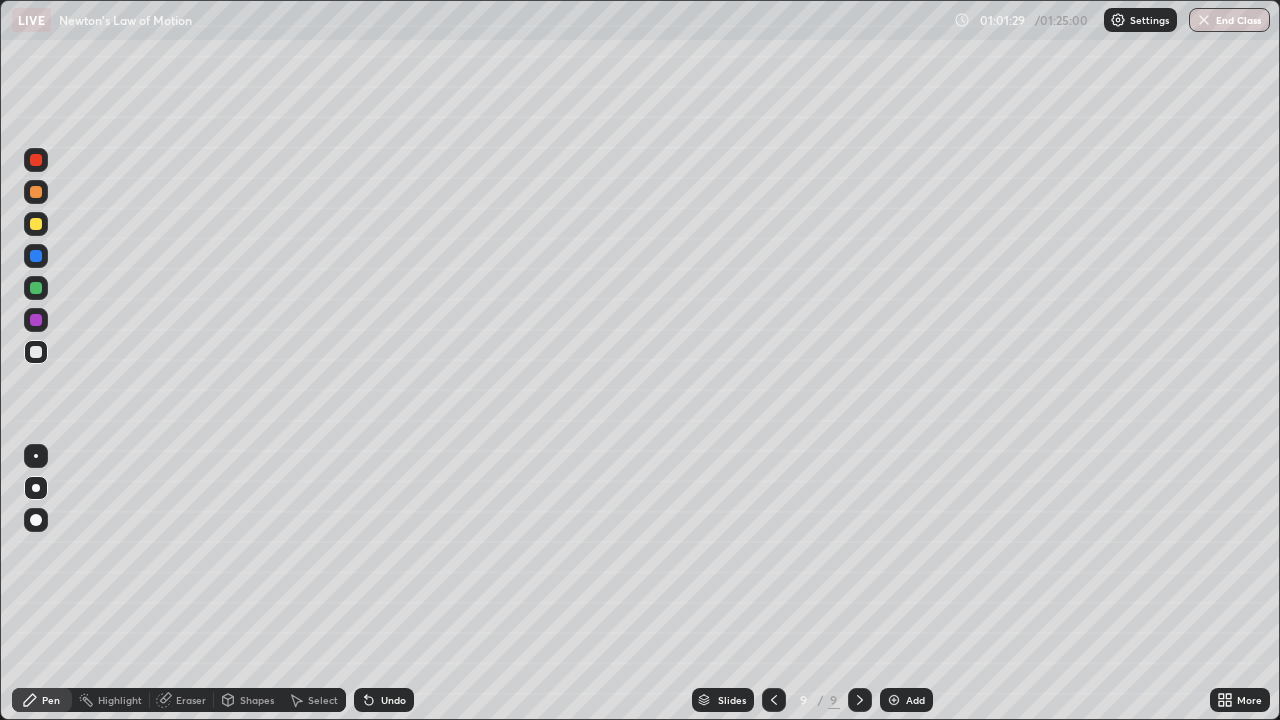 click at bounding box center (36, 256) 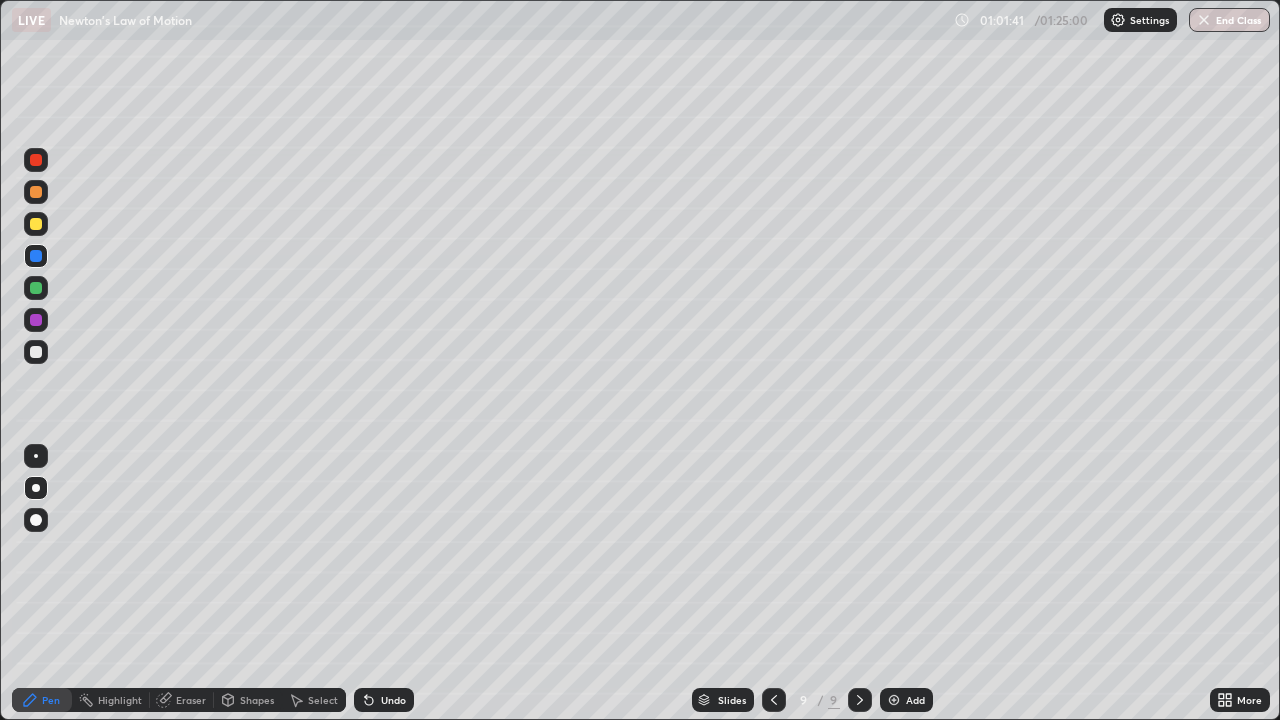 click 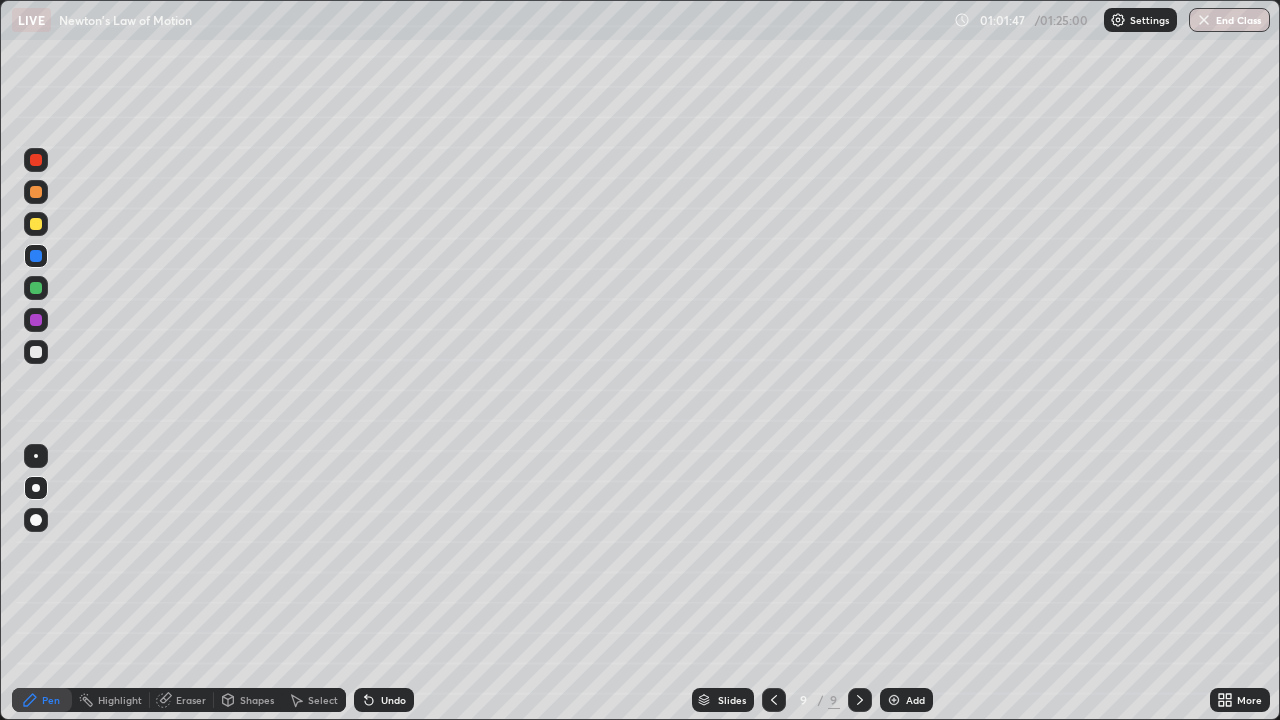click at bounding box center [36, 352] 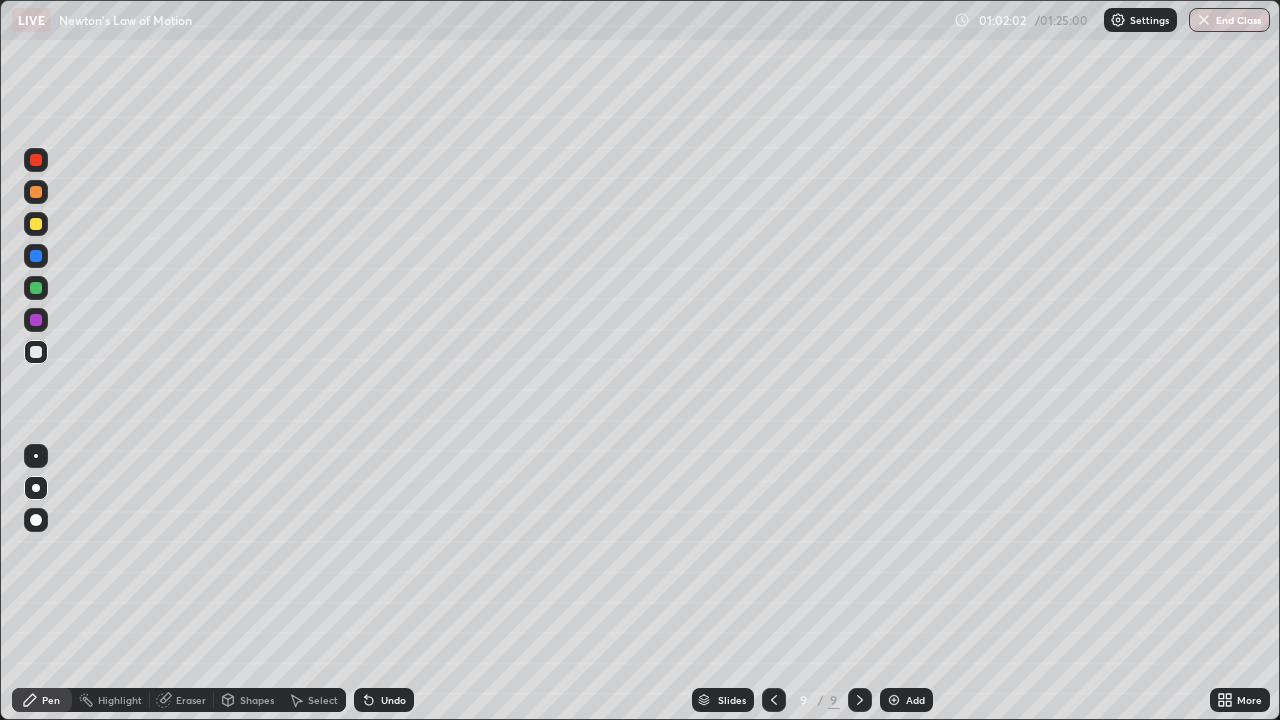 click at bounding box center (36, 224) 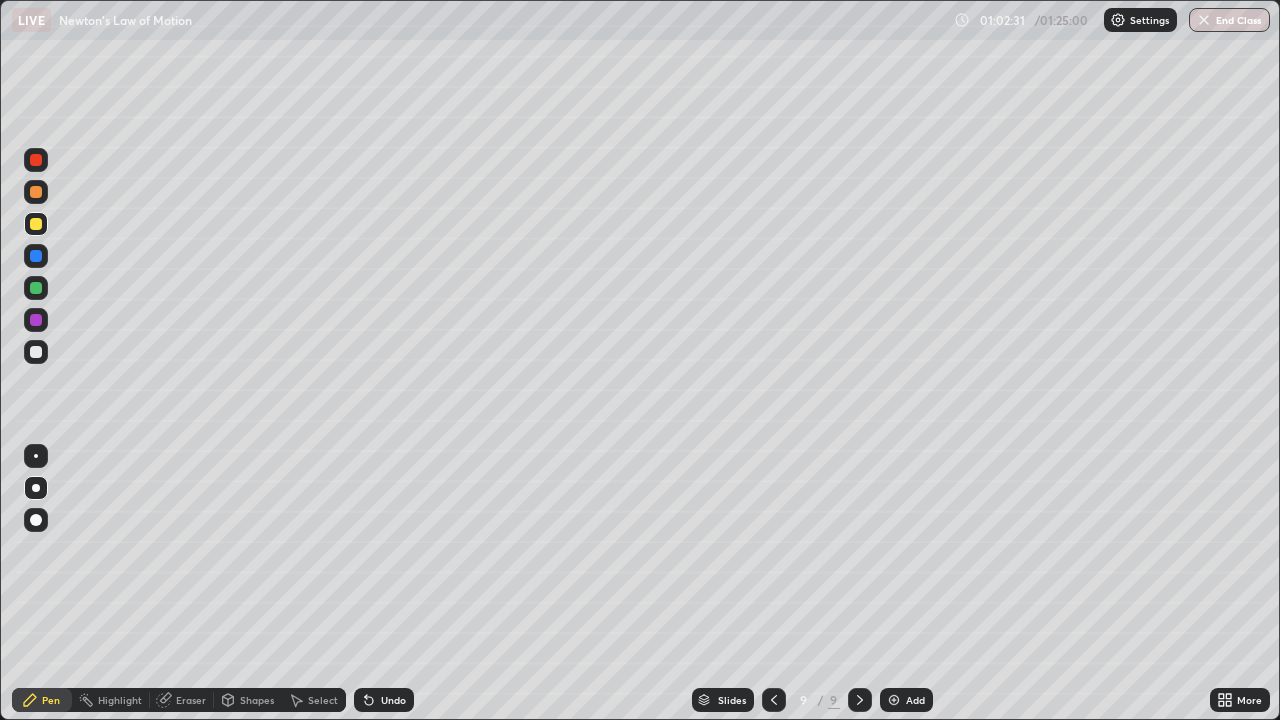 click at bounding box center [36, 352] 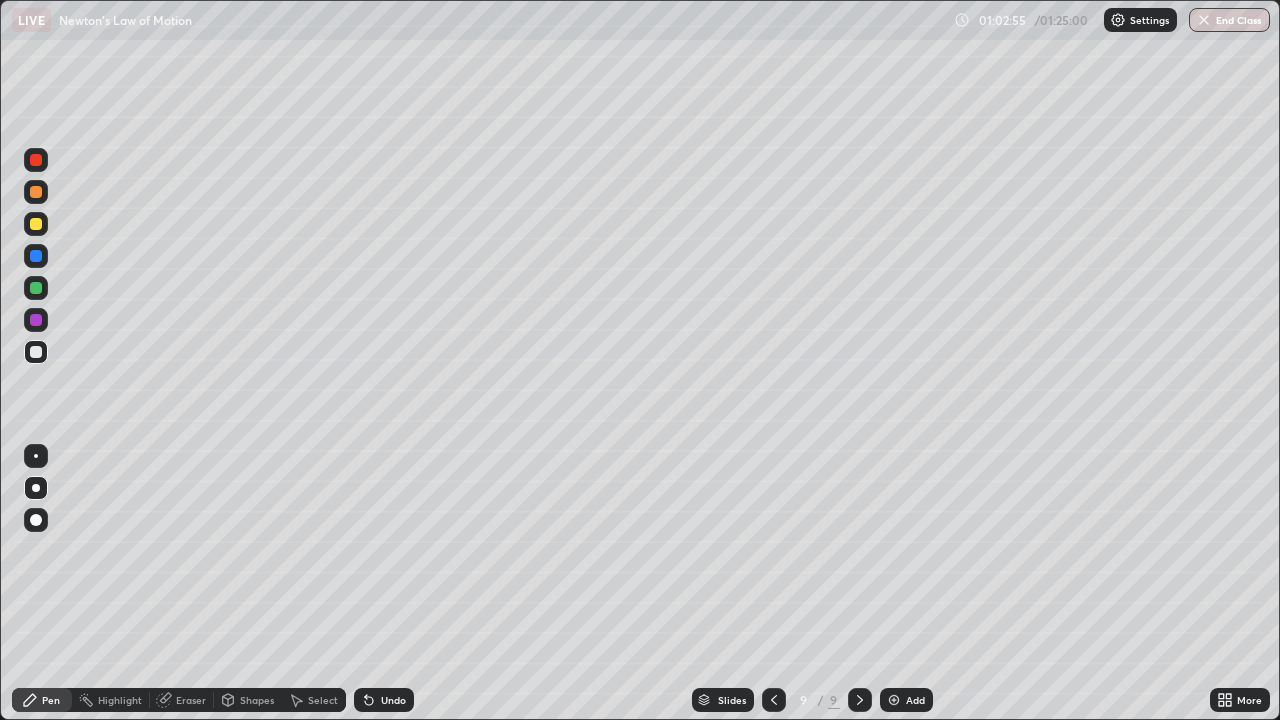 click at bounding box center [36, 224] 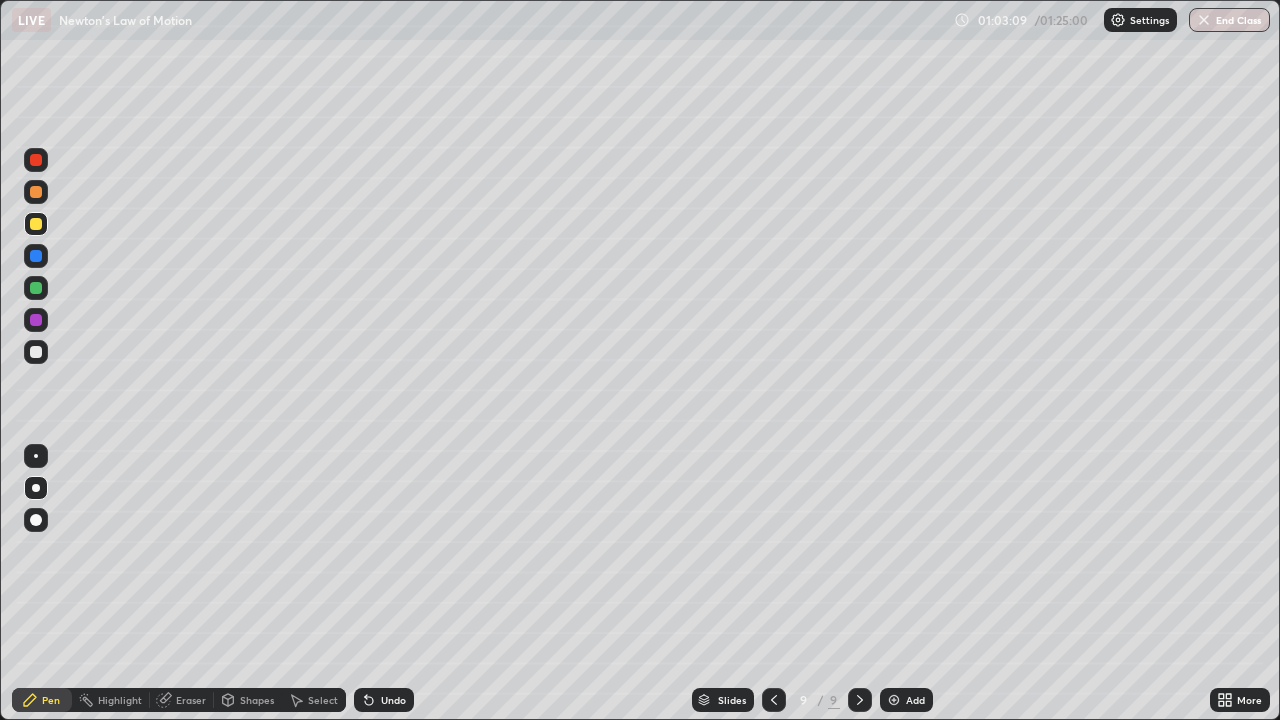 click on "Eraser" at bounding box center [191, 700] 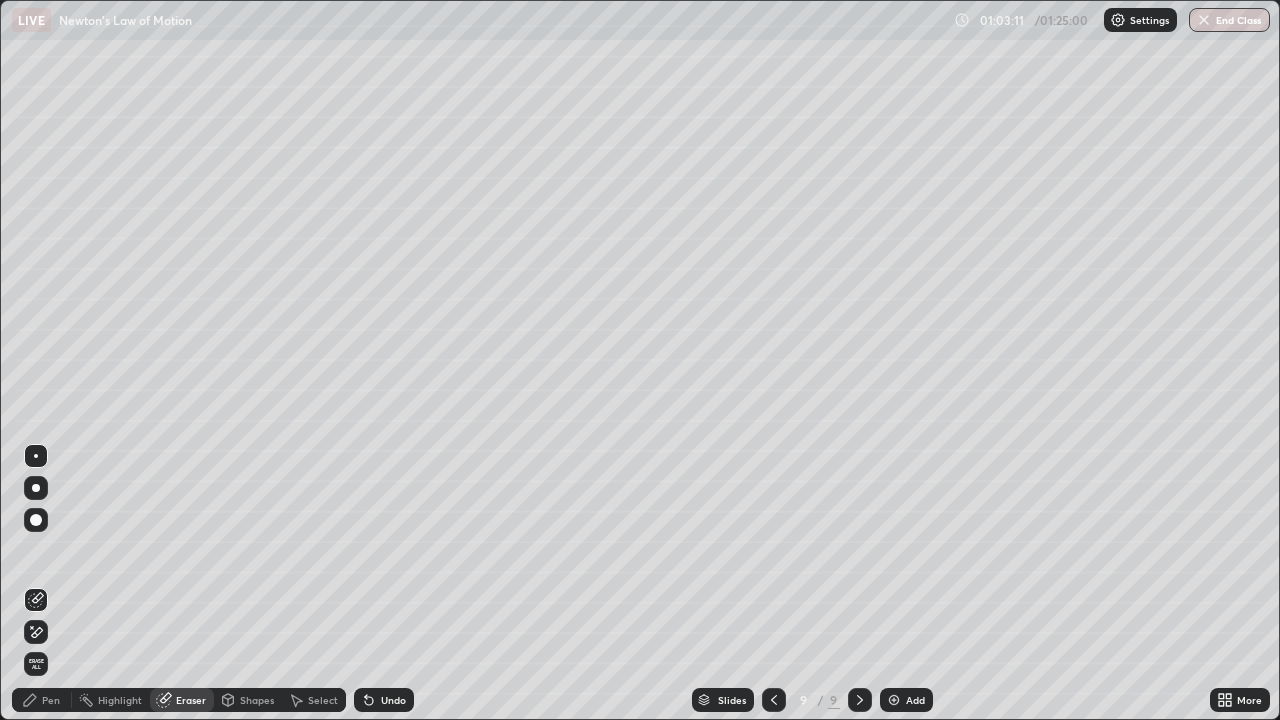 click on "Pen" at bounding box center [42, 700] 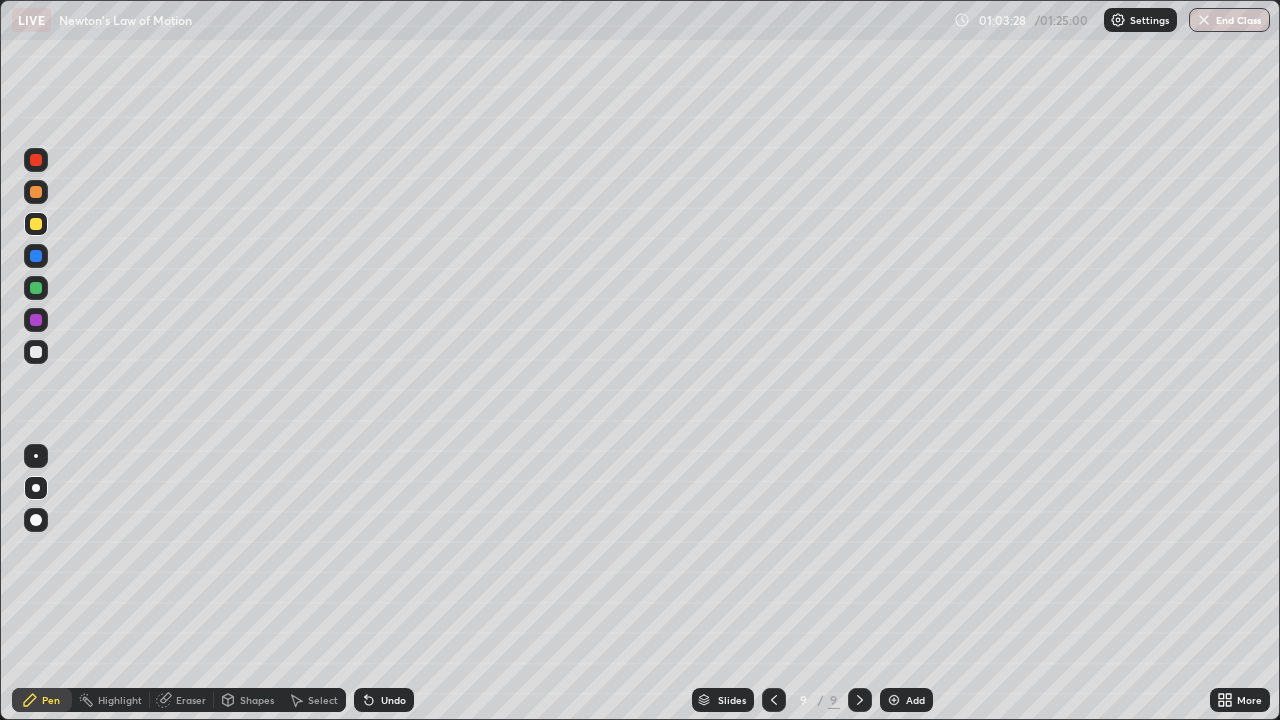 click at bounding box center [36, 352] 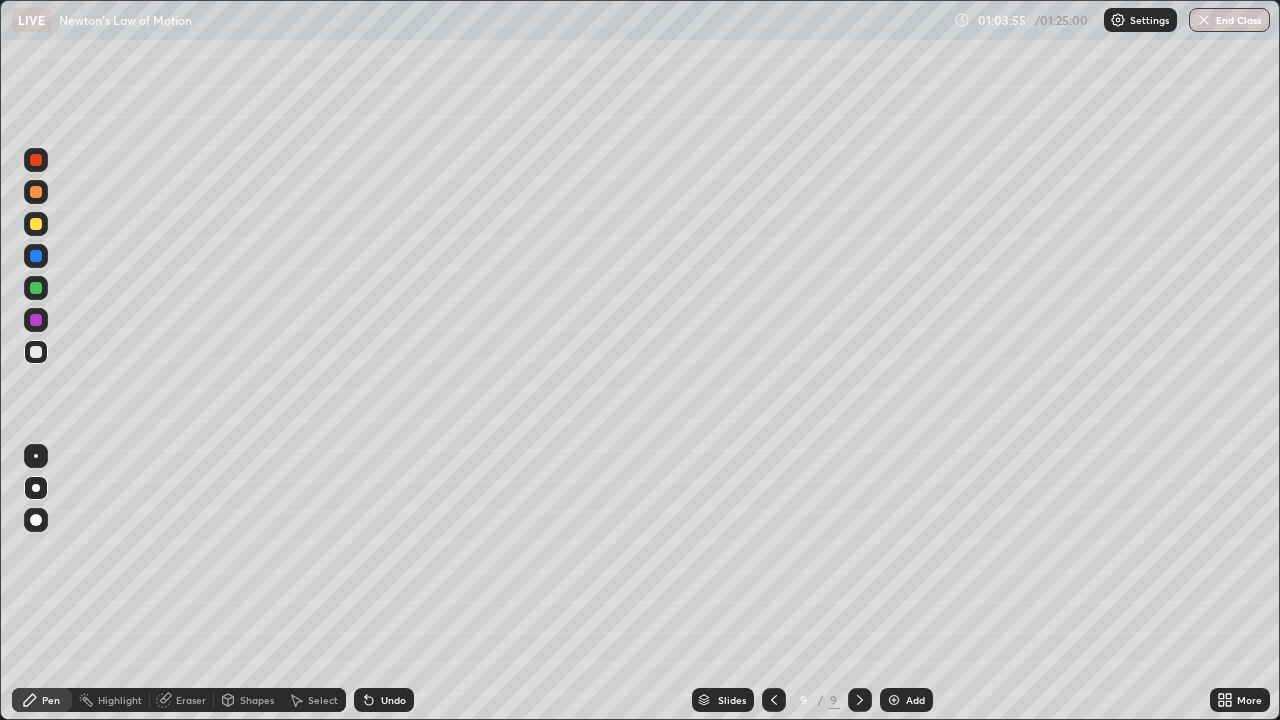 click at bounding box center [36, 288] 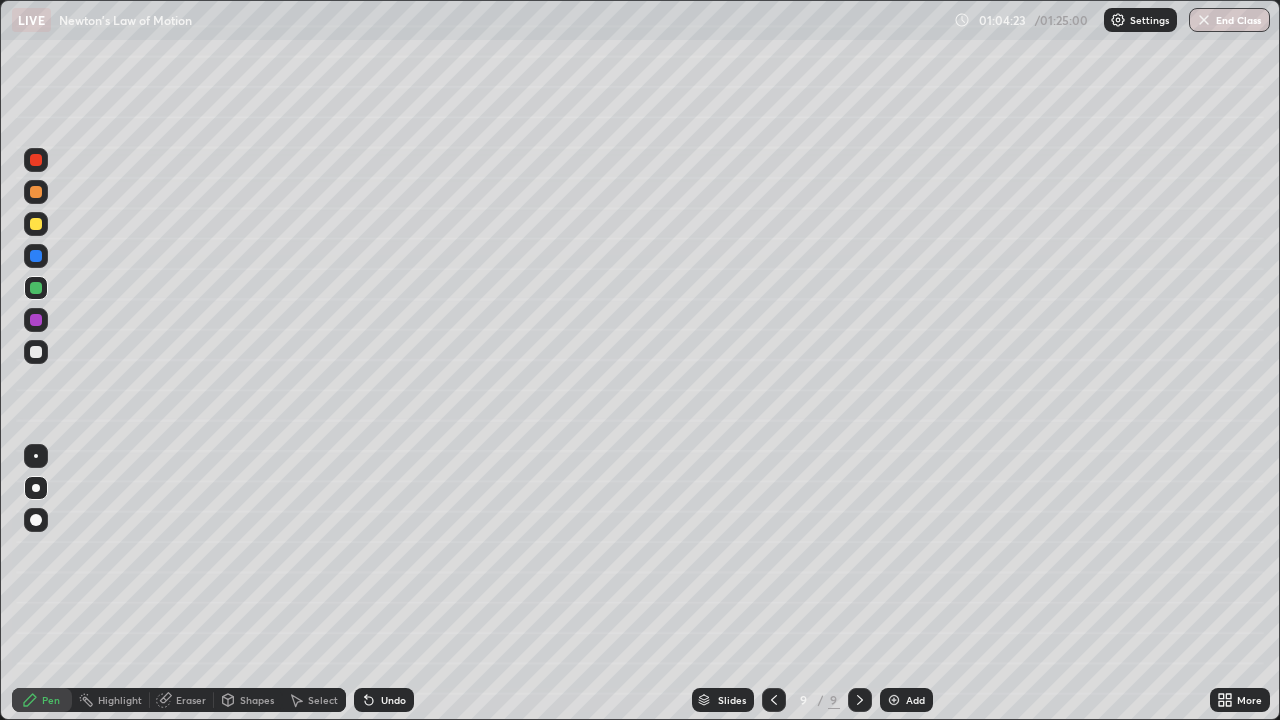click at bounding box center (36, 352) 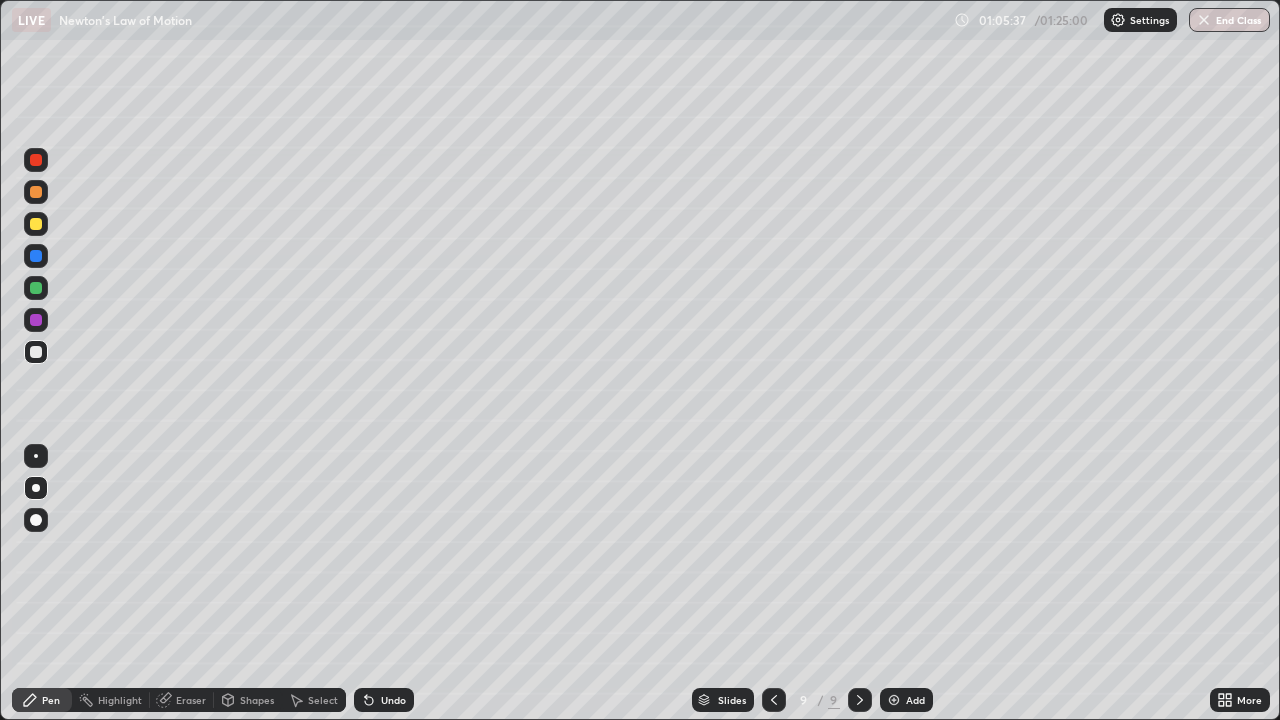 click at bounding box center [36, 288] 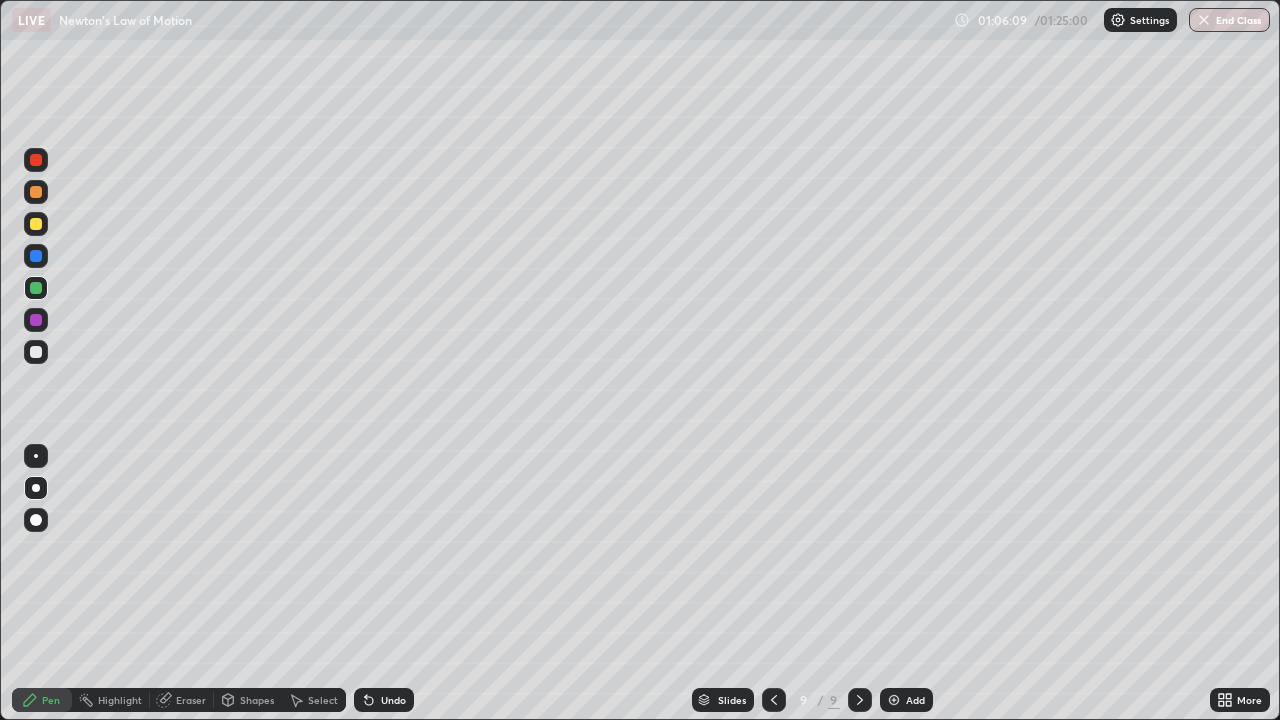 click on "Select" at bounding box center (323, 700) 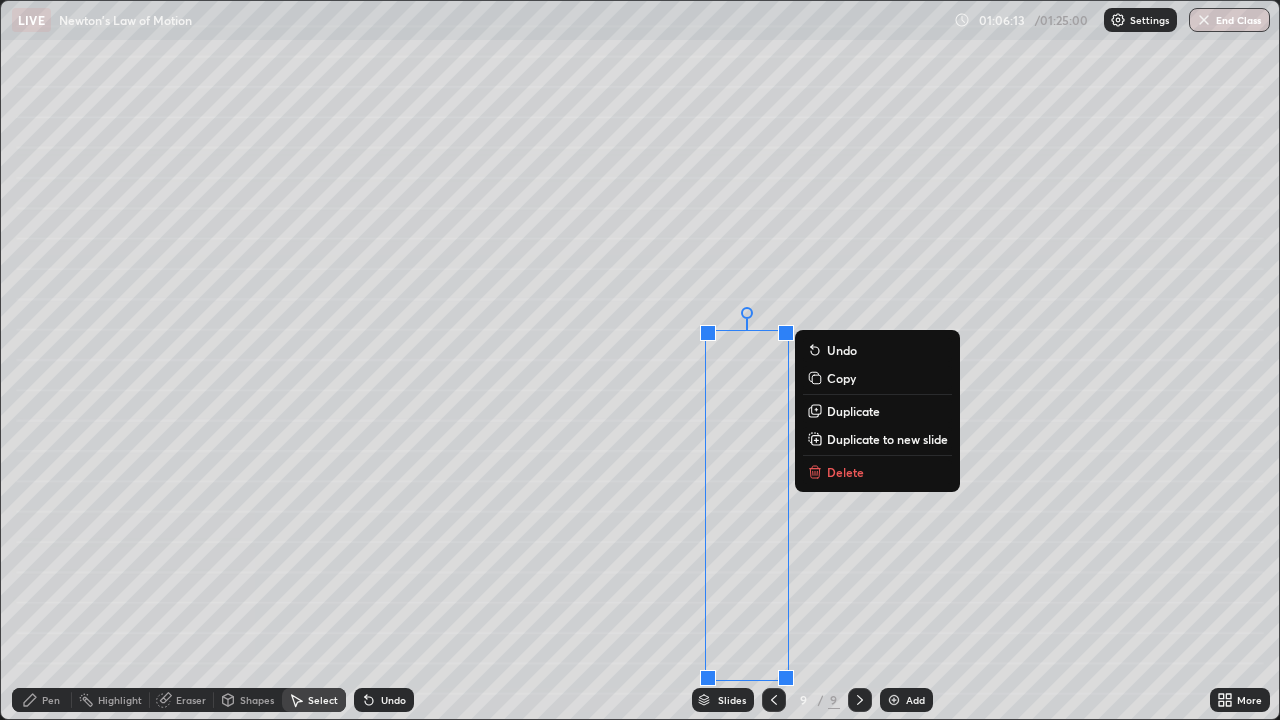 click on "Delete" at bounding box center (845, 472) 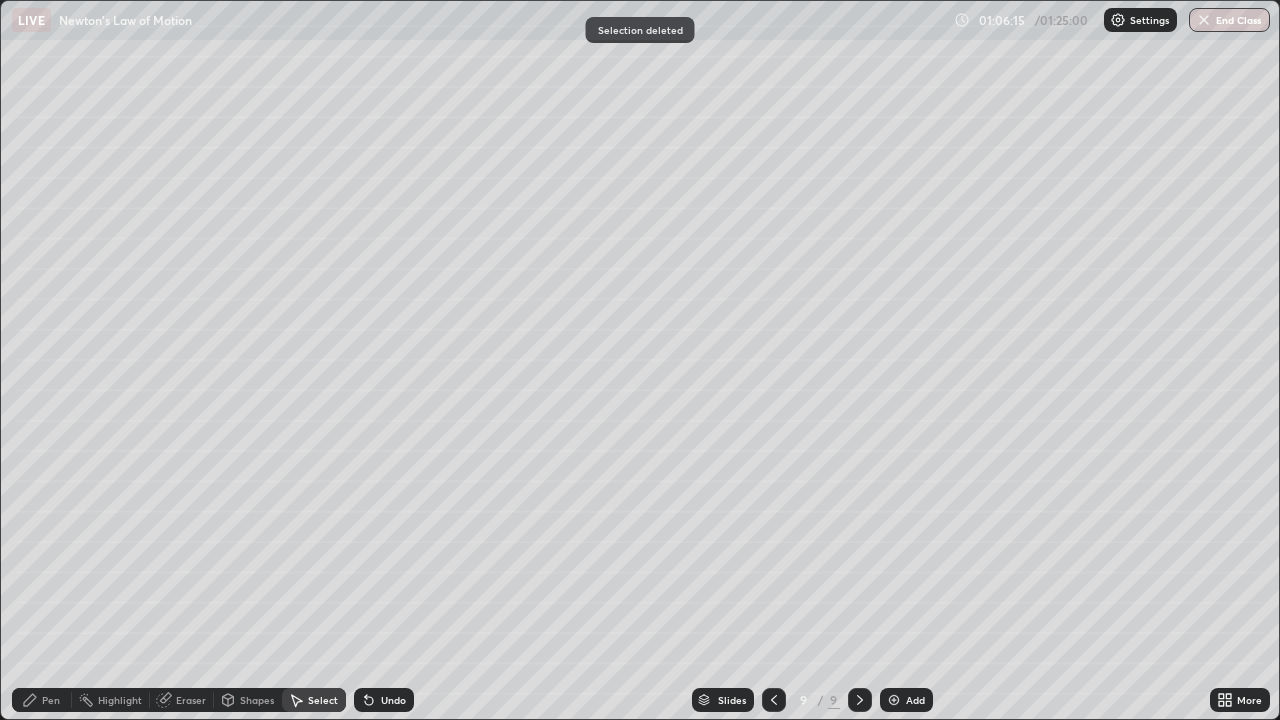 click on "Undo" at bounding box center (393, 700) 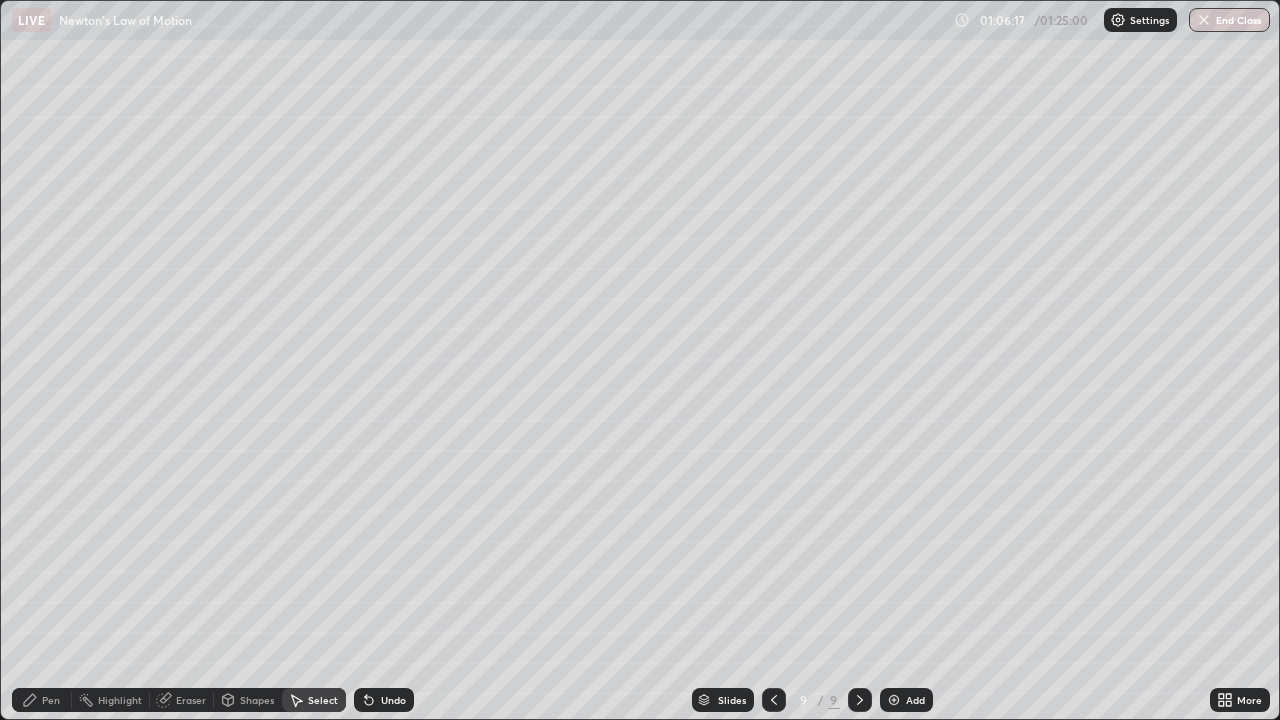 click on "Eraser" at bounding box center [191, 700] 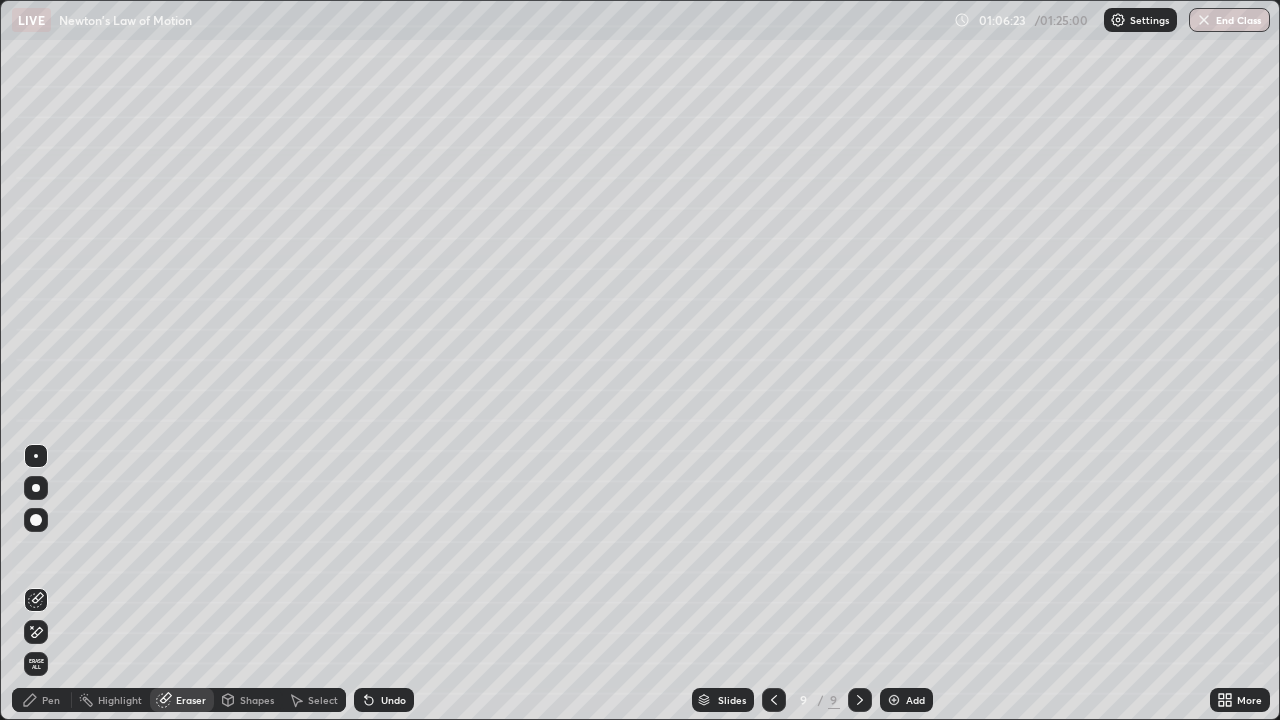 click 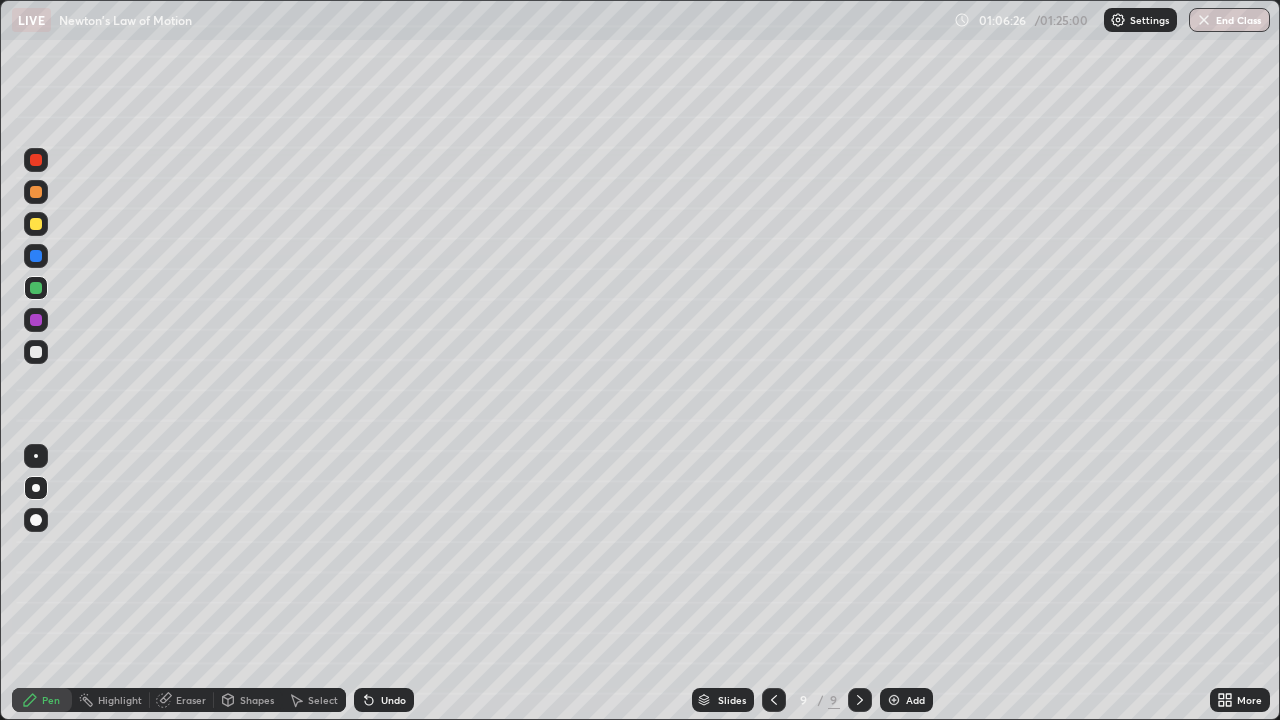 click at bounding box center [36, 352] 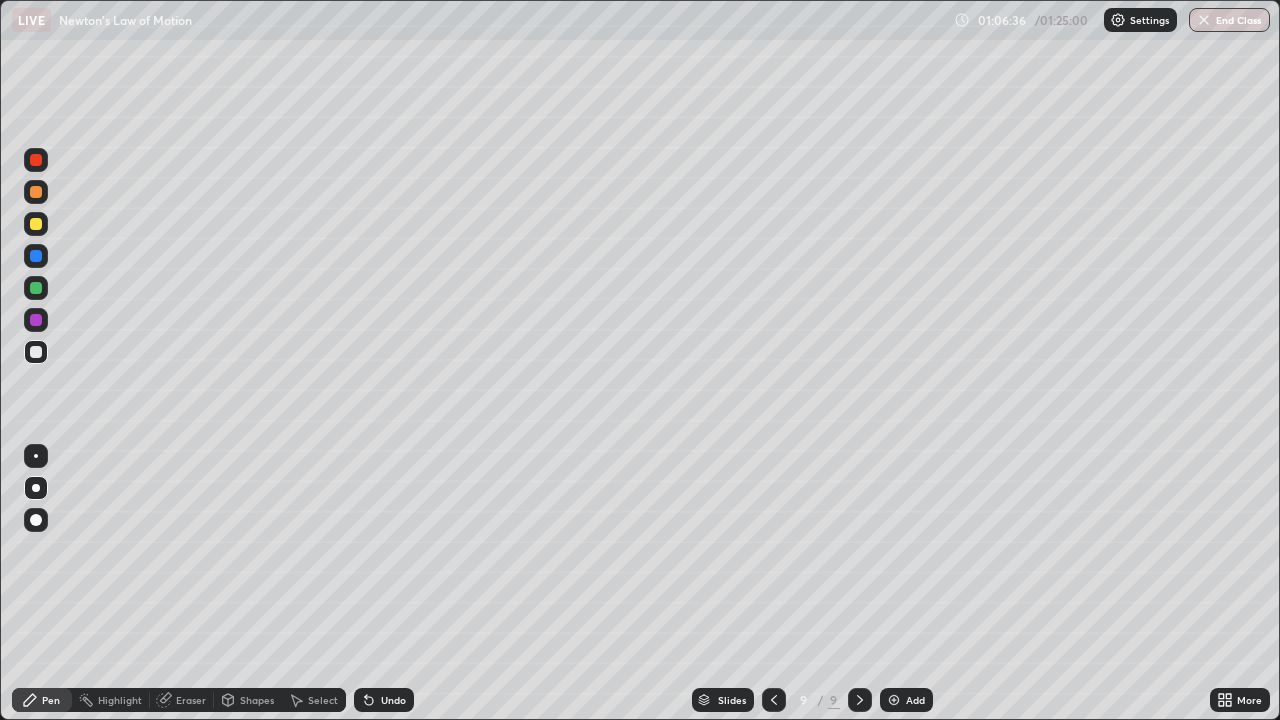 click on "Add" at bounding box center (915, 700) 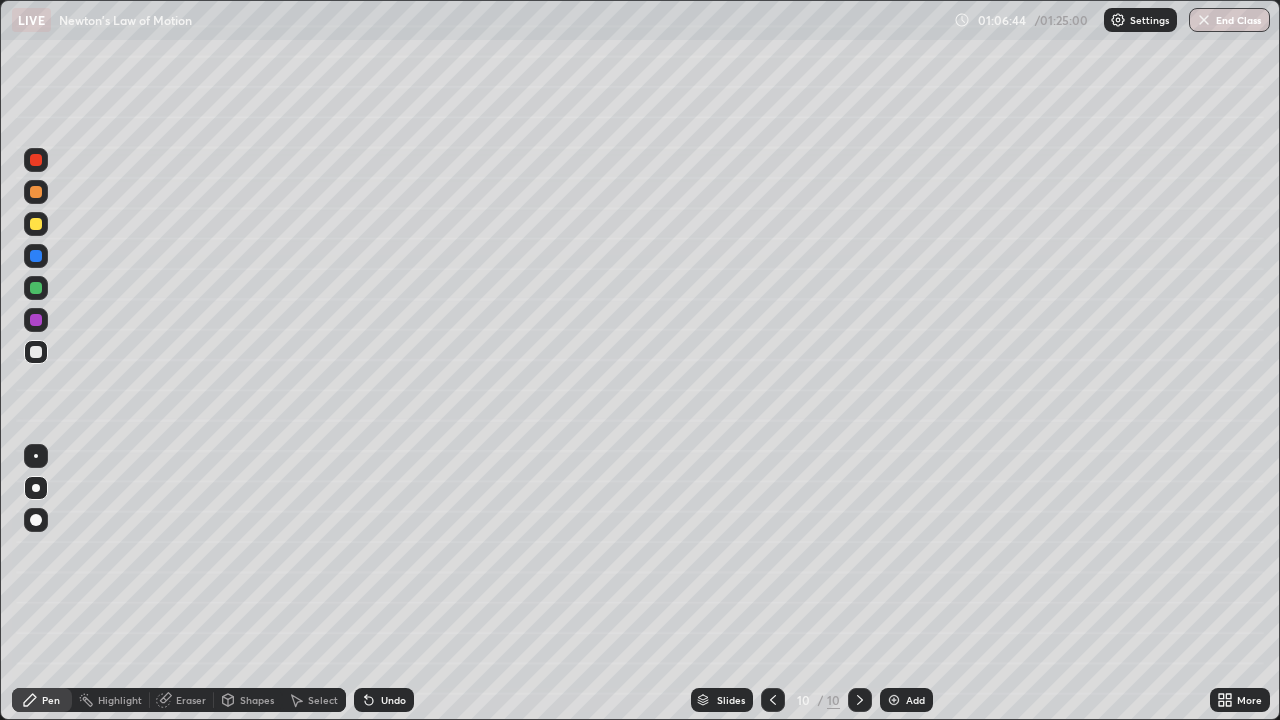 click on "Shapes" at bounding box center (248, 700) 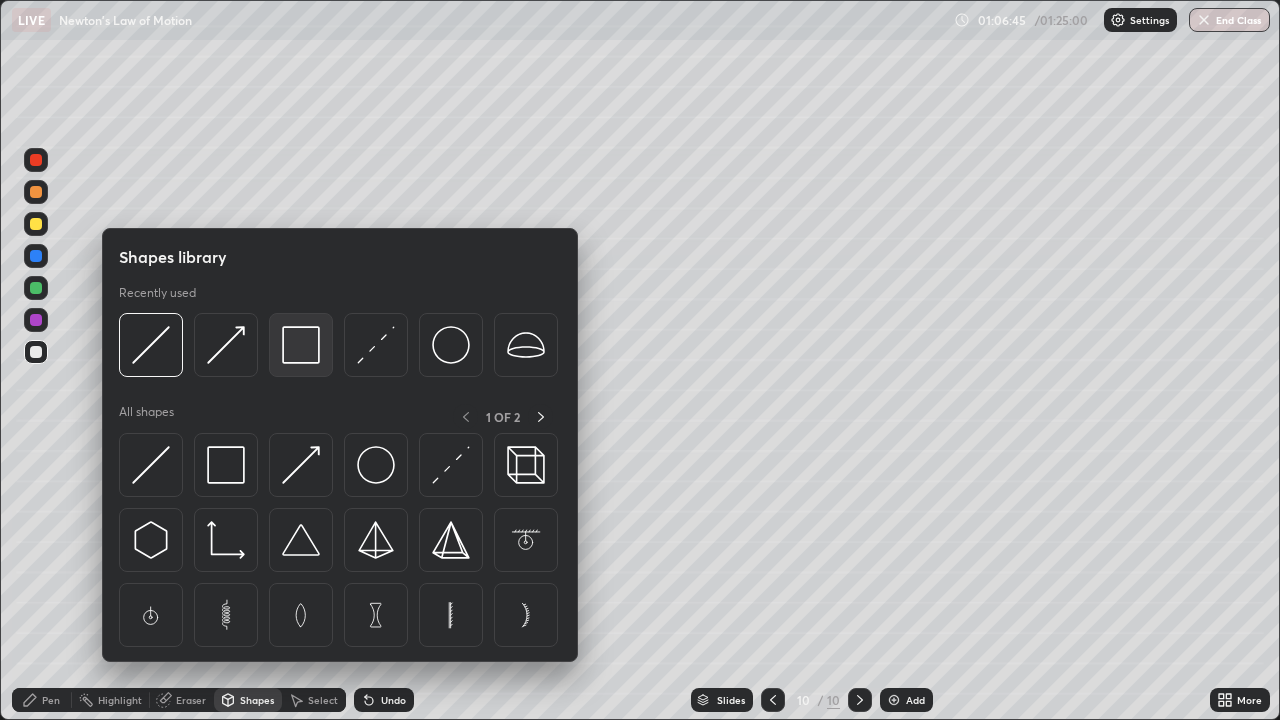 click at bounding box center (301, 345) 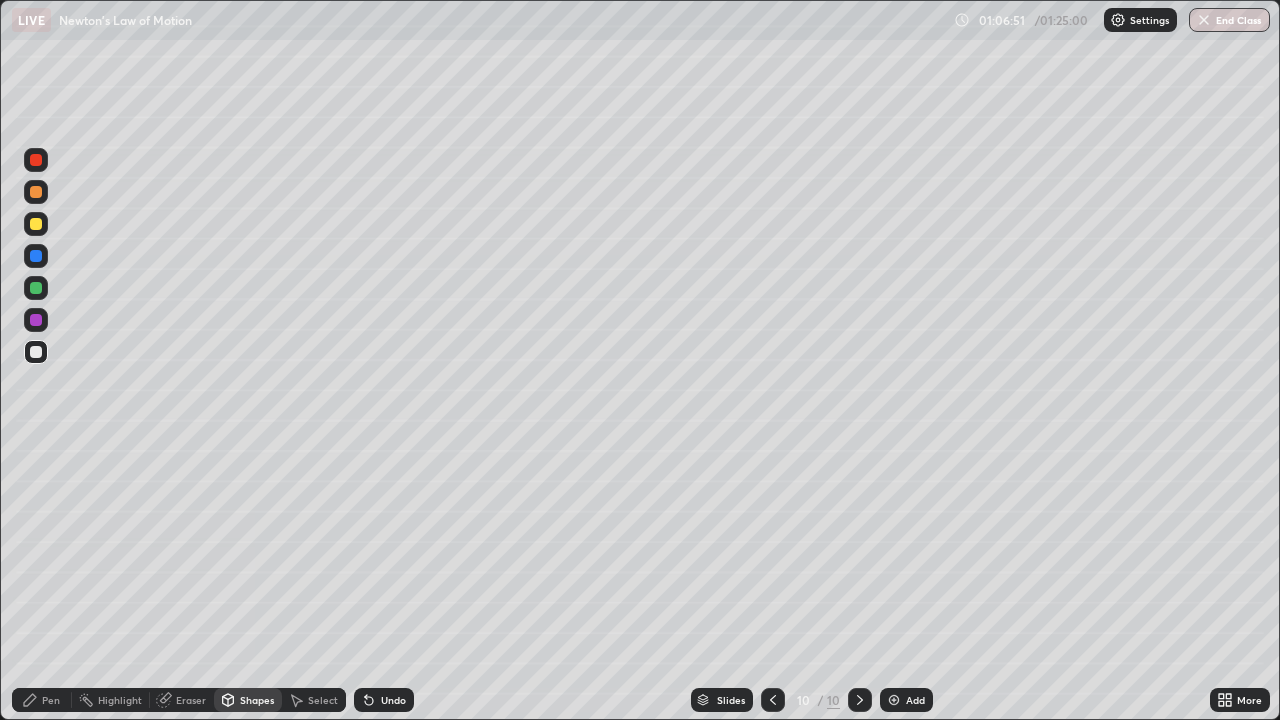 click on "Shapes" at bounding box center [257, 700] 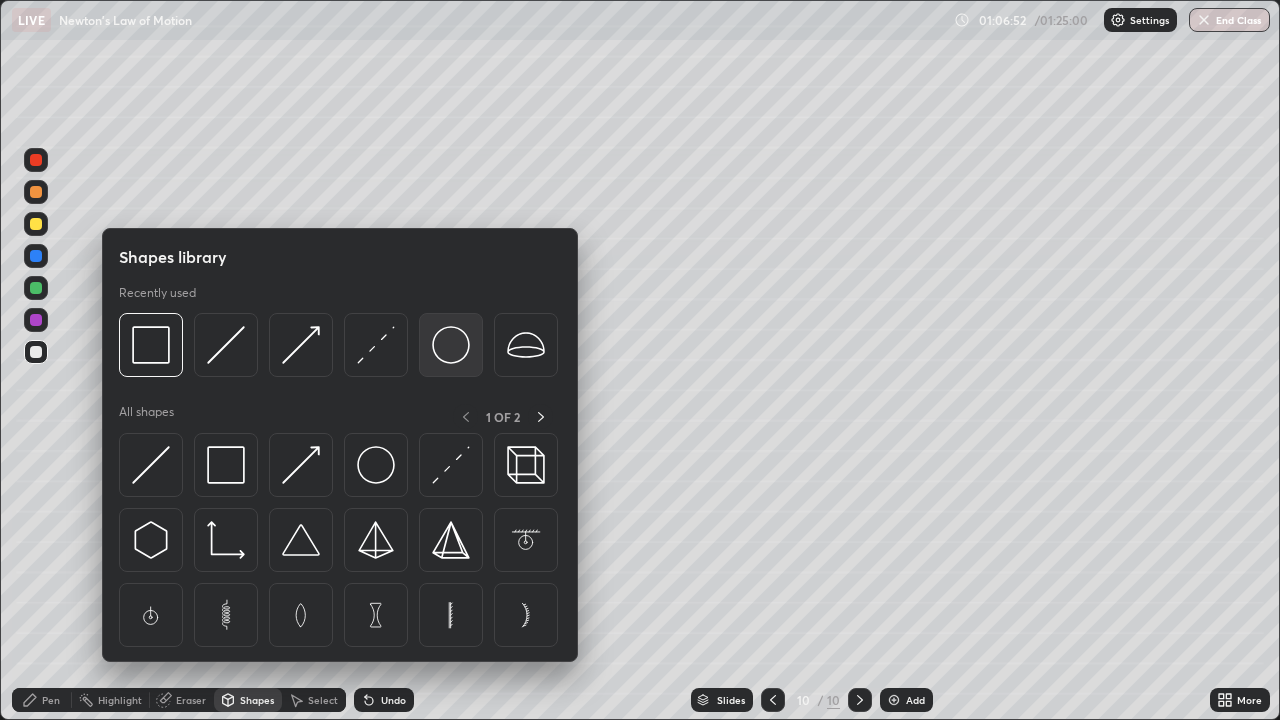click at bounding box center (451, 345) 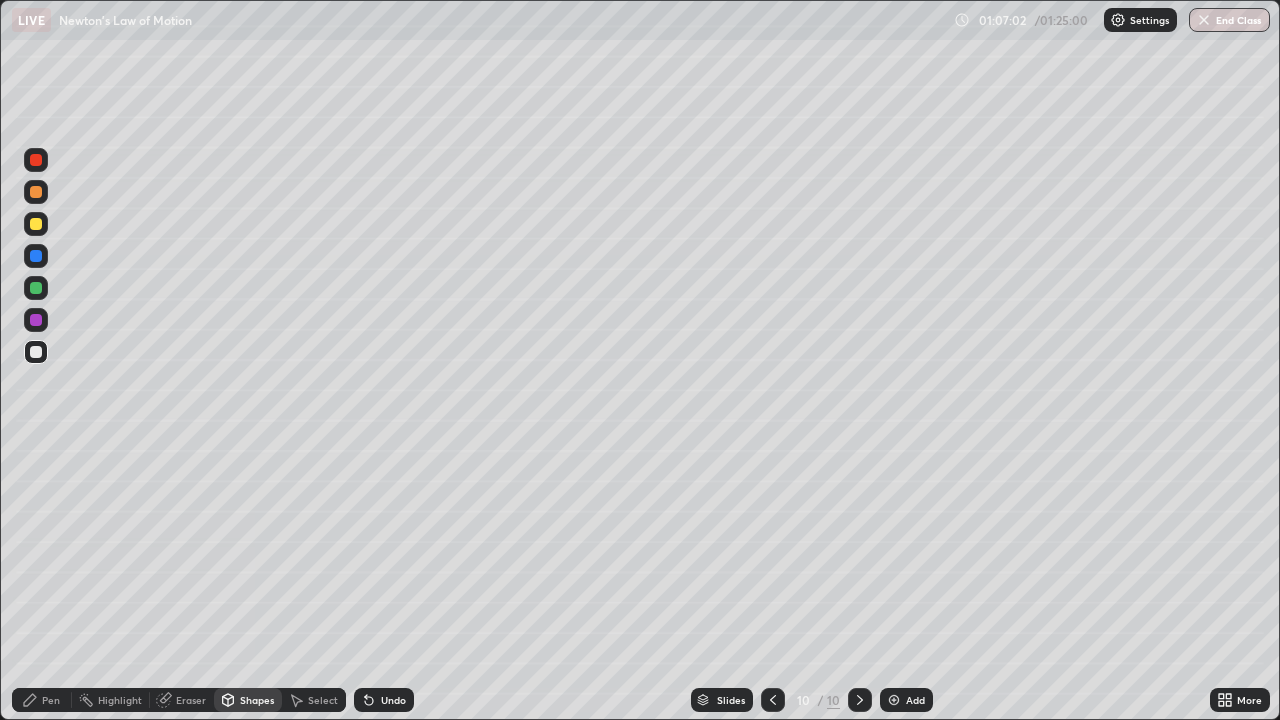 click on "Pen" at bounding box center (51, 700) 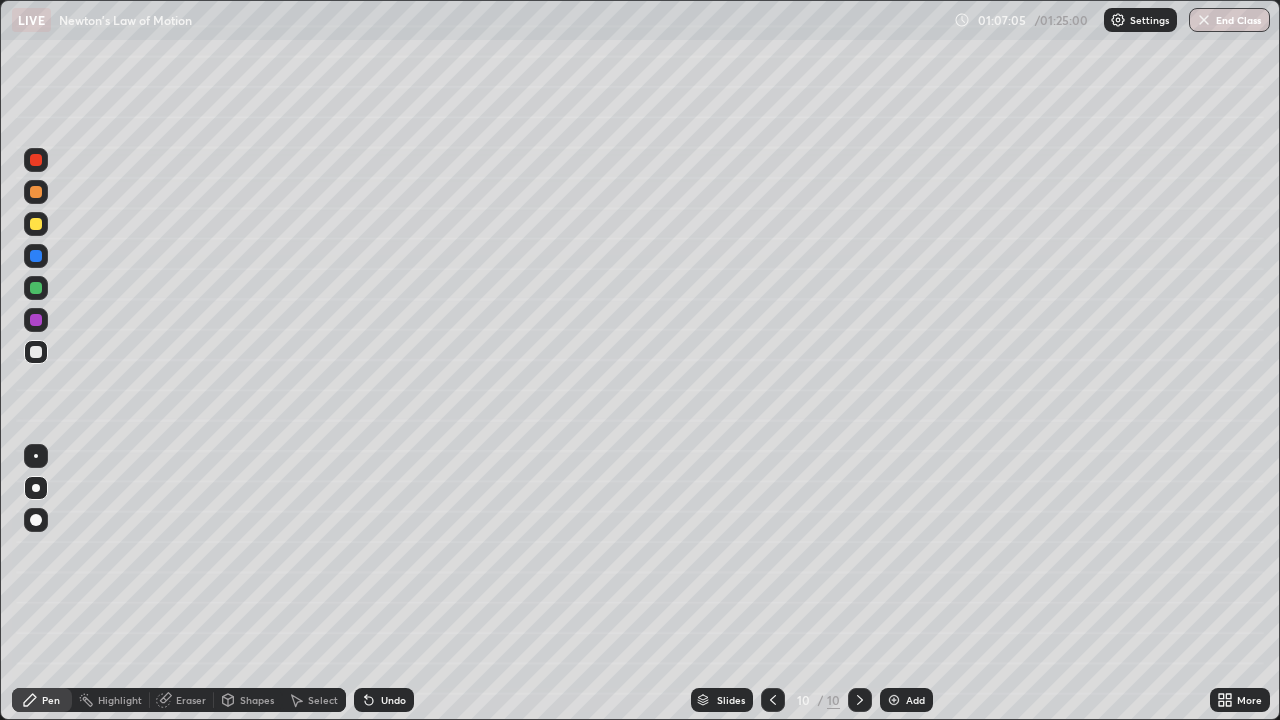click at bounding box center [36, 192] 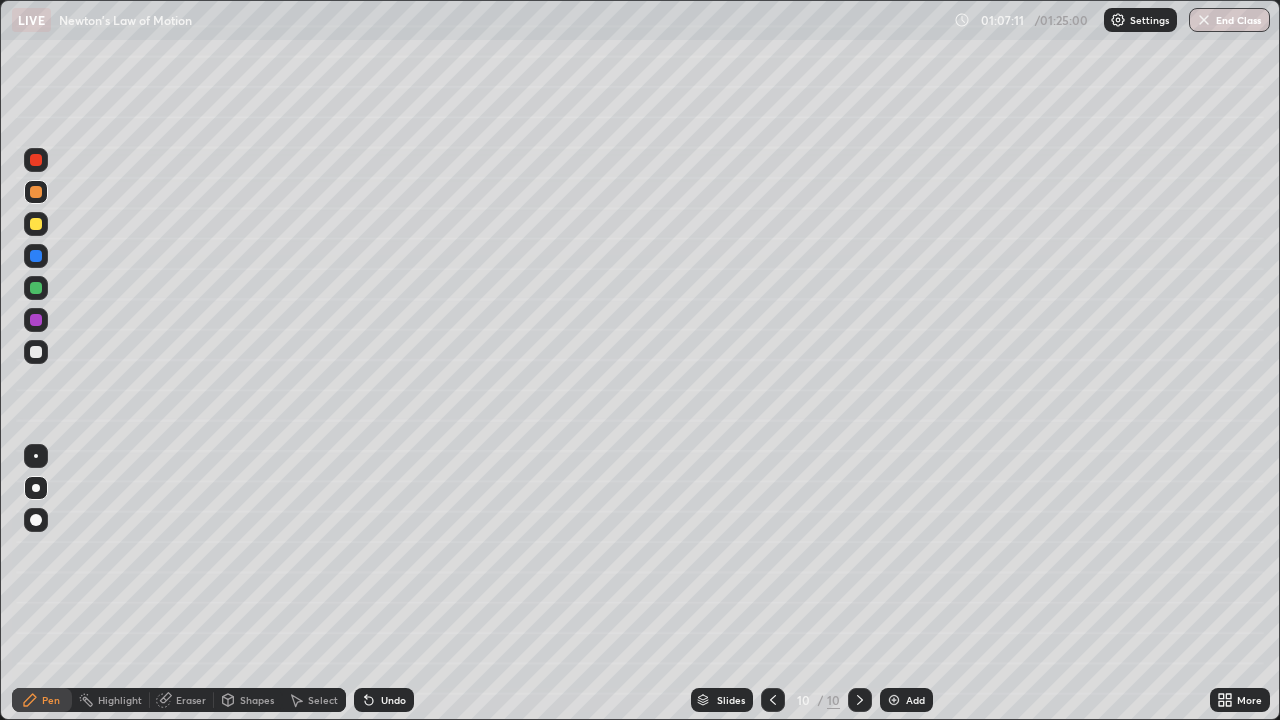 click on "Undo" at bounding box center [384, 700] 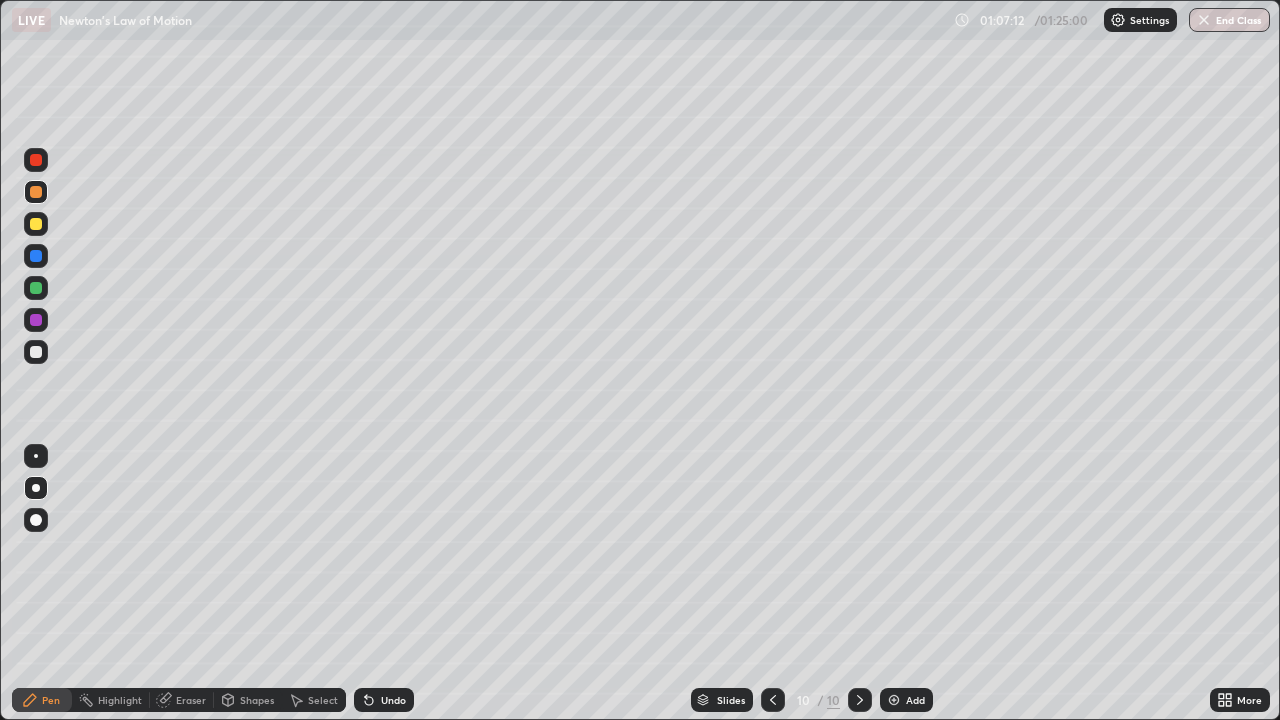 click on "Undo" at bounding box center [393, 700] 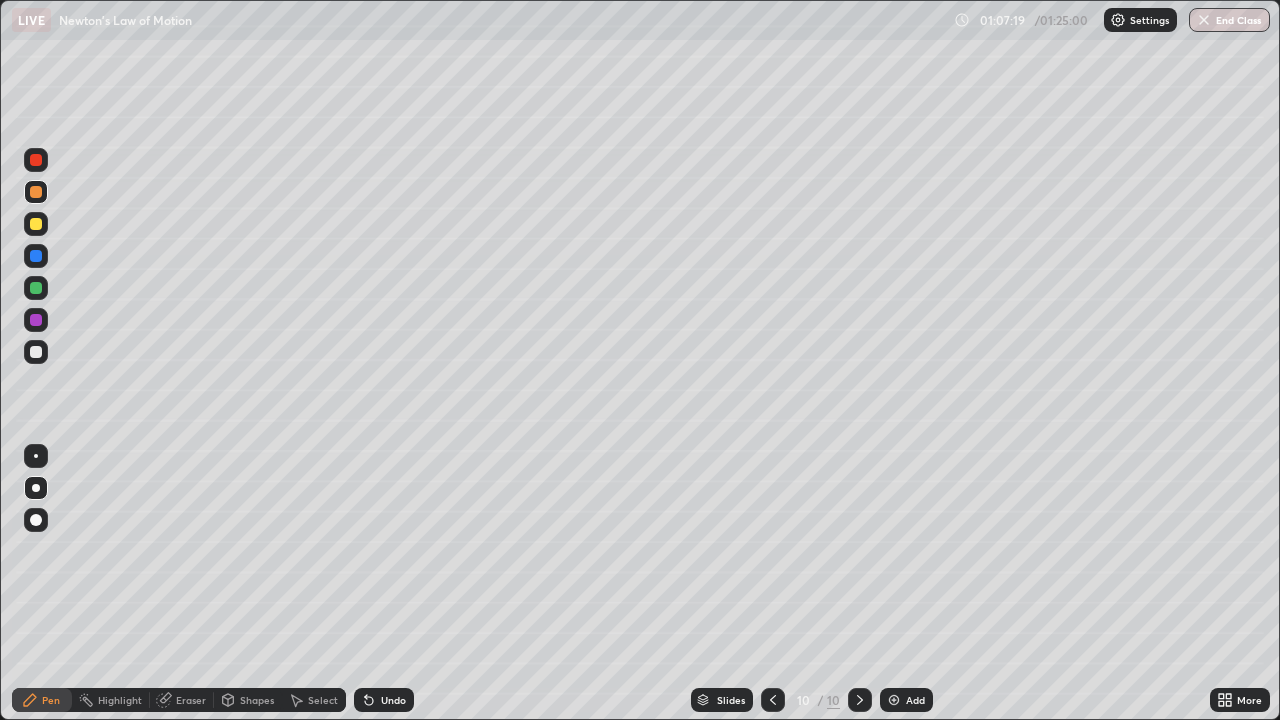 click at bounding box center (36, 456) 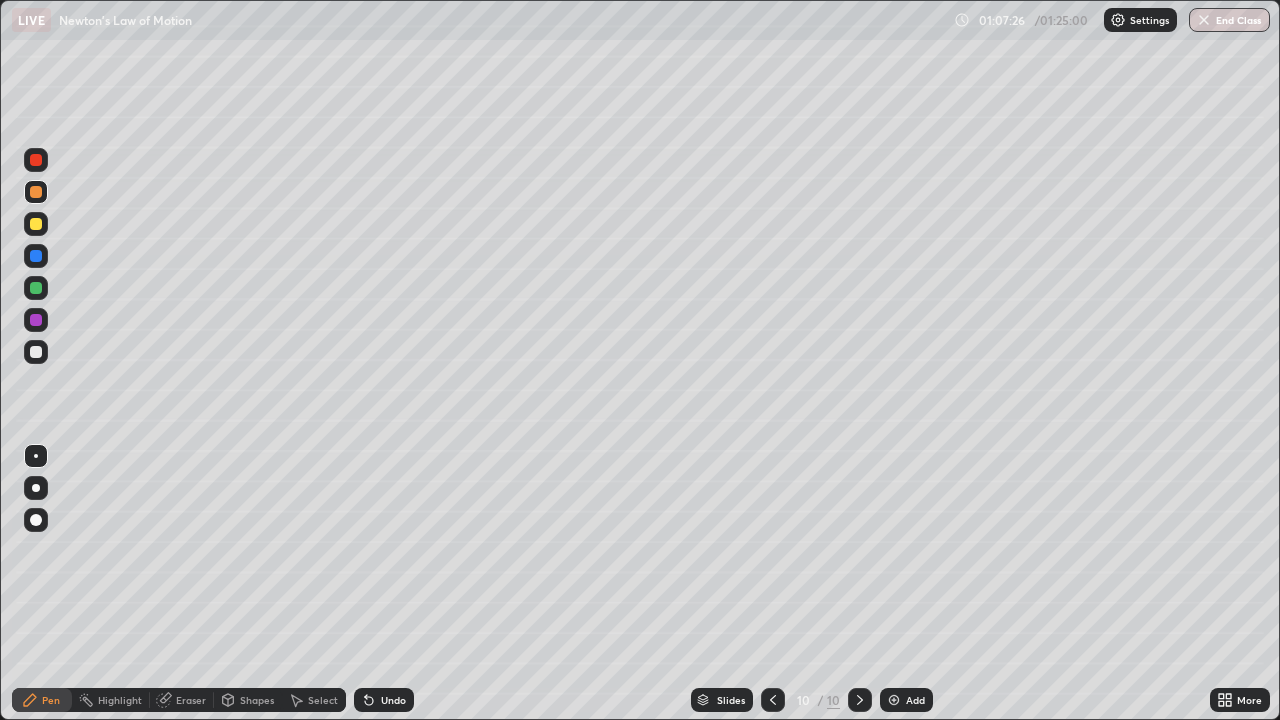 click at bounding box center [36, 352] 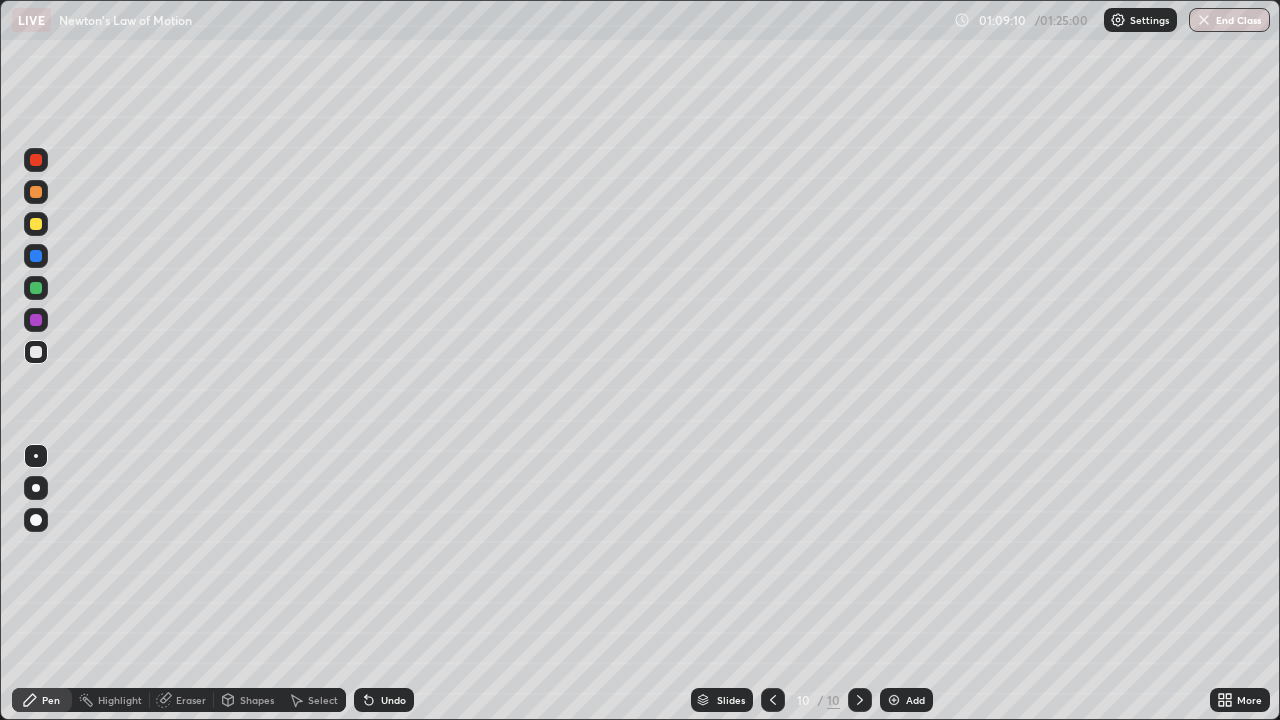 click at bounding box center (36, 224) 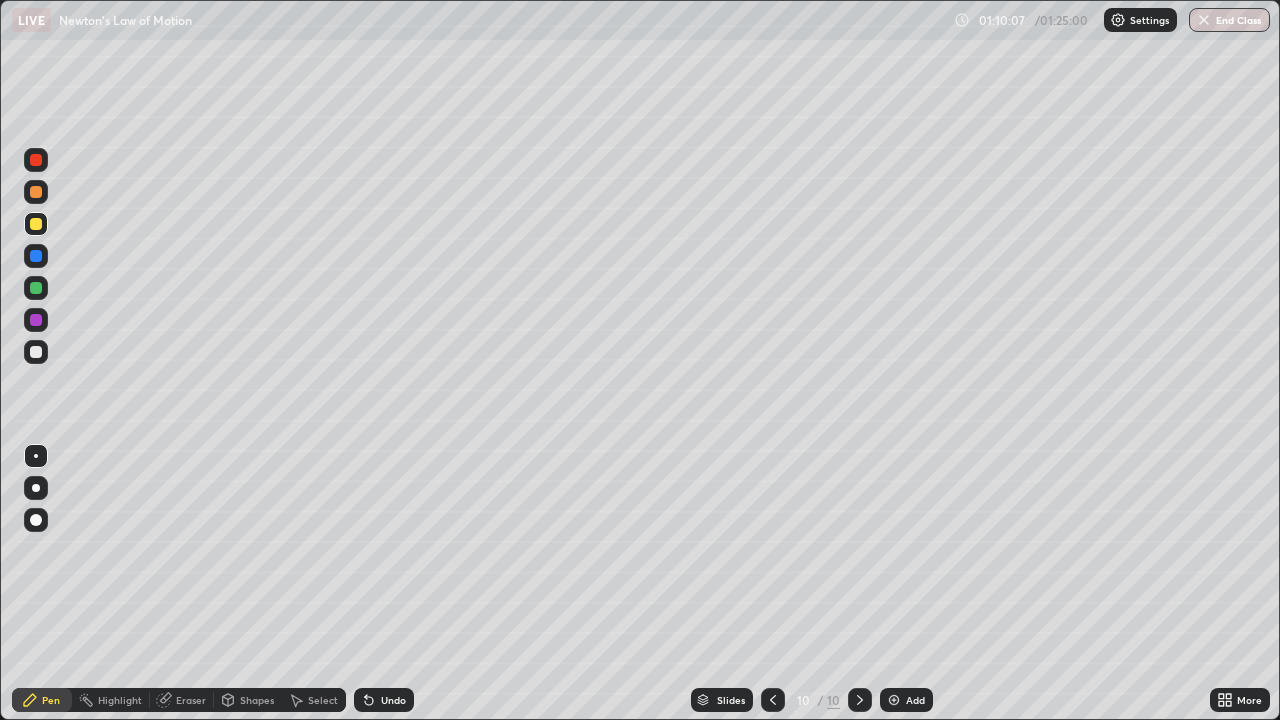 click at bounding box center (36, 288) 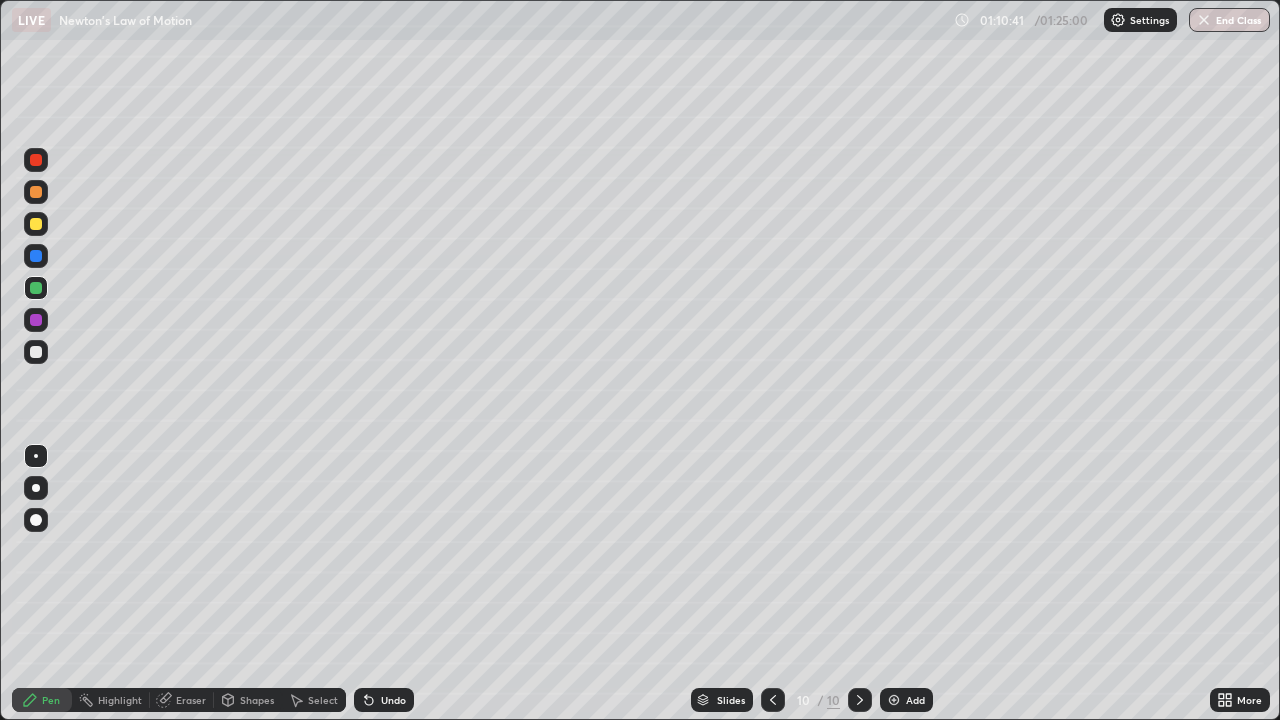click at bounding box center (36, 352) 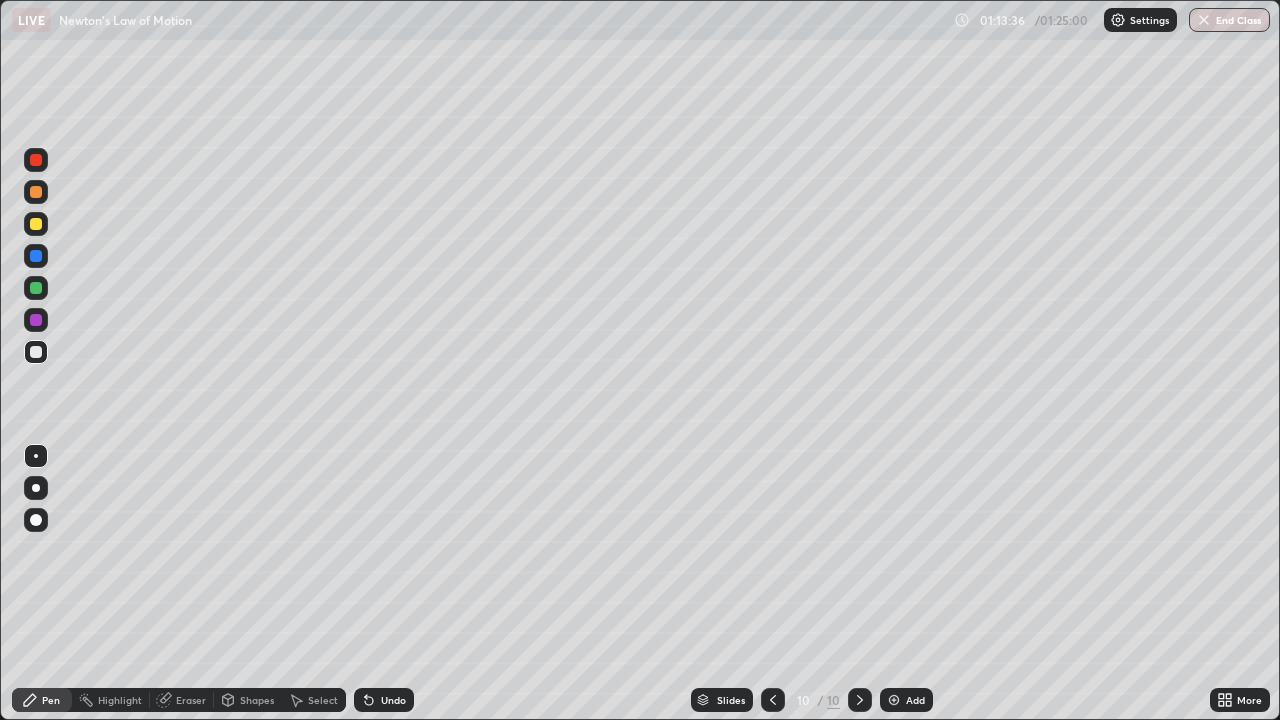 click at bounding box center (36, 288) 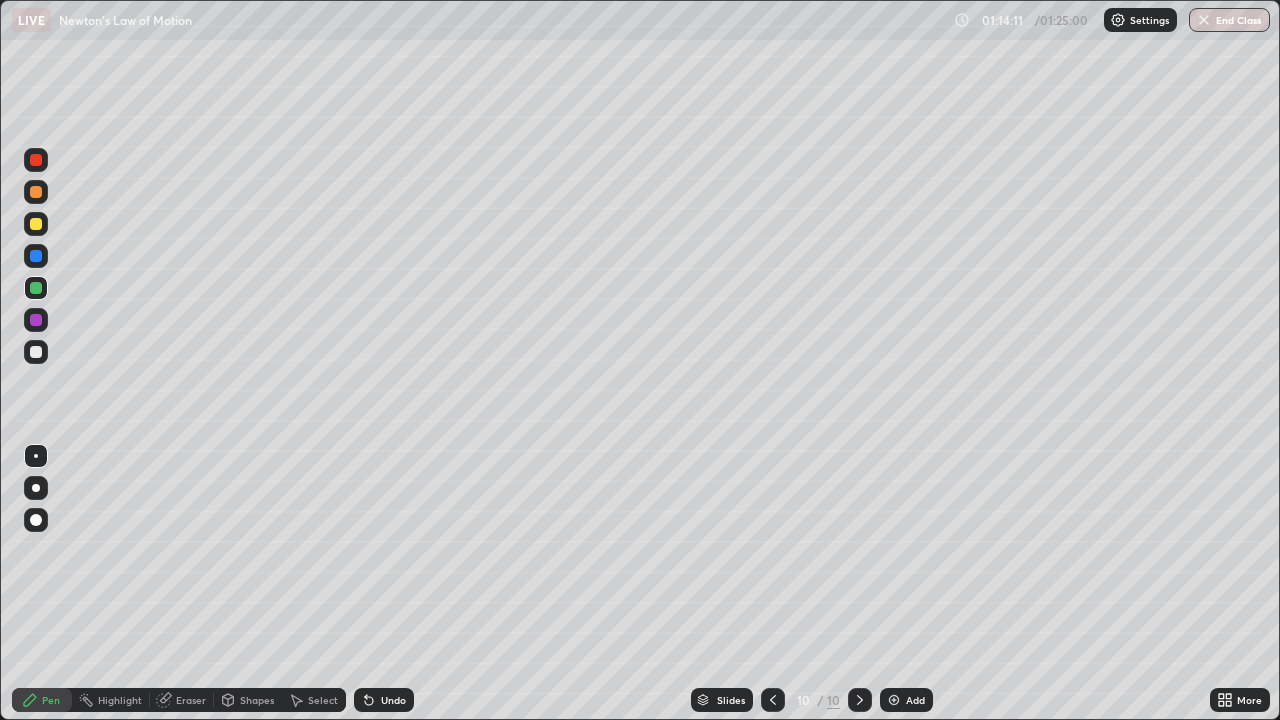 click at bounding box center [36, 352] 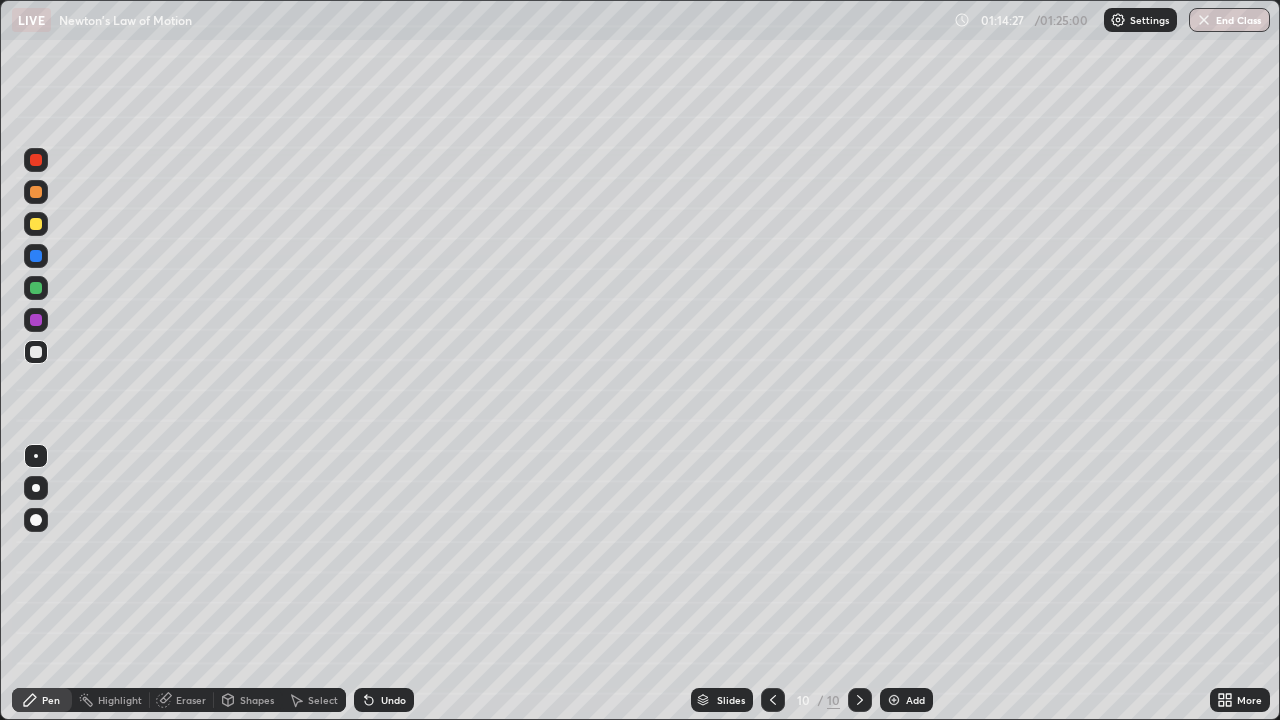 click 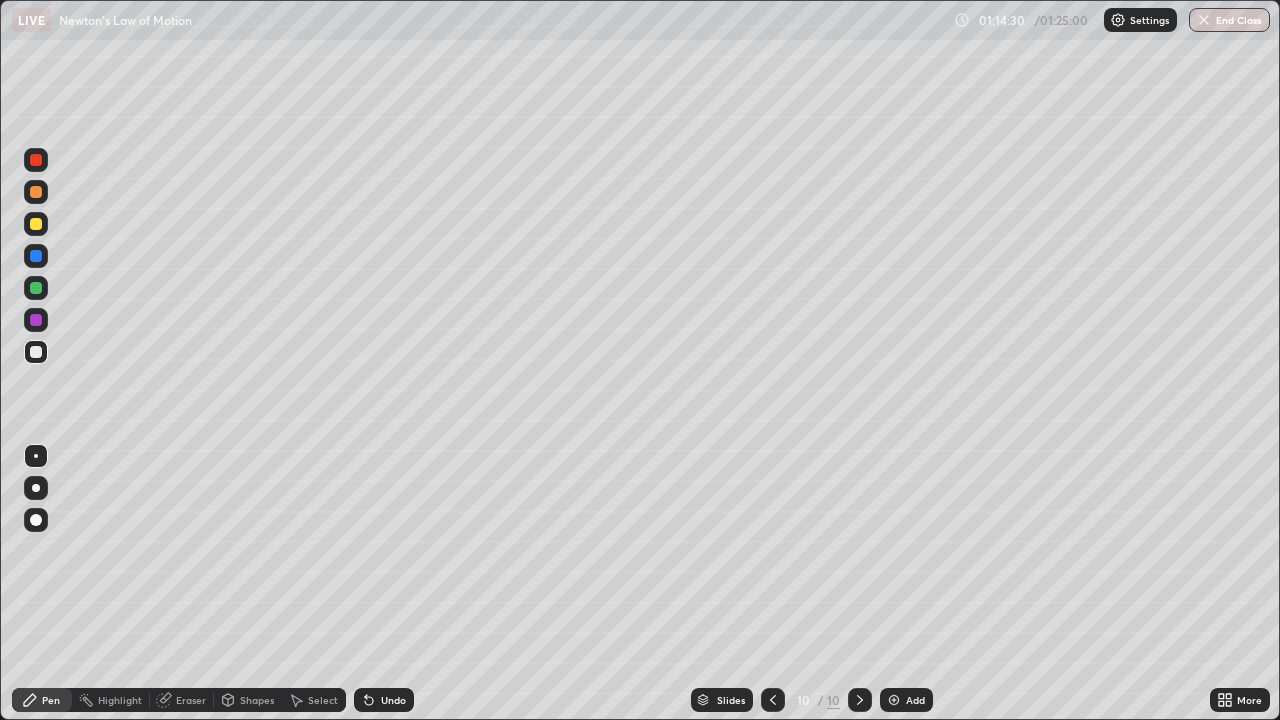 click on "Undo" at bounding box center [393, 700] 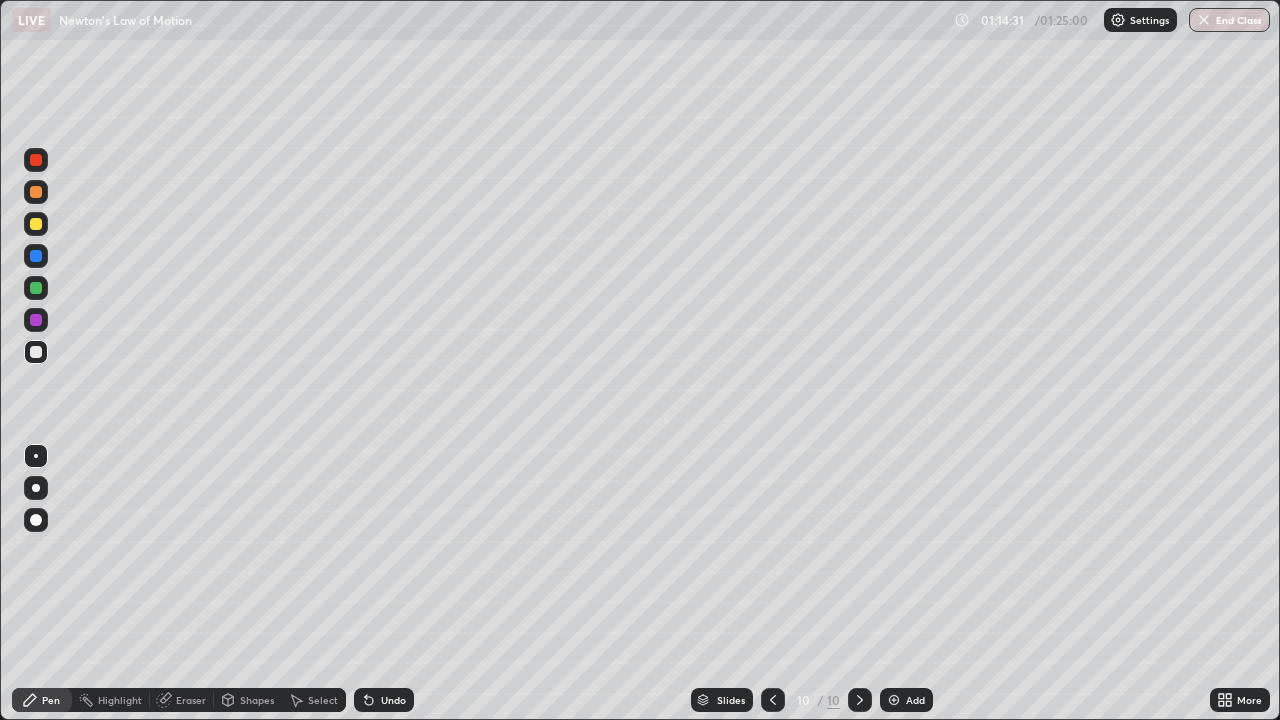 click on "Undo" at bounding box center (384, 700) 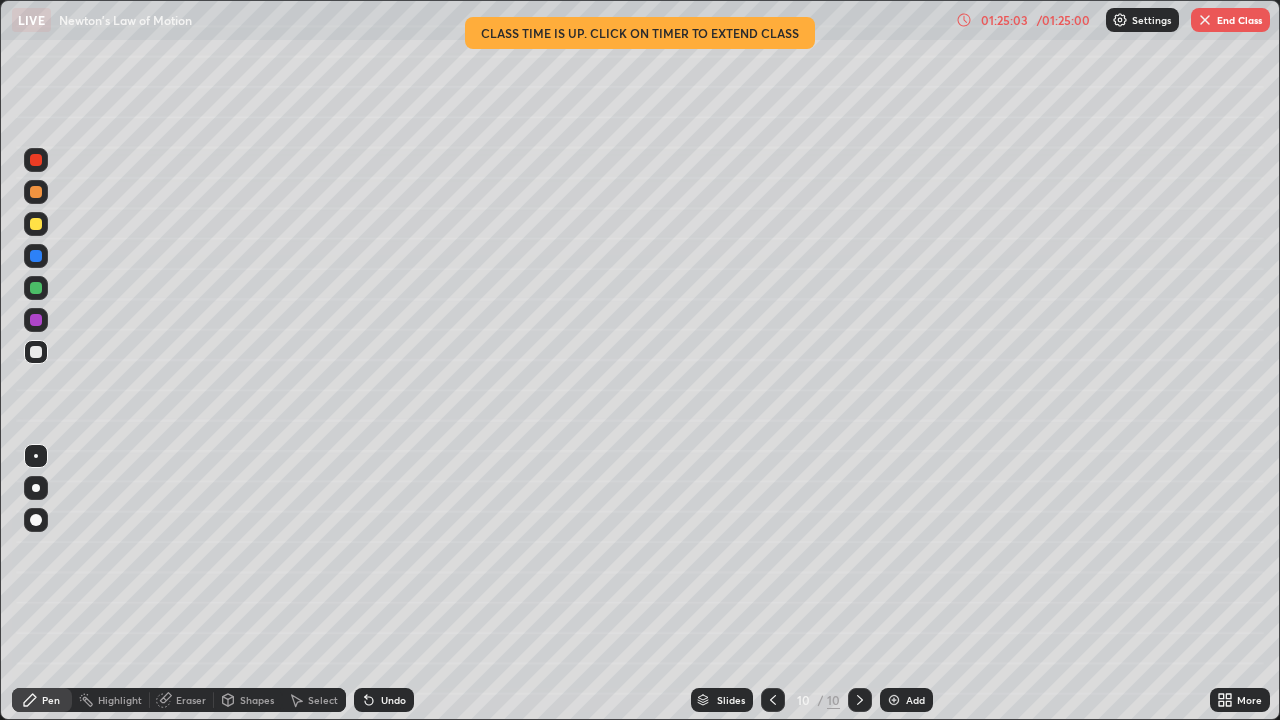 click on "End Class" at bounding box center [1230, 20] 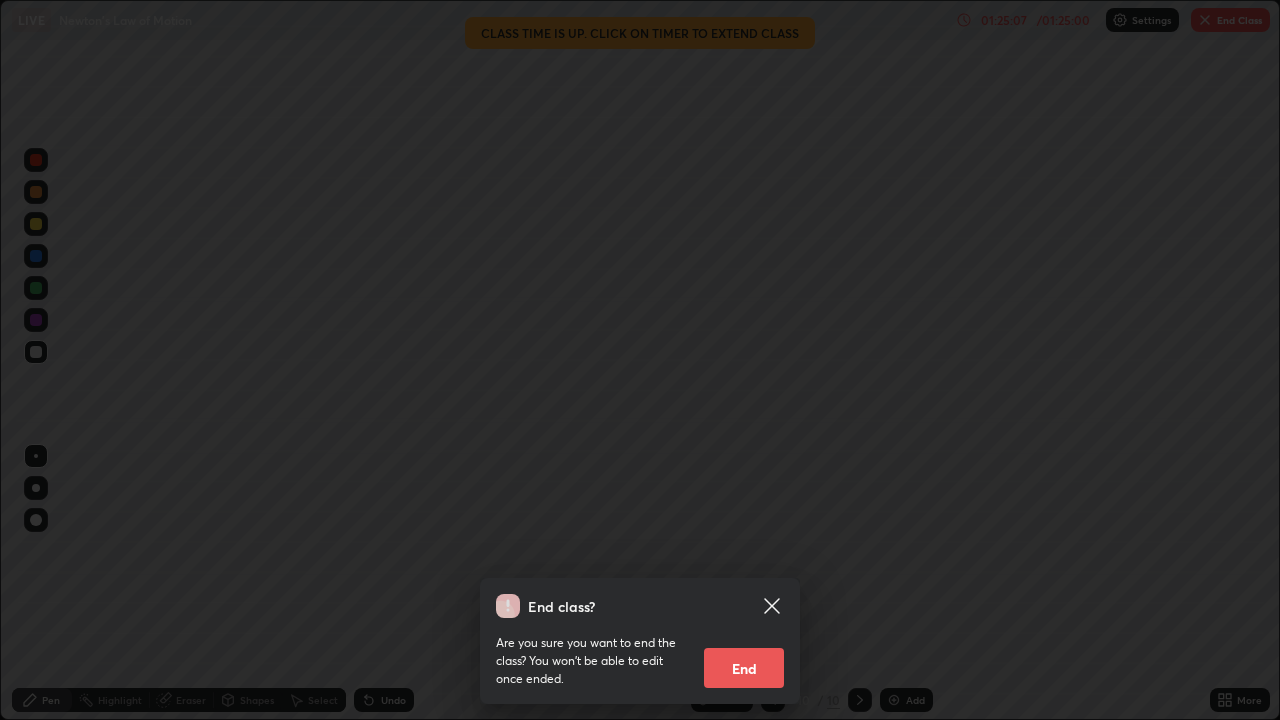 click on "End" at bounding box center (744, 668) 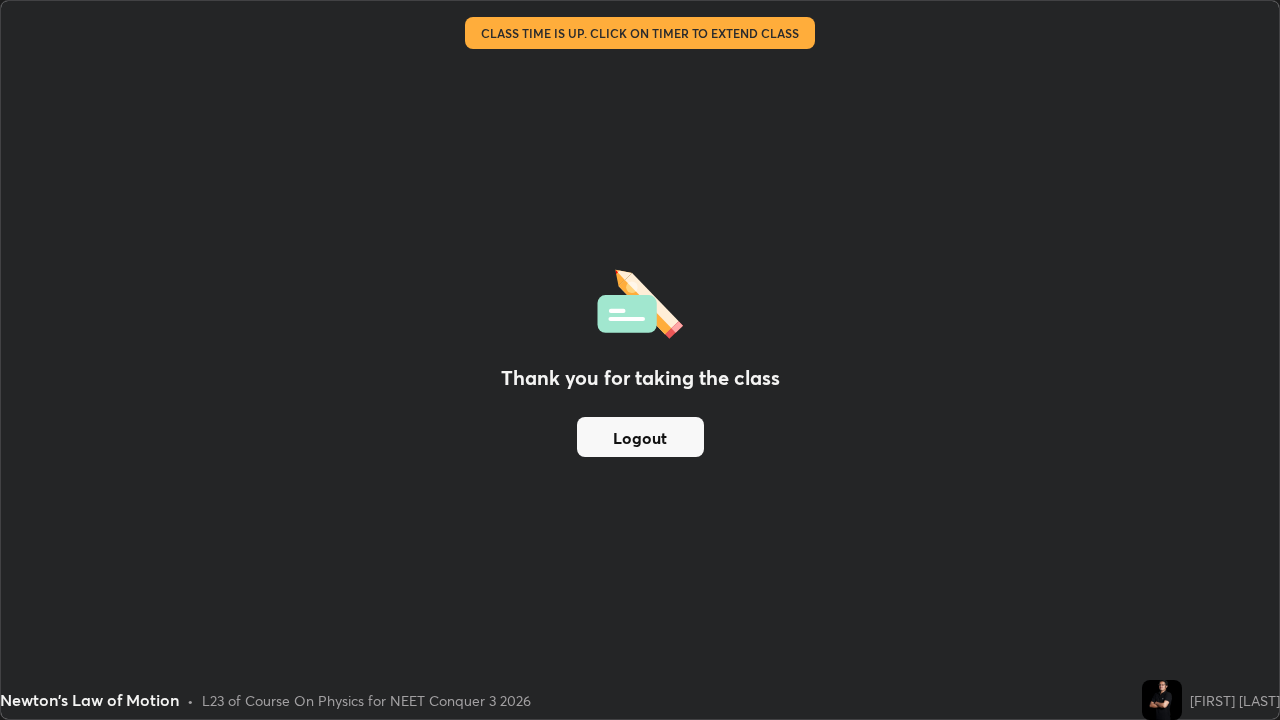 click on "Logout" at bounding box center [640, 437] 